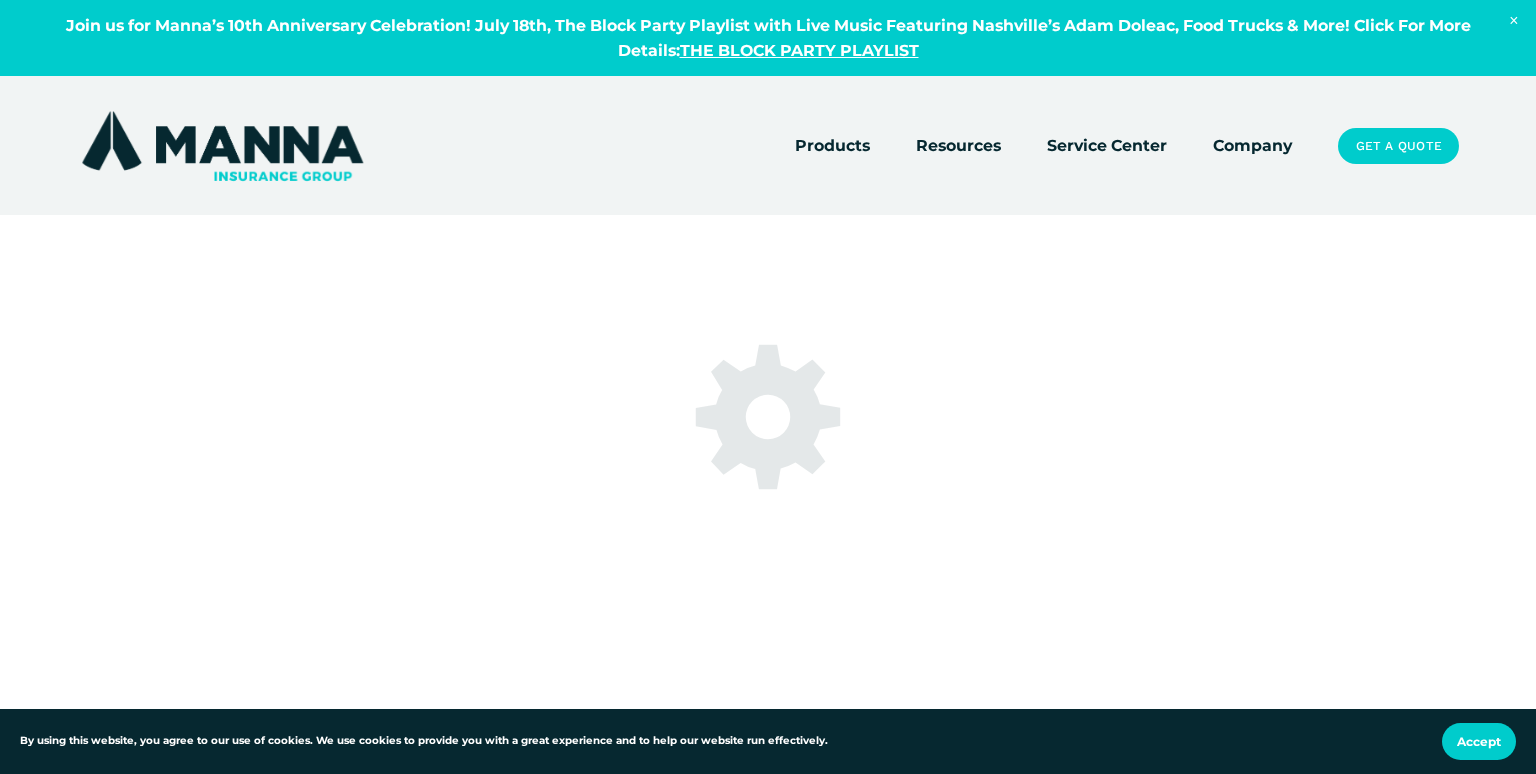scroll, scrollTop: 0, scrollLeft: 0, axis: both 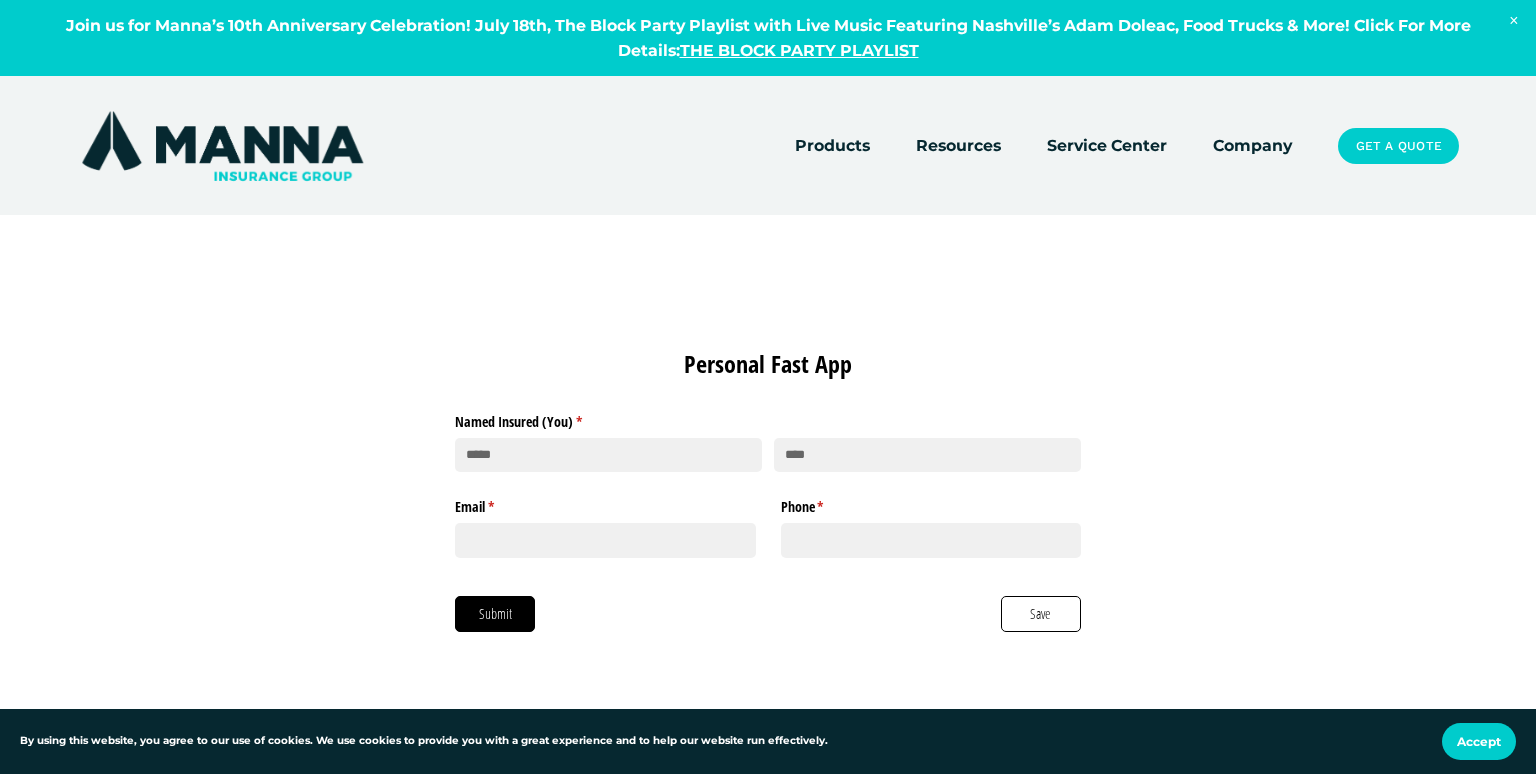 click on "Accept" at bounding box center (1479, 741) 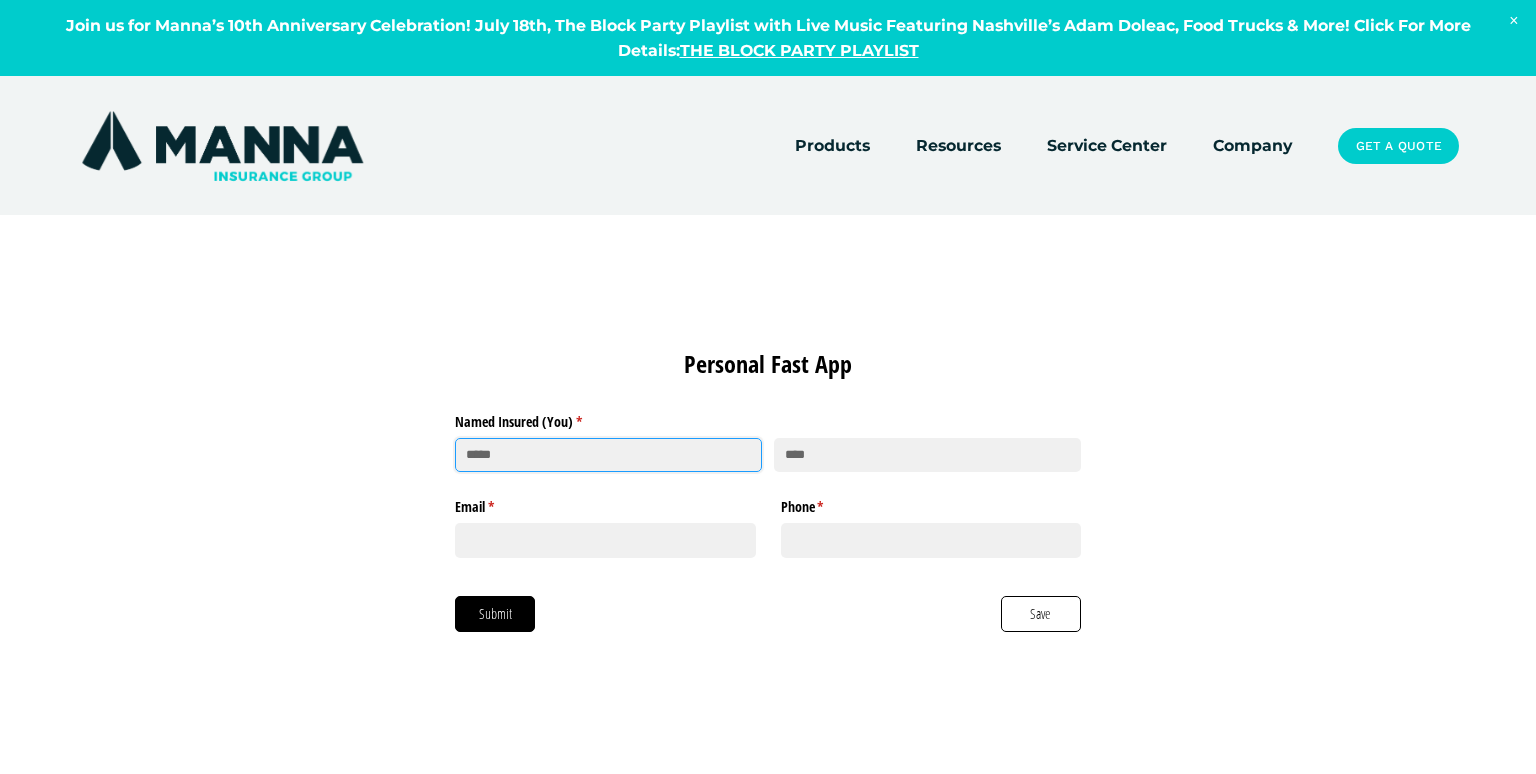 click 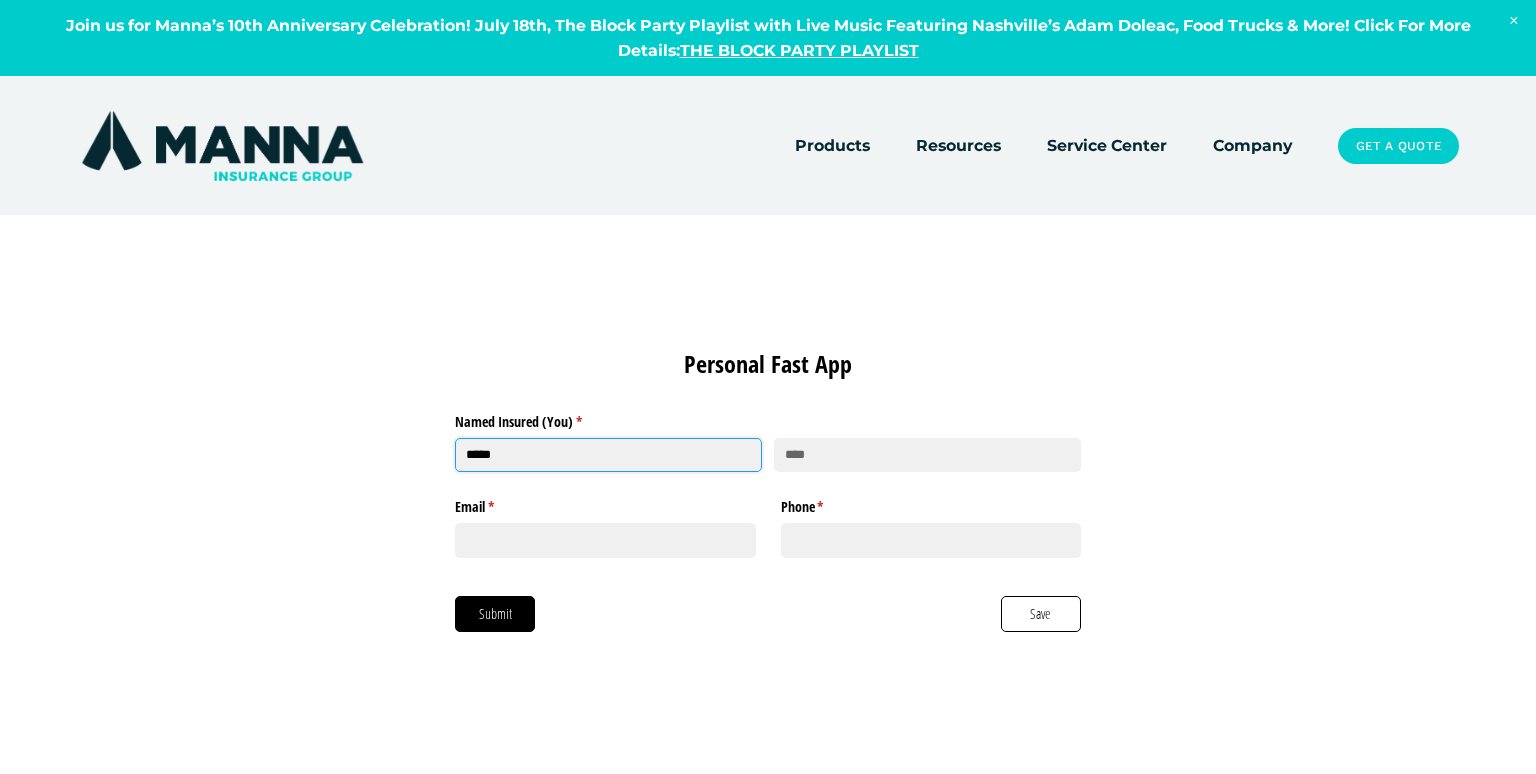 type on "*****" 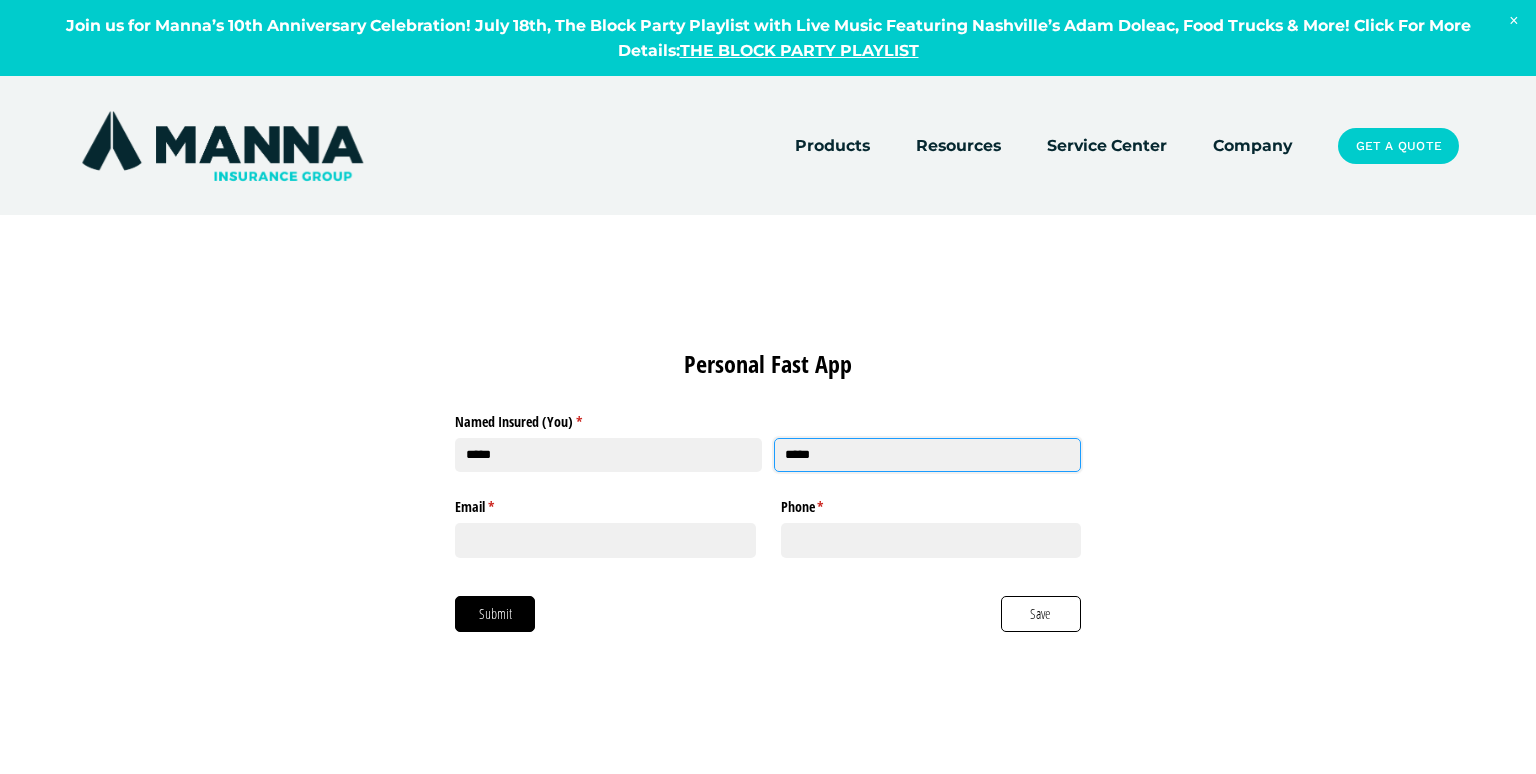 type on "*****" 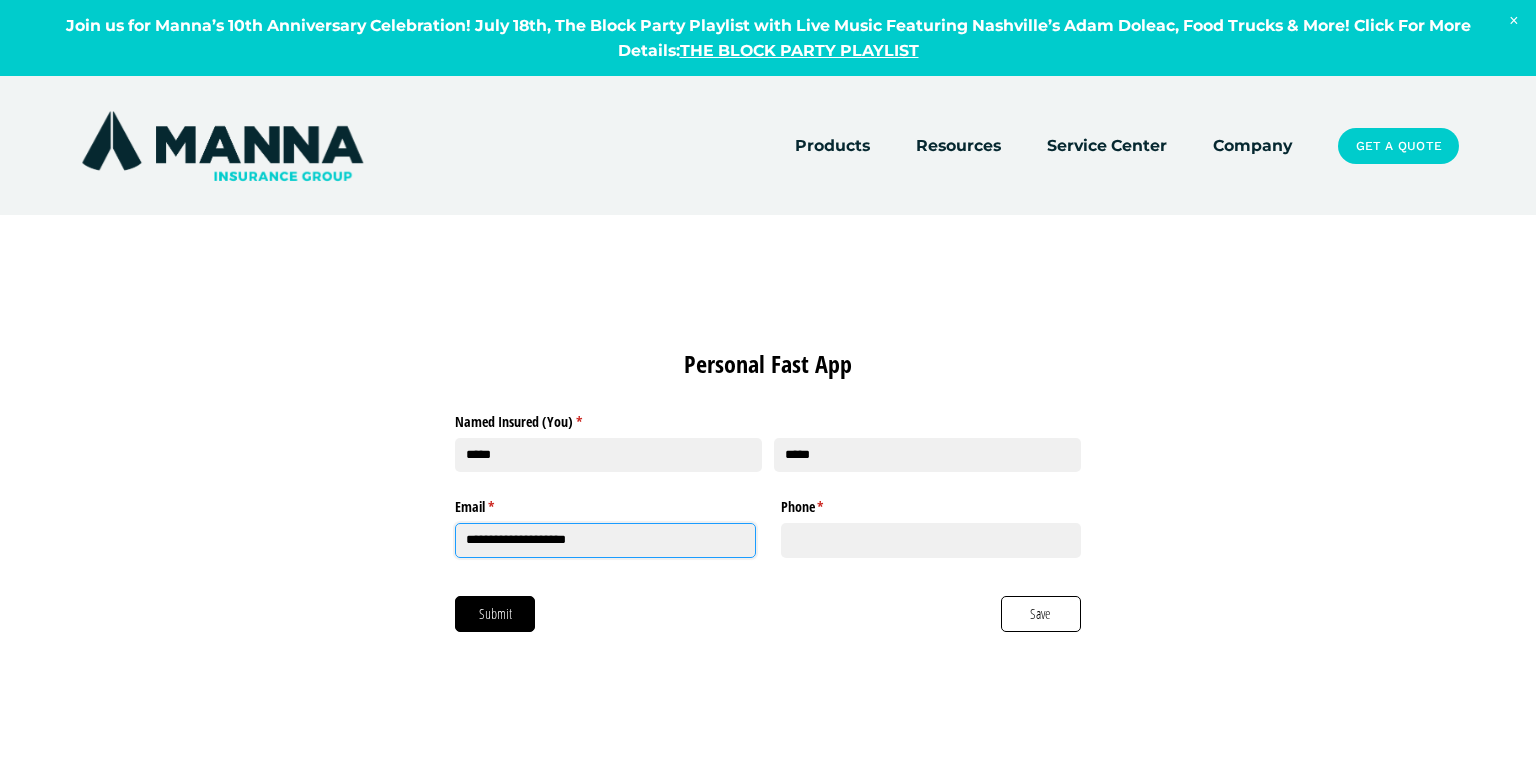 type on "**********" 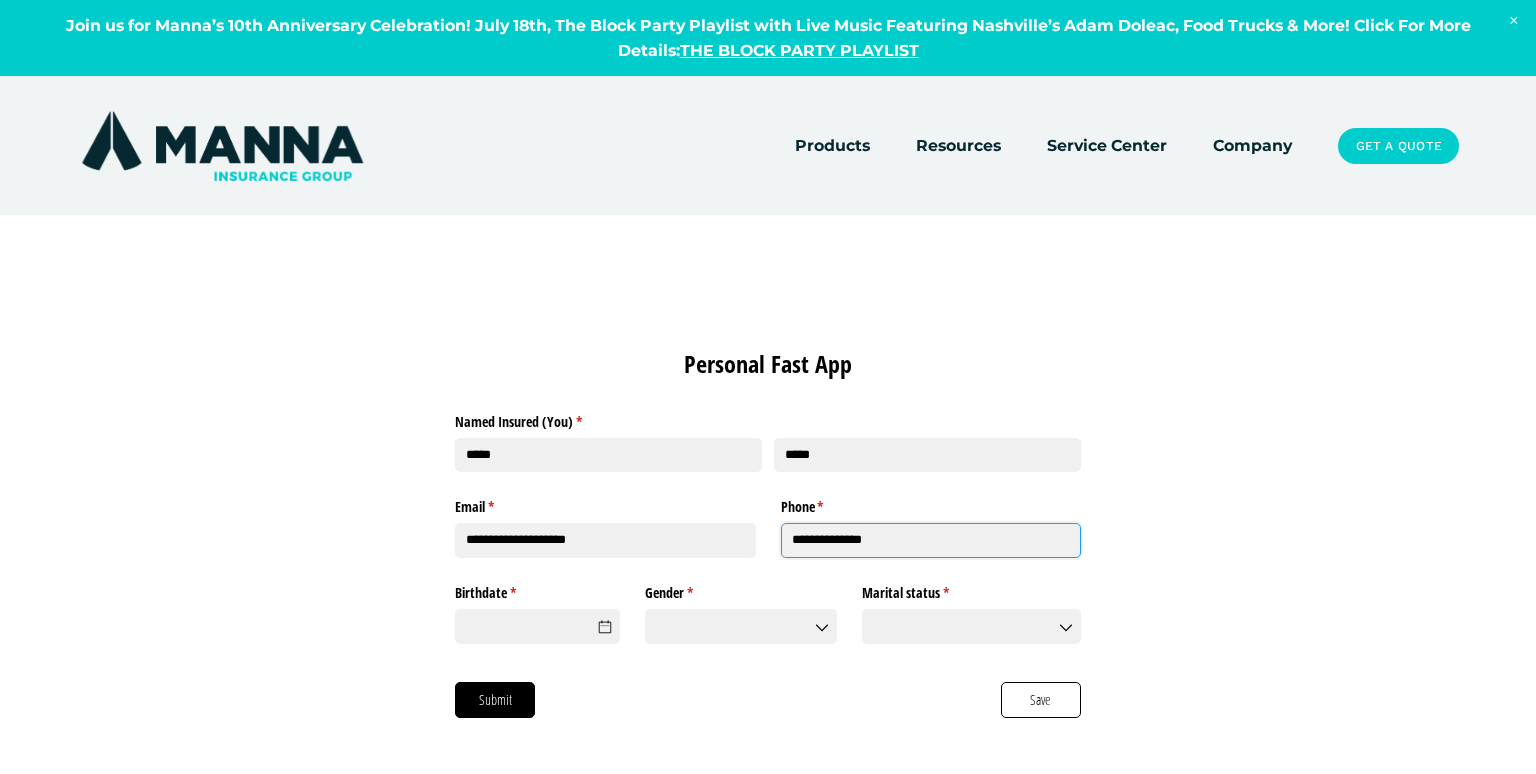 type on "**********" 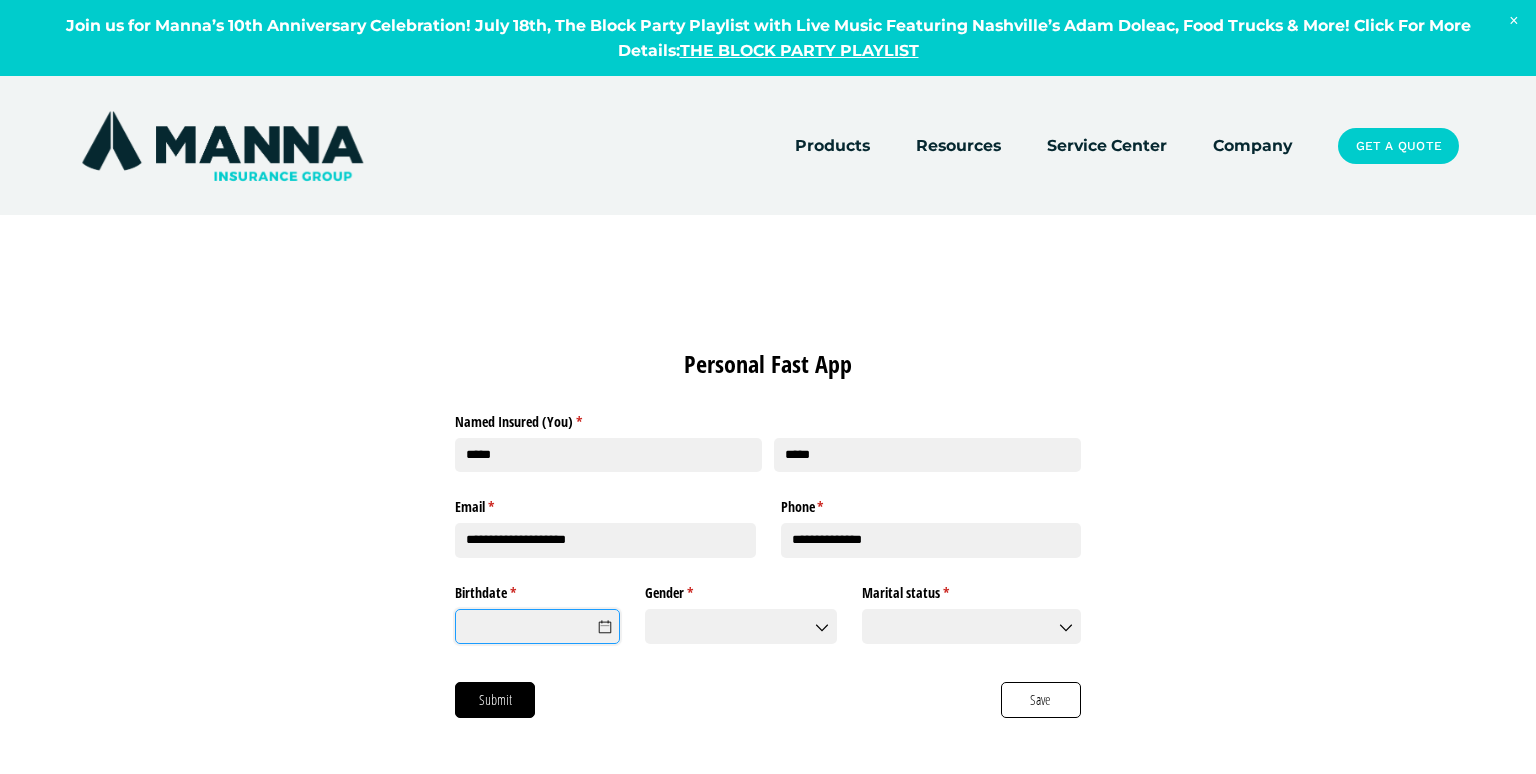 click on "Birthdate *   (required)" 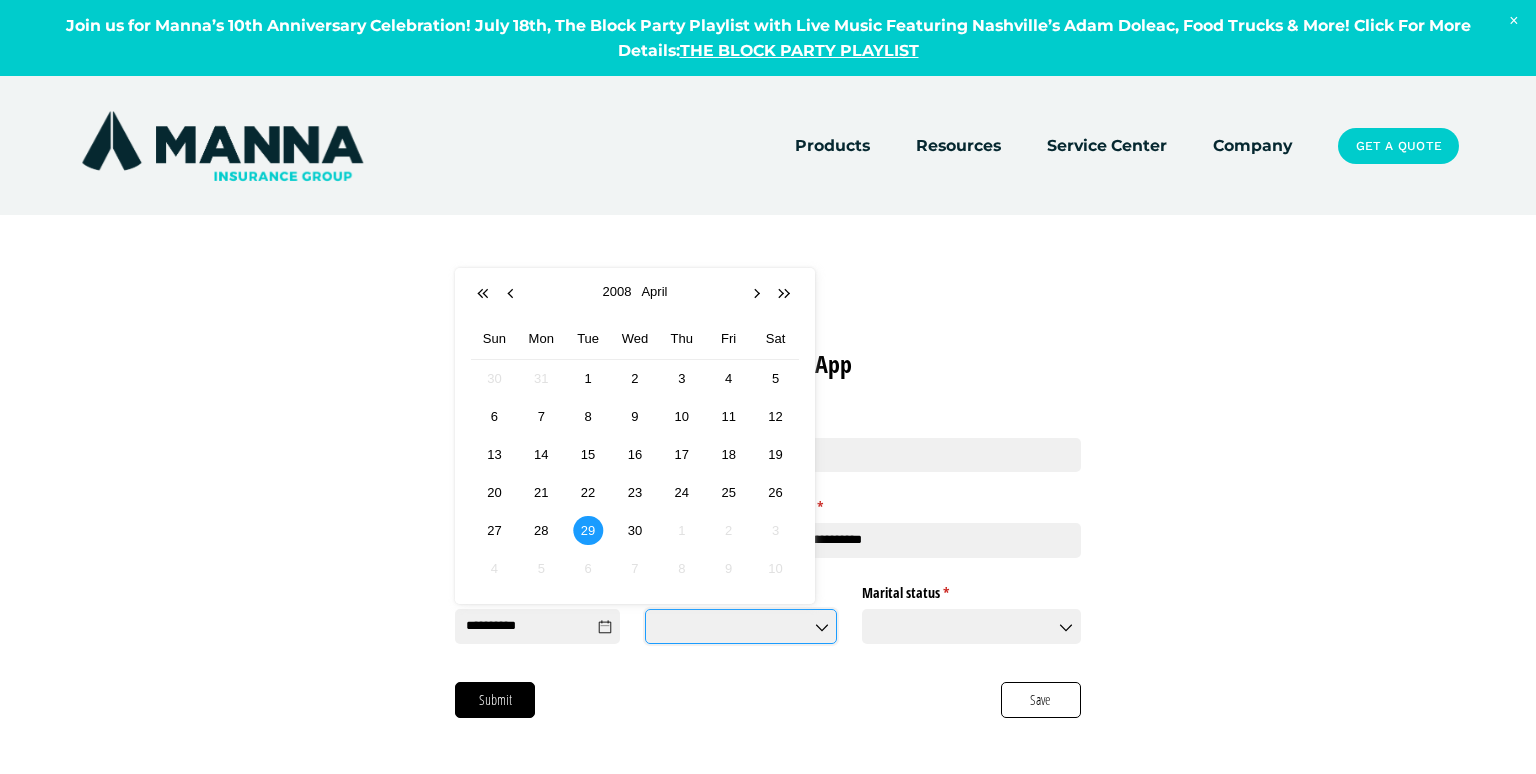 type on "*********" 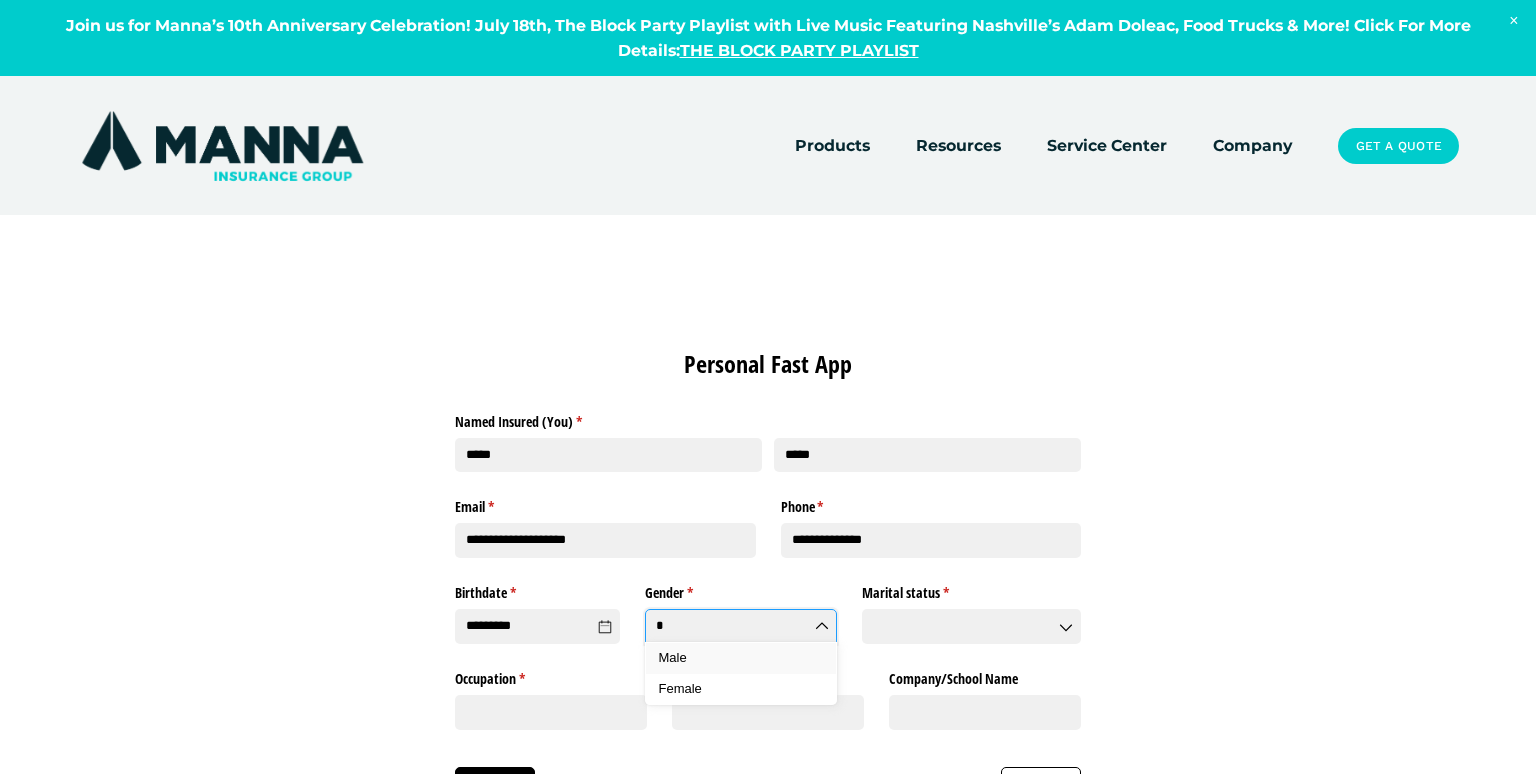 click on "Male" at bounding box center [673, 657] 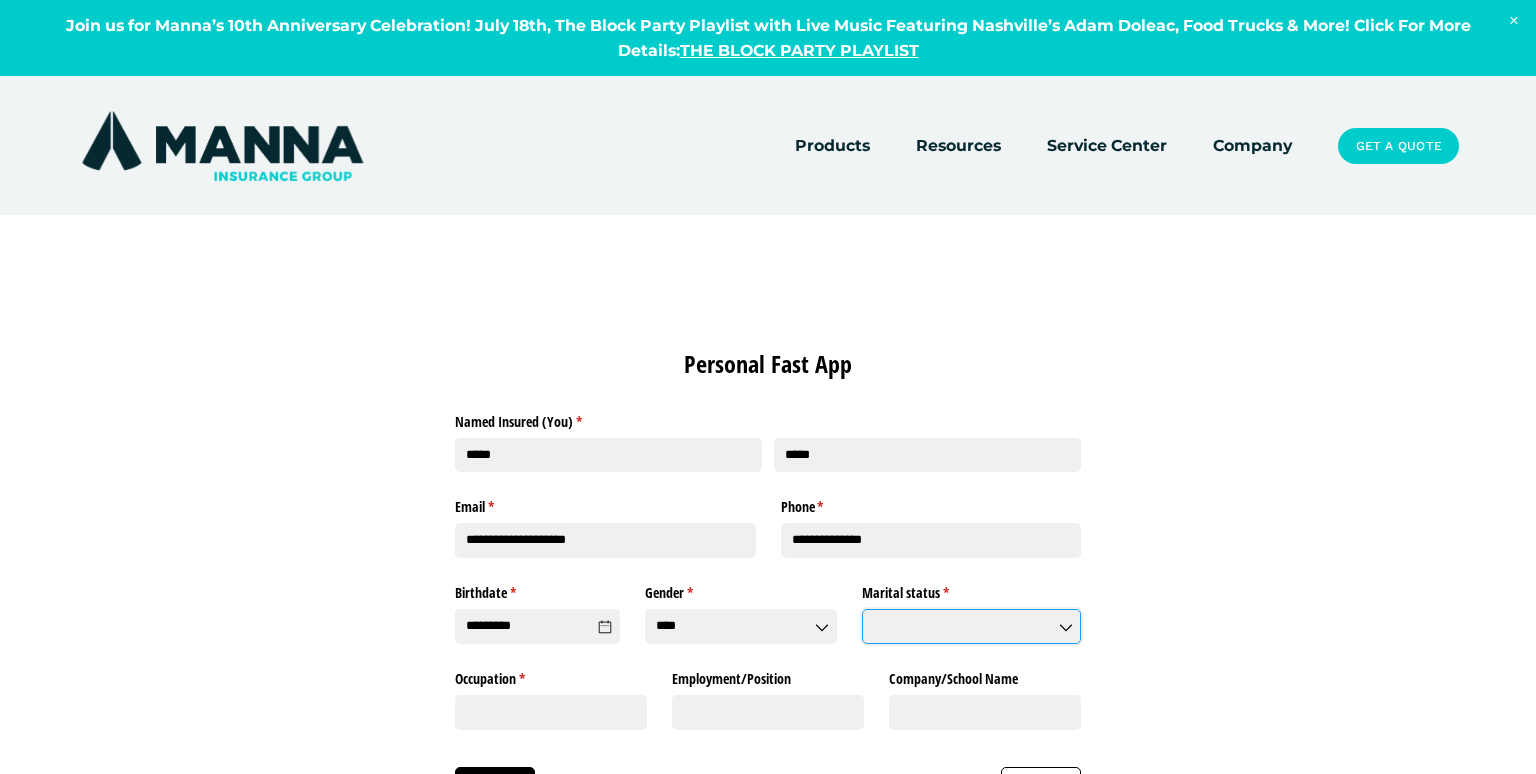 click on "Marital status *   (required)" 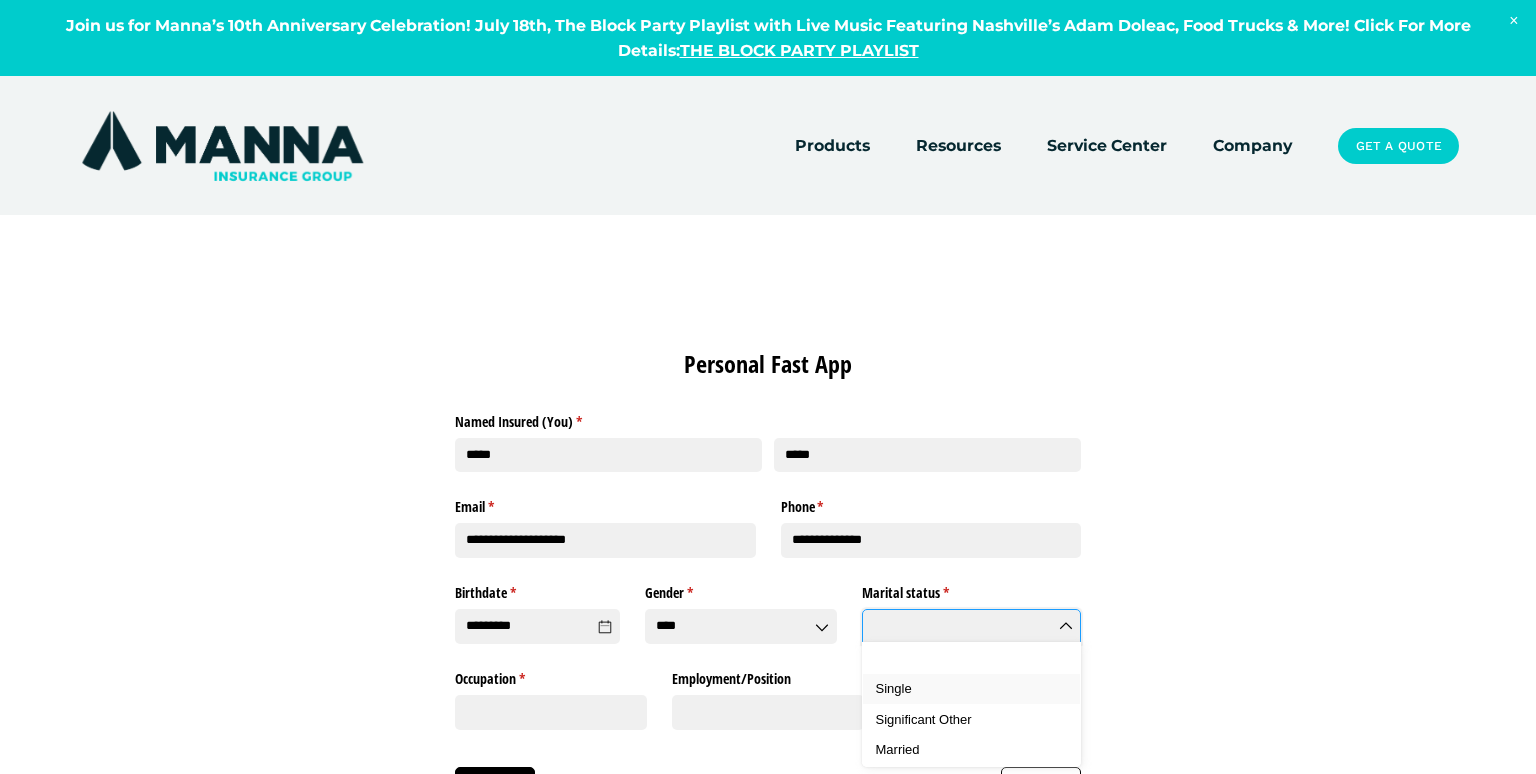 click on "Single" at bounding box center (972, 689) 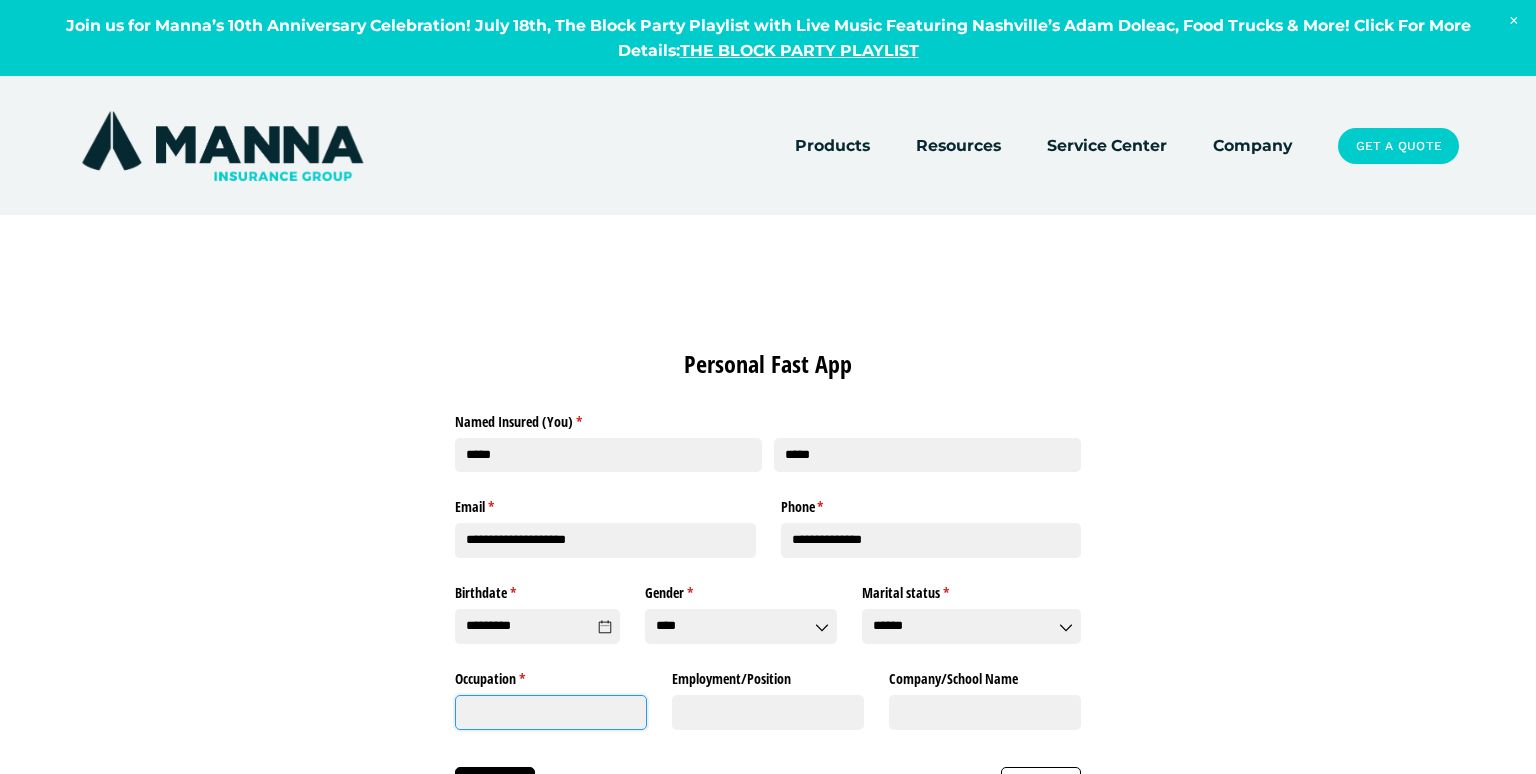 click on "Occupation *   (required)" 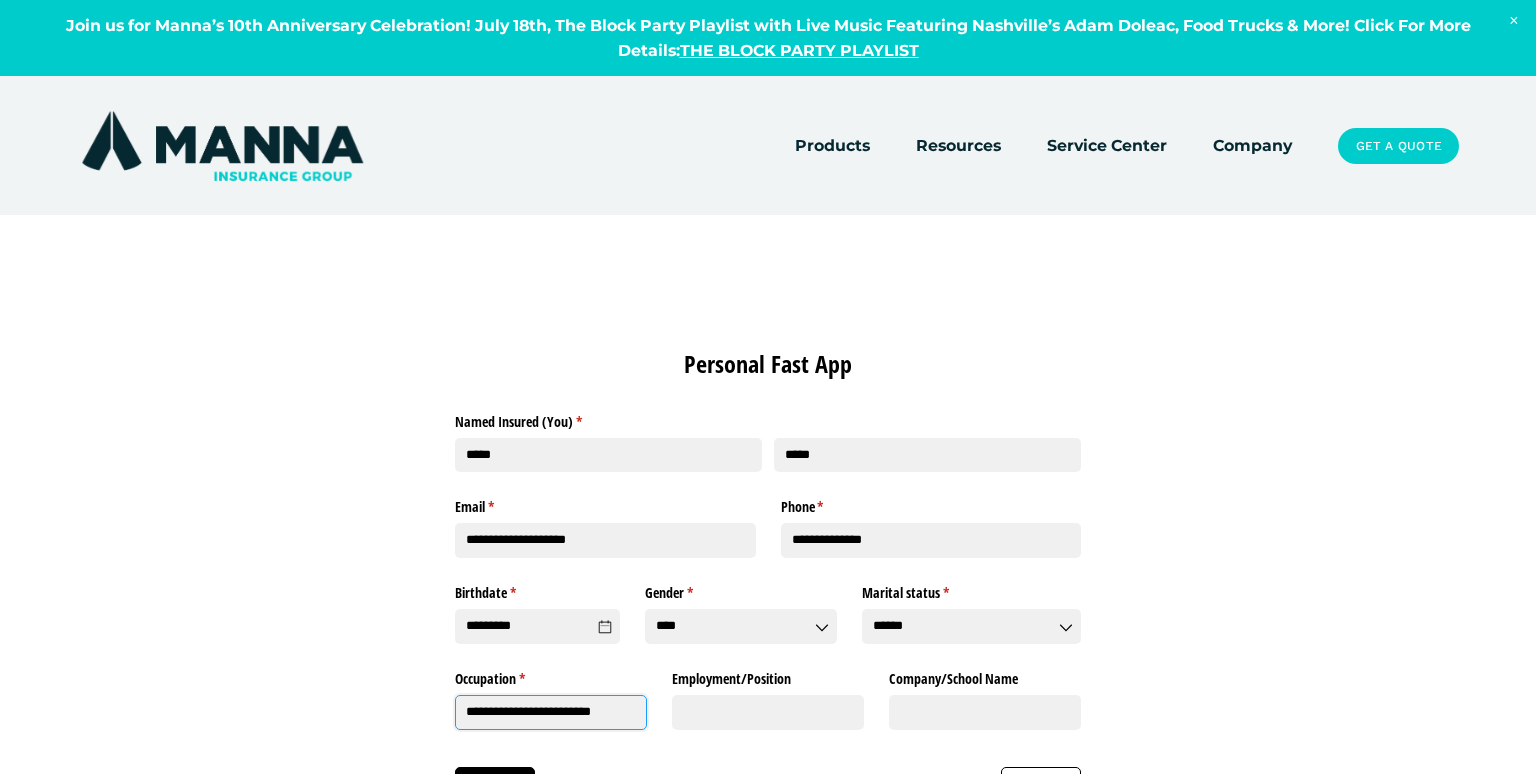 type on "**********" 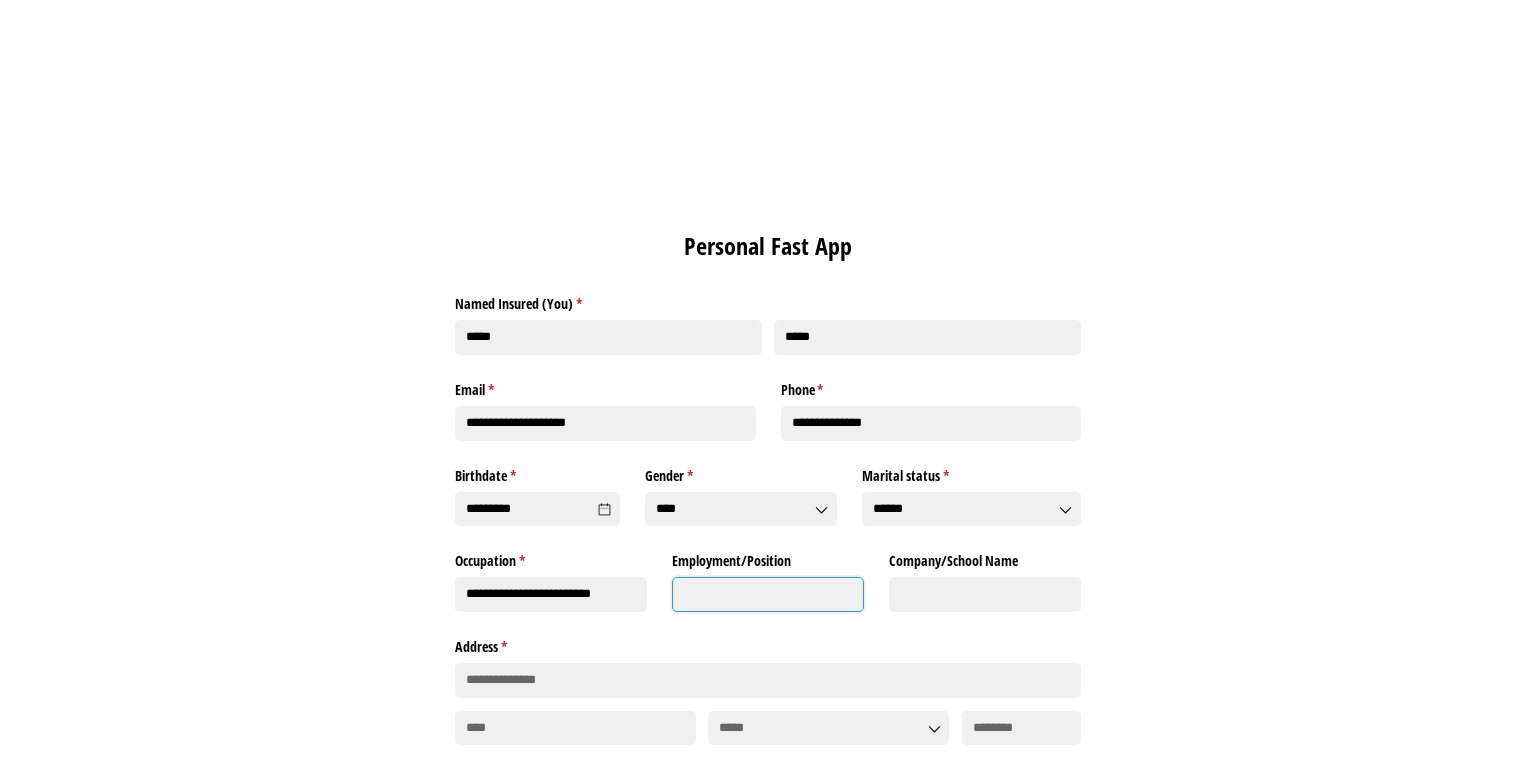 scroll, scrollTop: 211, scrollLeft: 0, axis: vertical 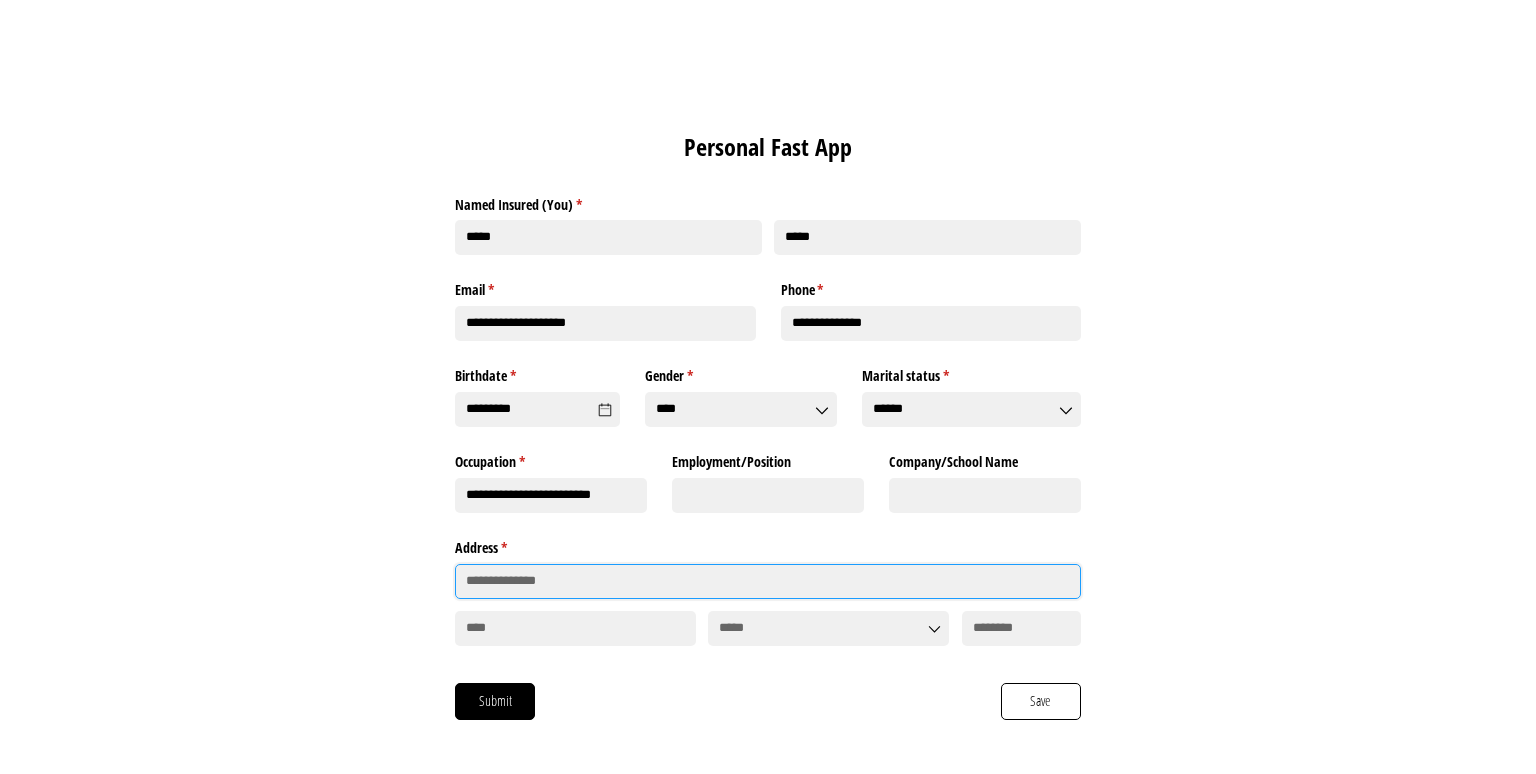 click 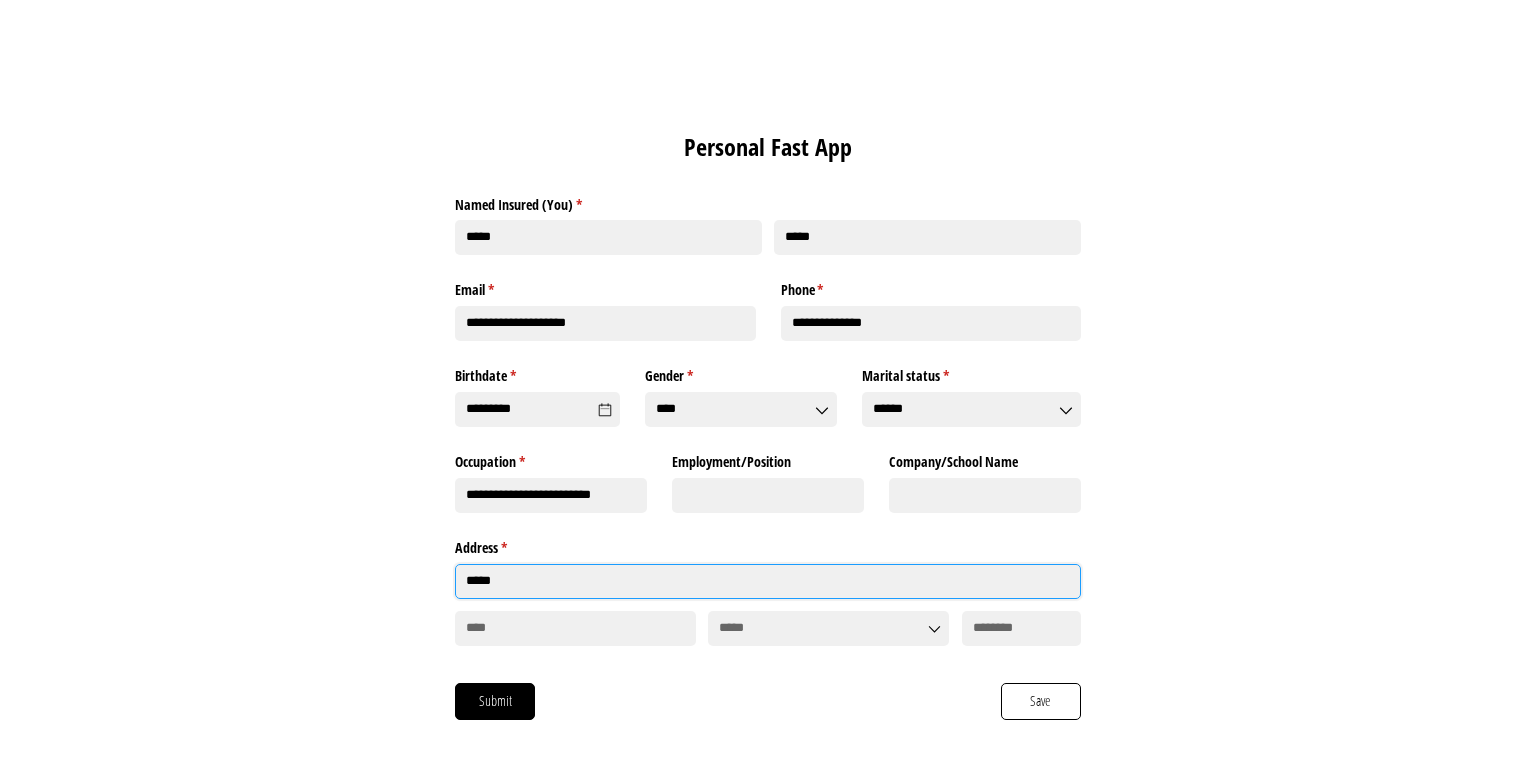 click on "****" 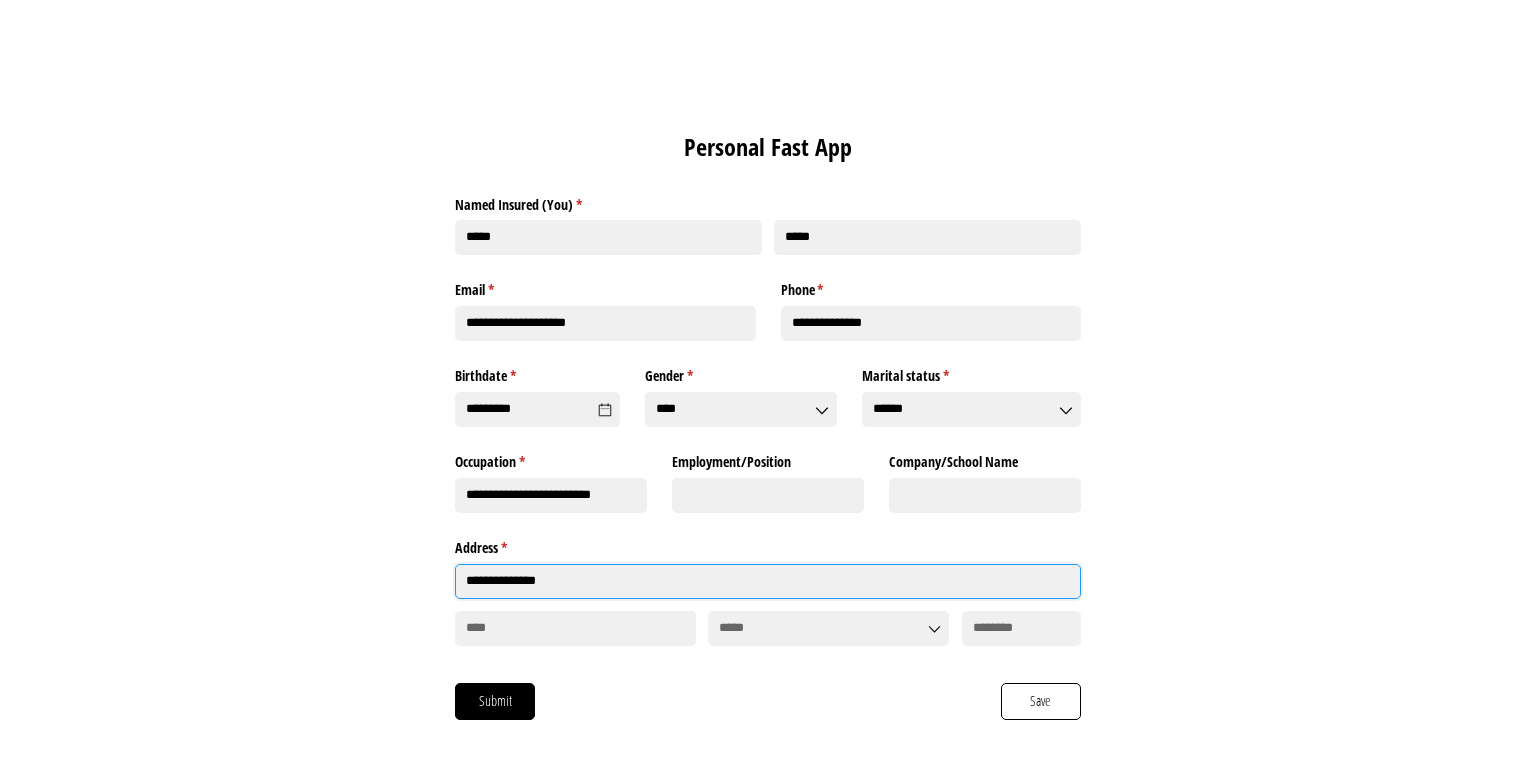 type on "**********" 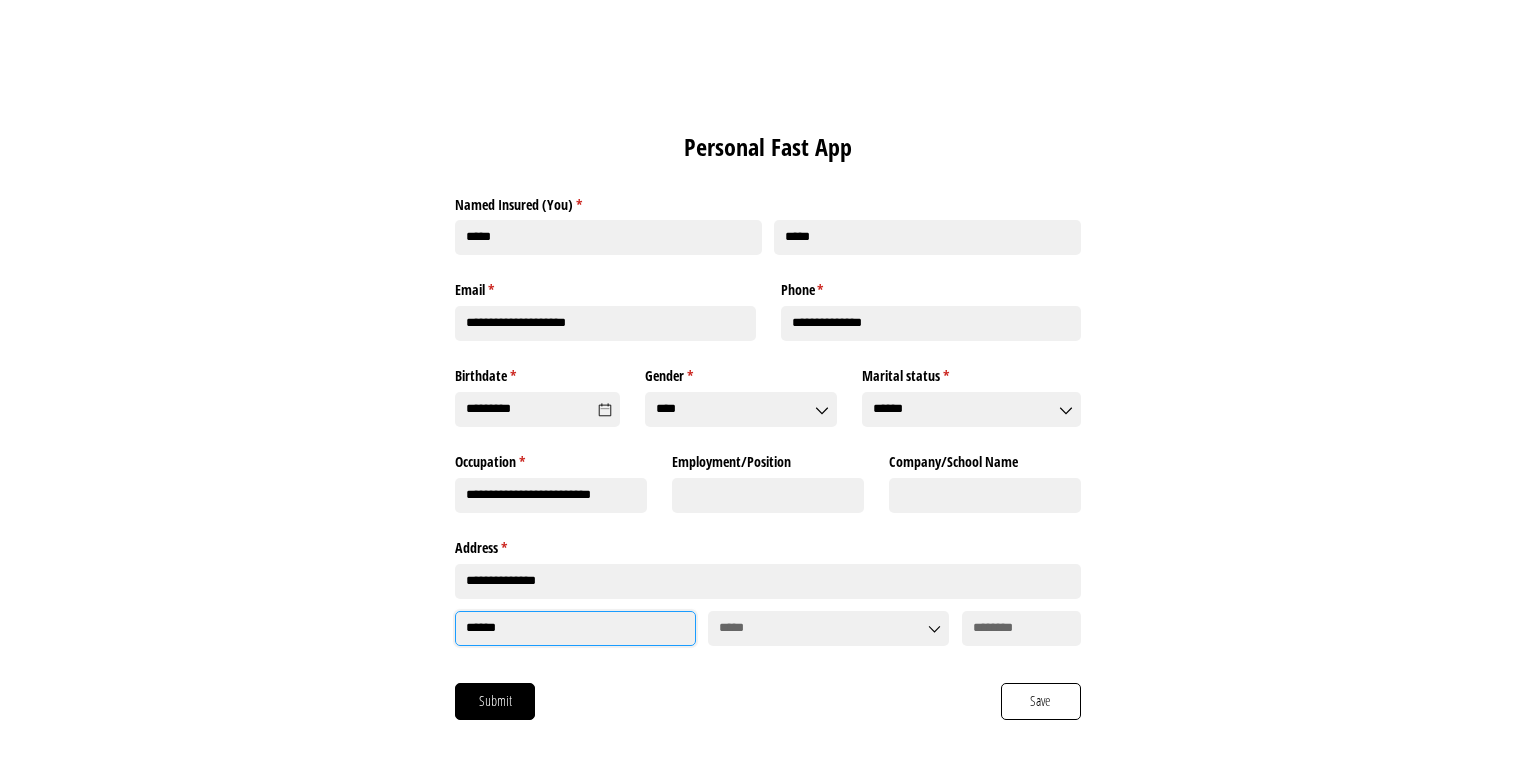 type on "******" 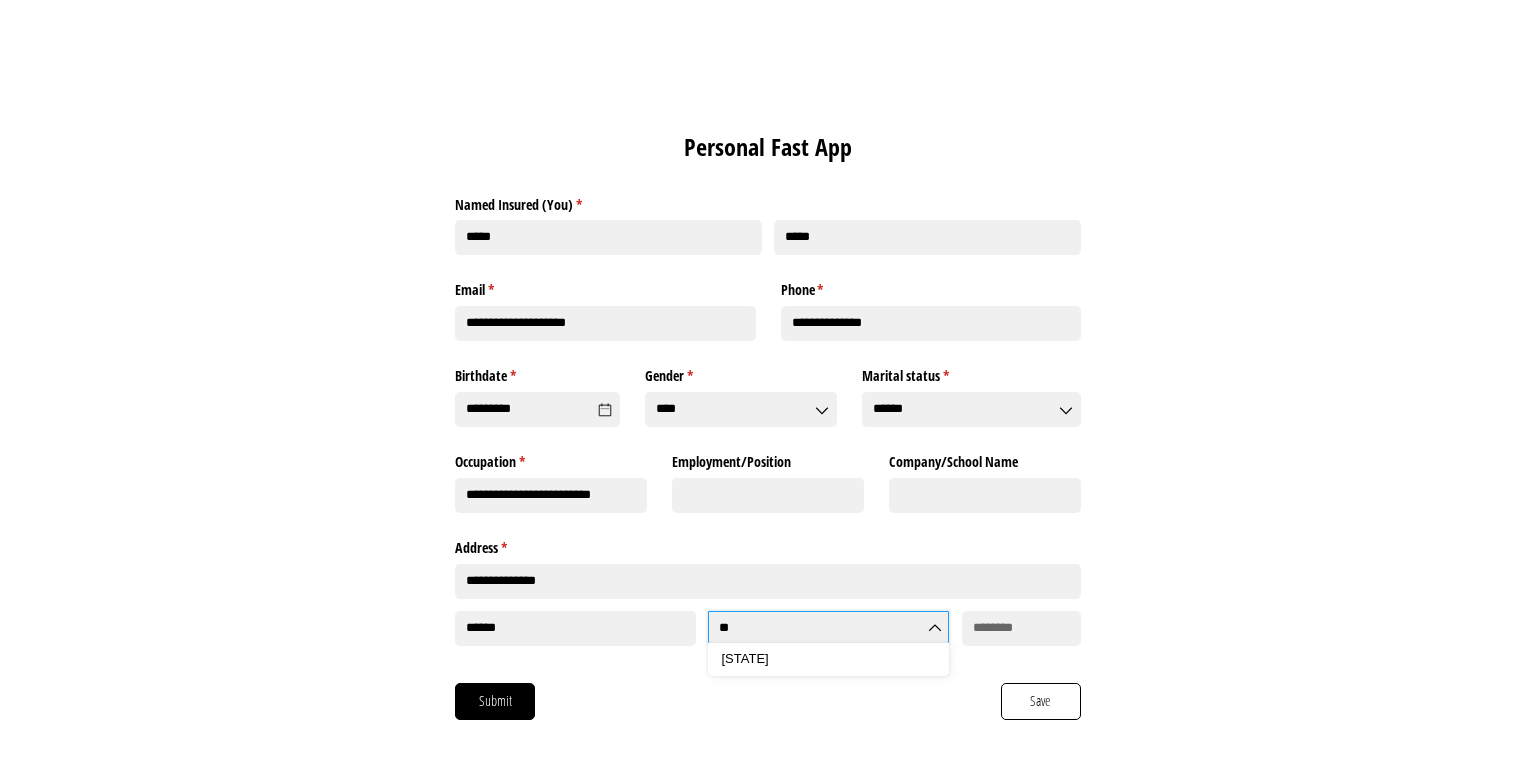 type on "**********" 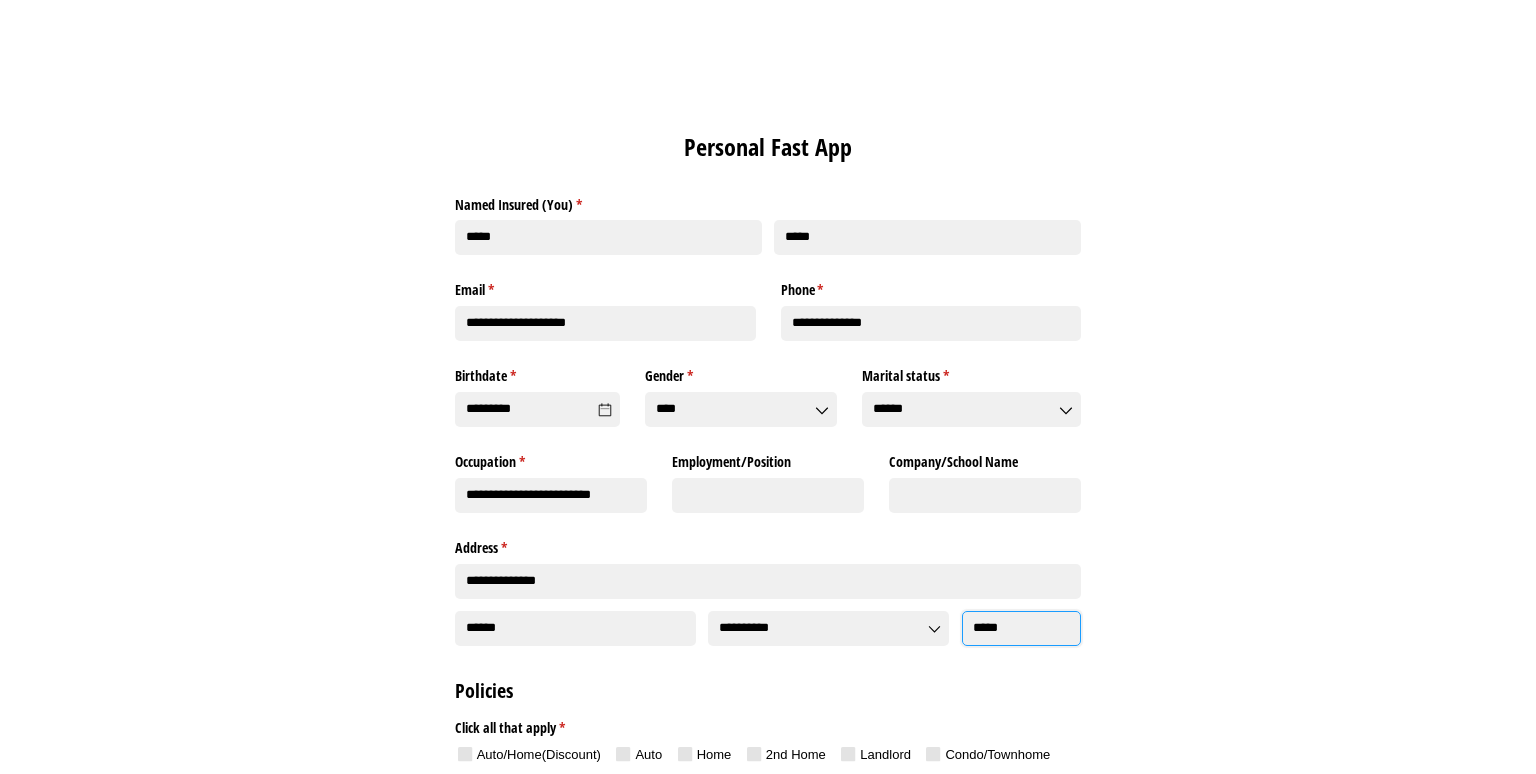 type on "*****" 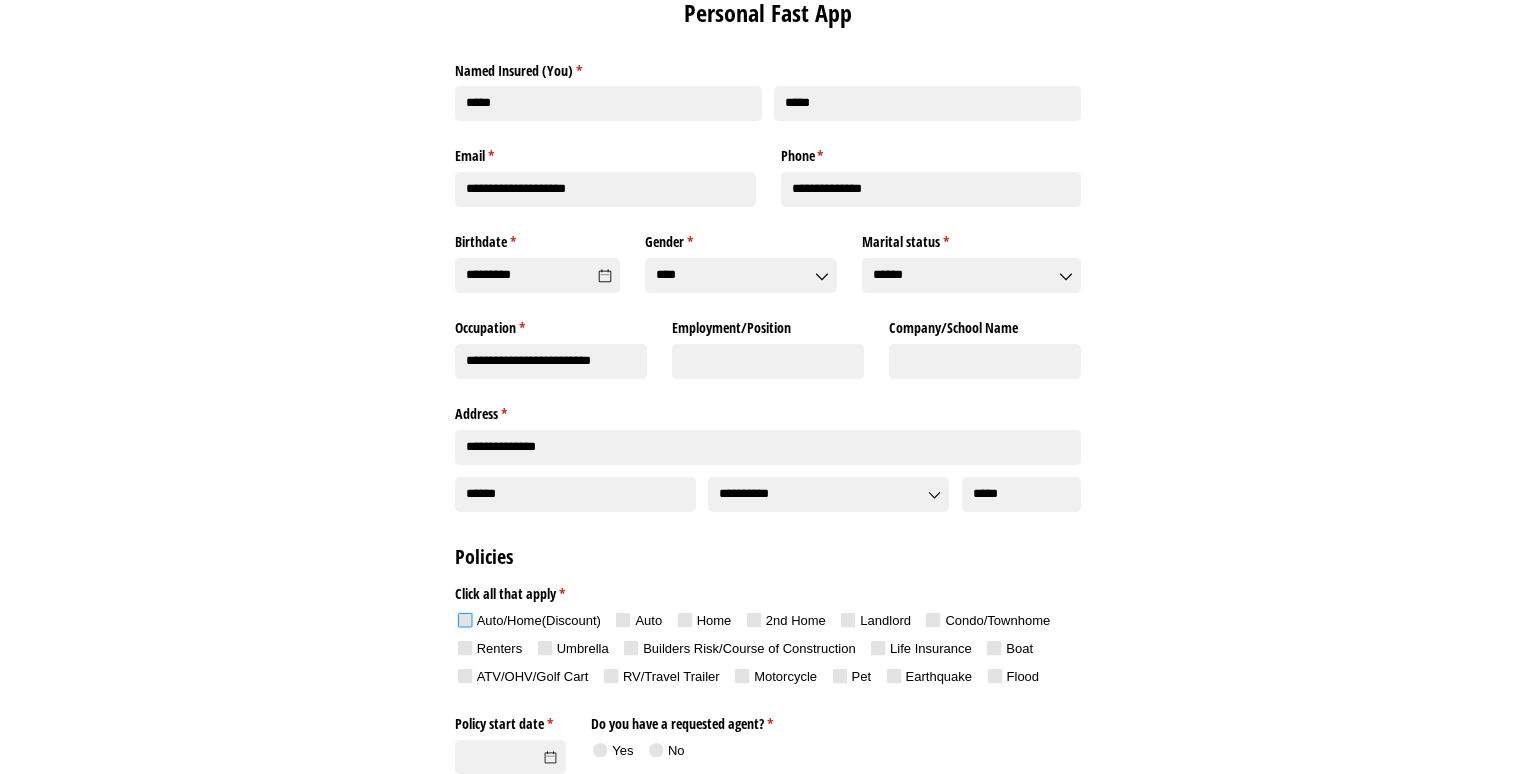 scroll, scrollTop: 422, scrollLeft: 0, axis: vertical 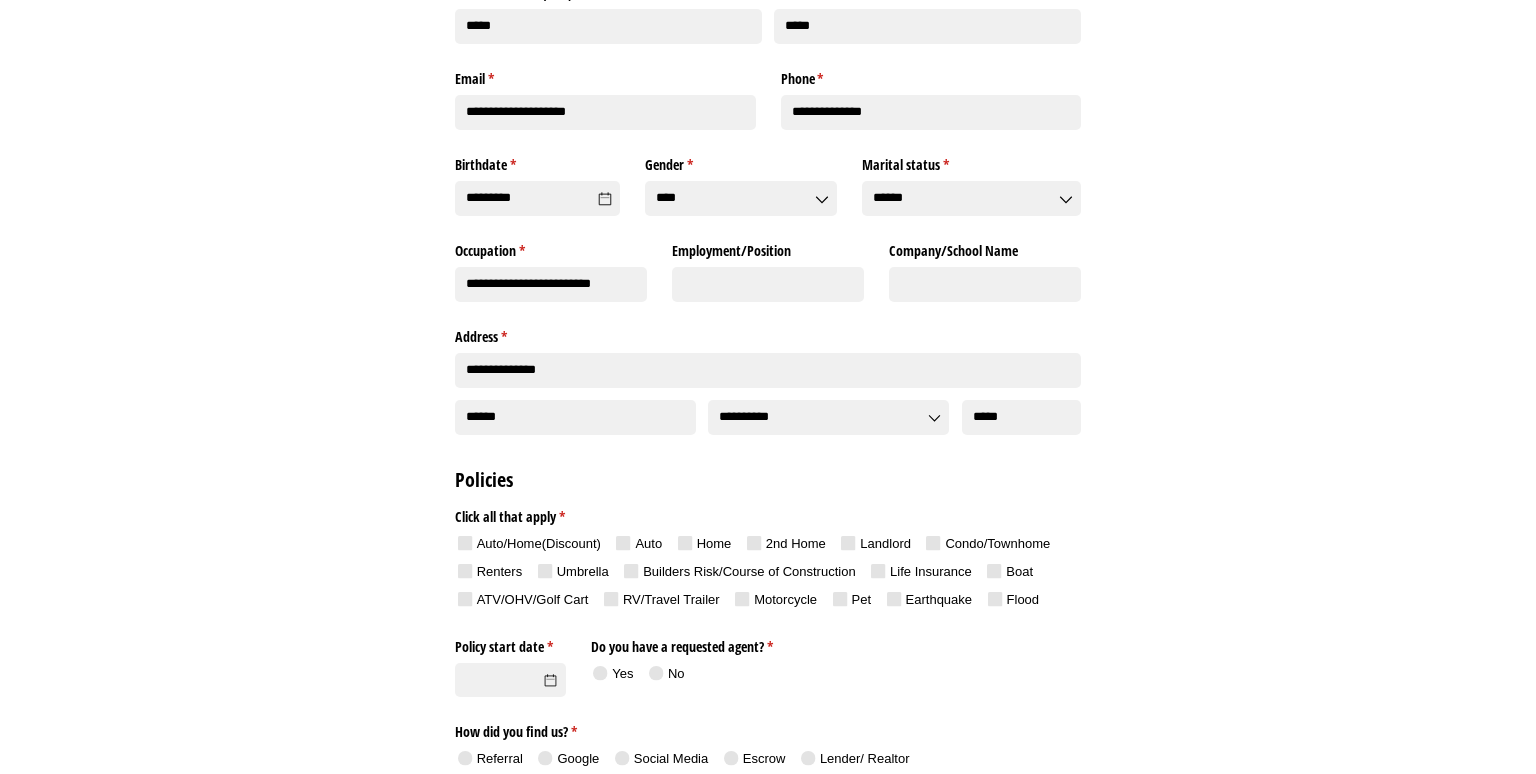 click 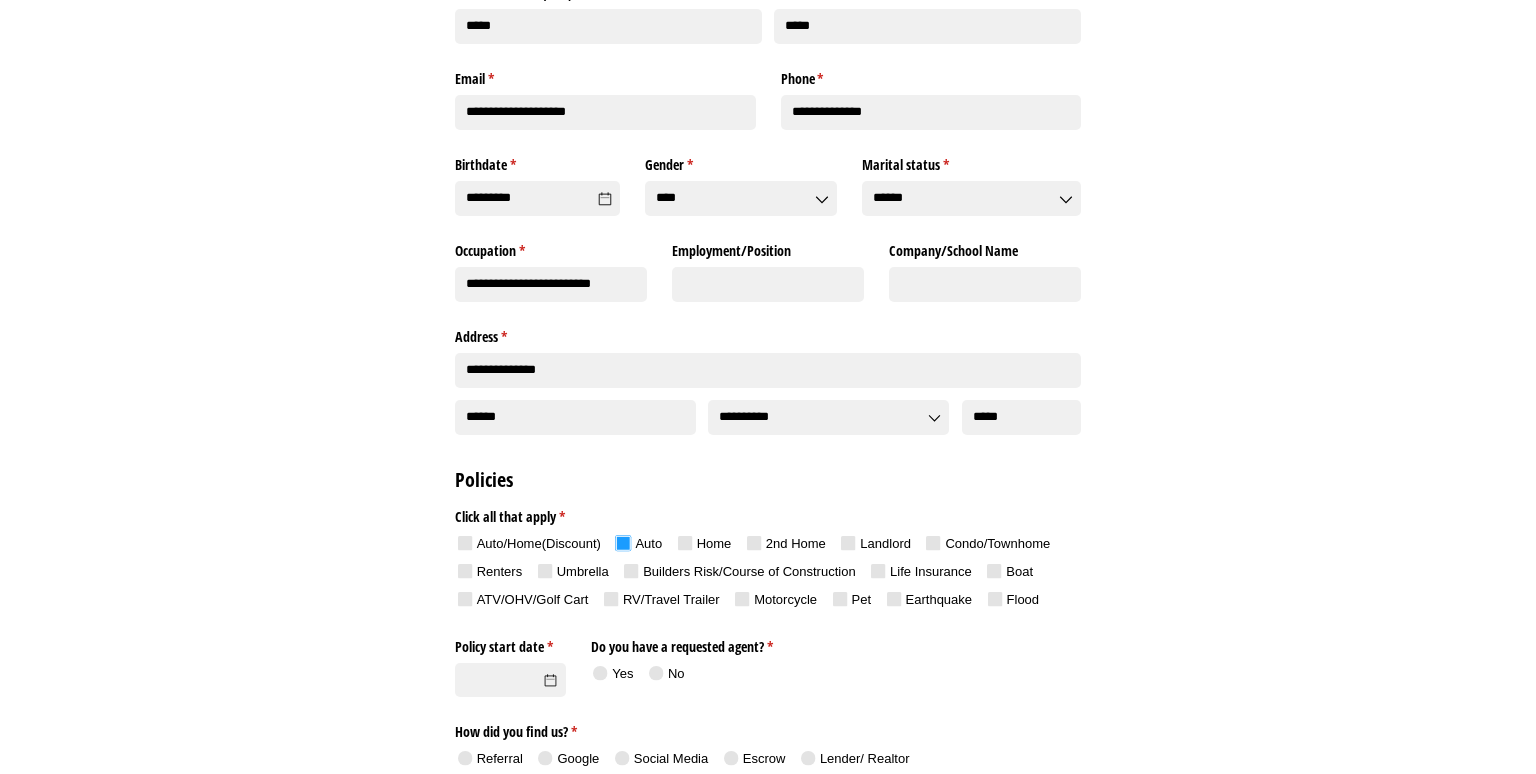 click 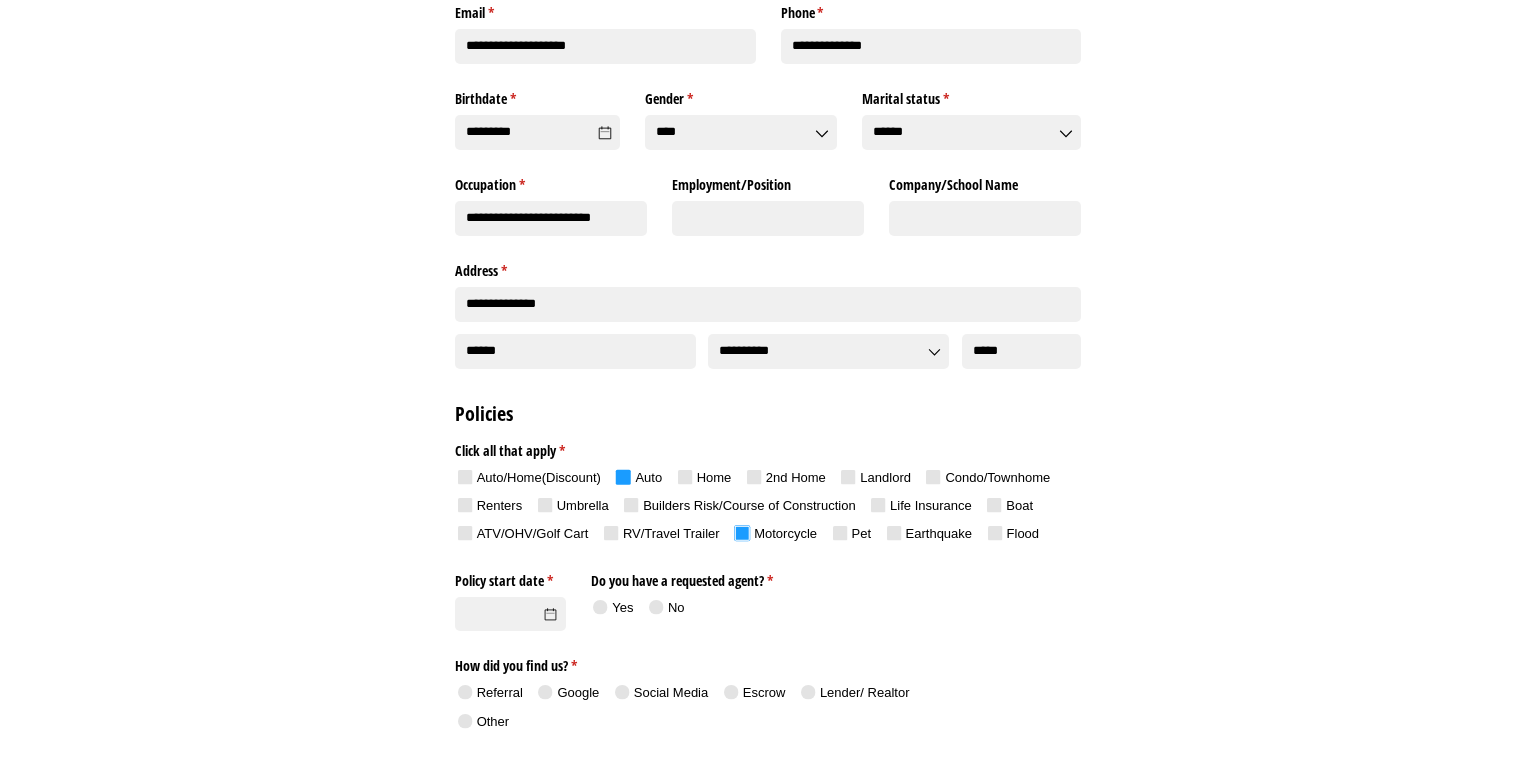 scroll, scrollTop: 528, scrollLeft: 0, axis: vertical 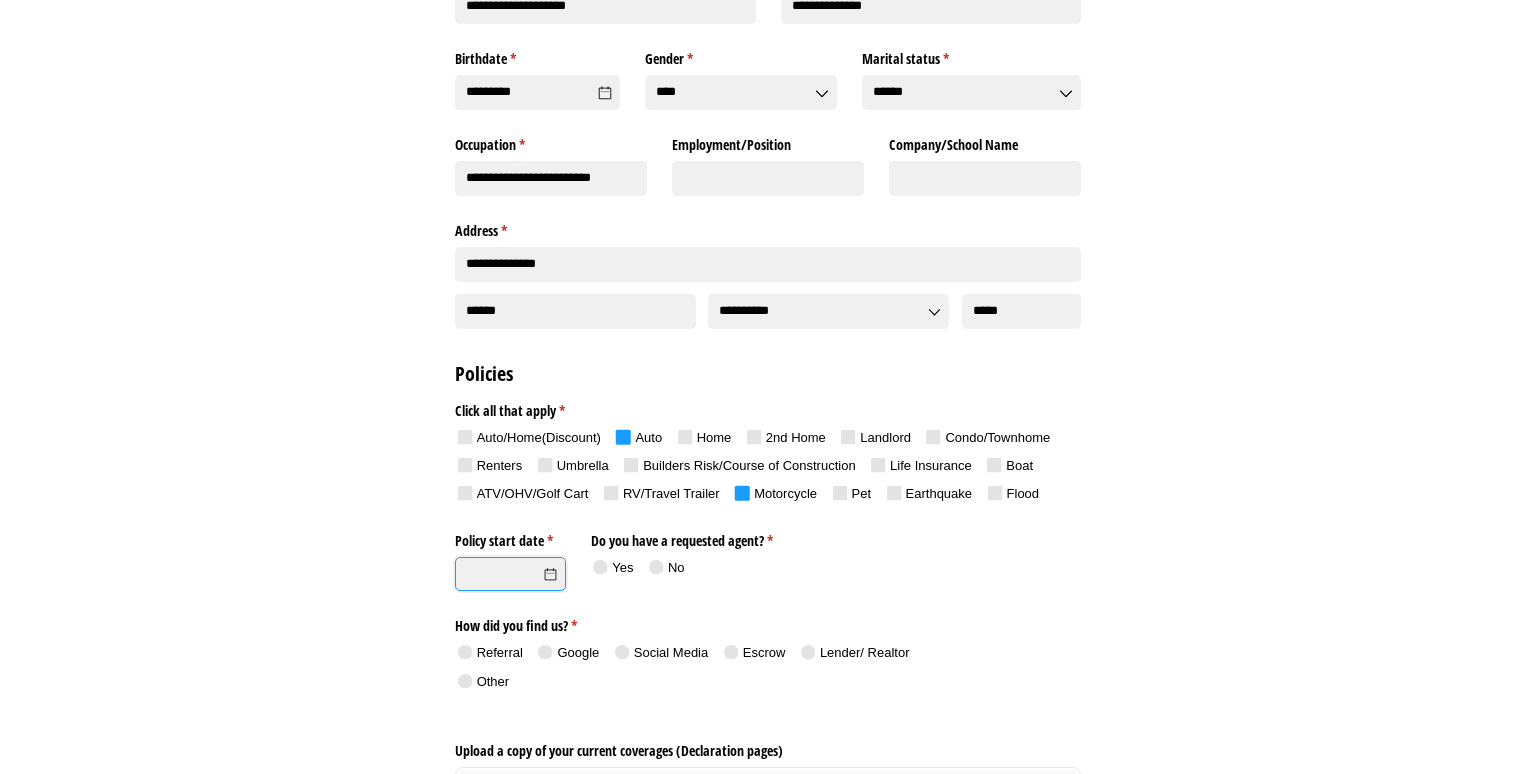 click on "Policy start date *   (required)" 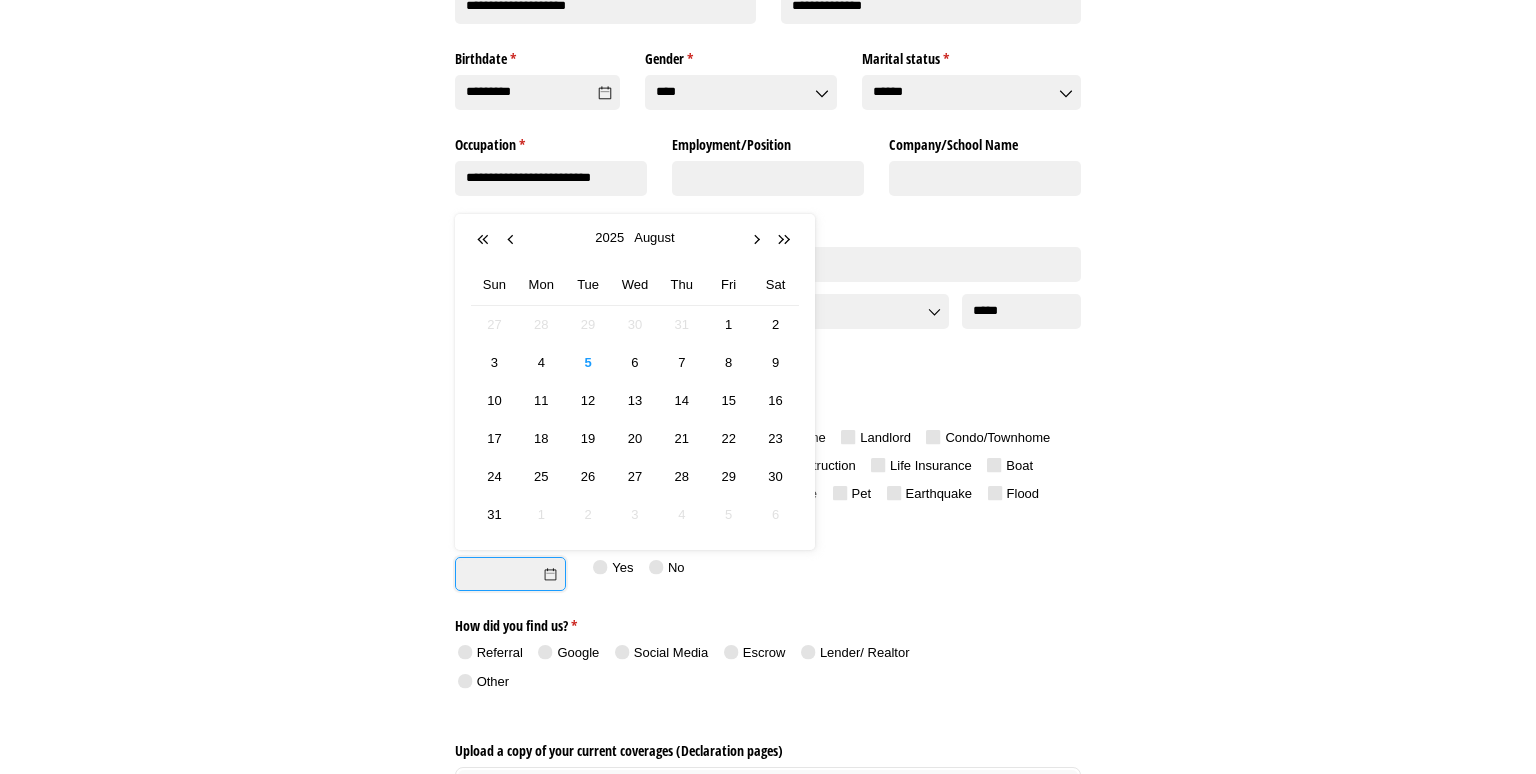click on "5" at bounding box center (587, 362) 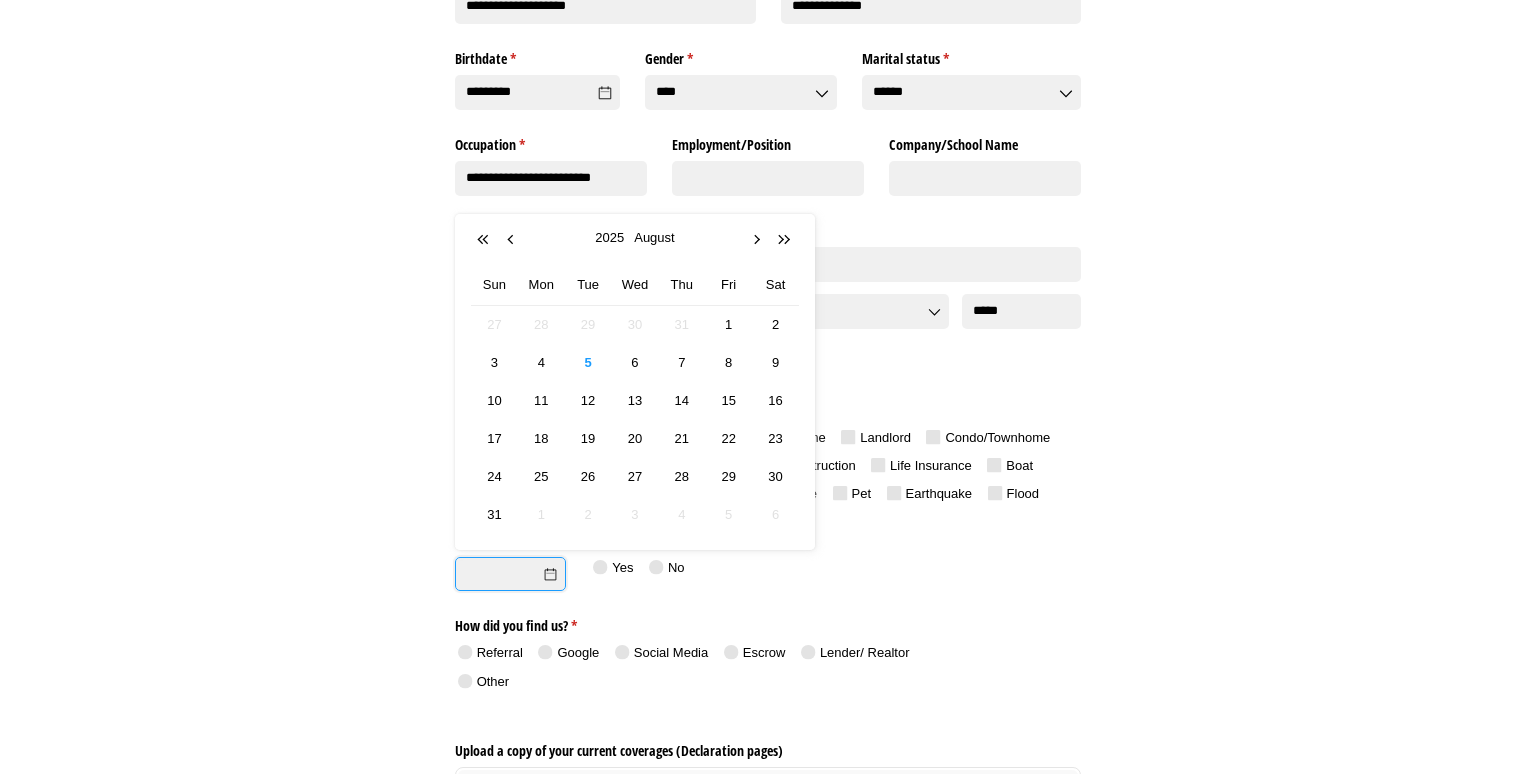 type on "********" 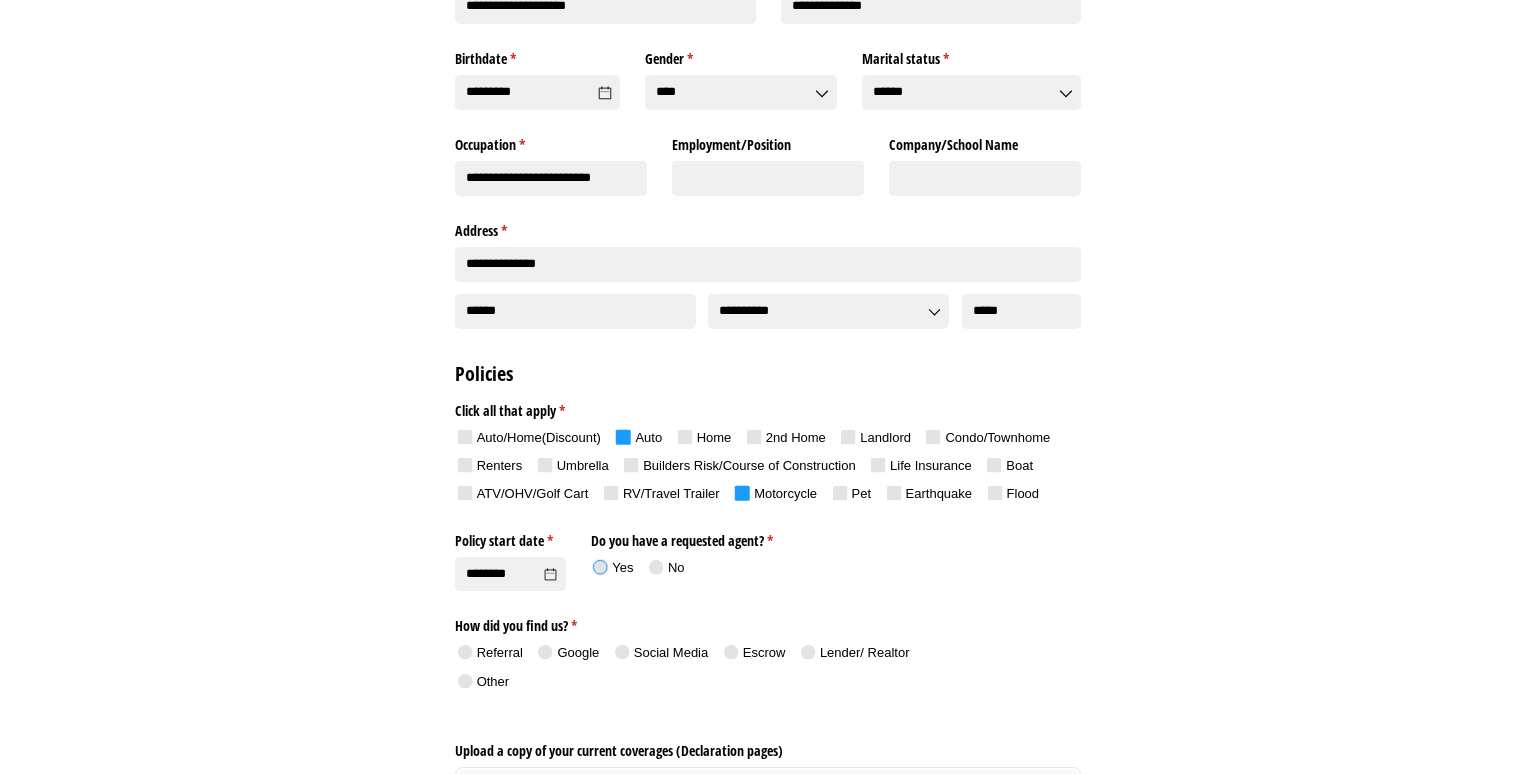 click 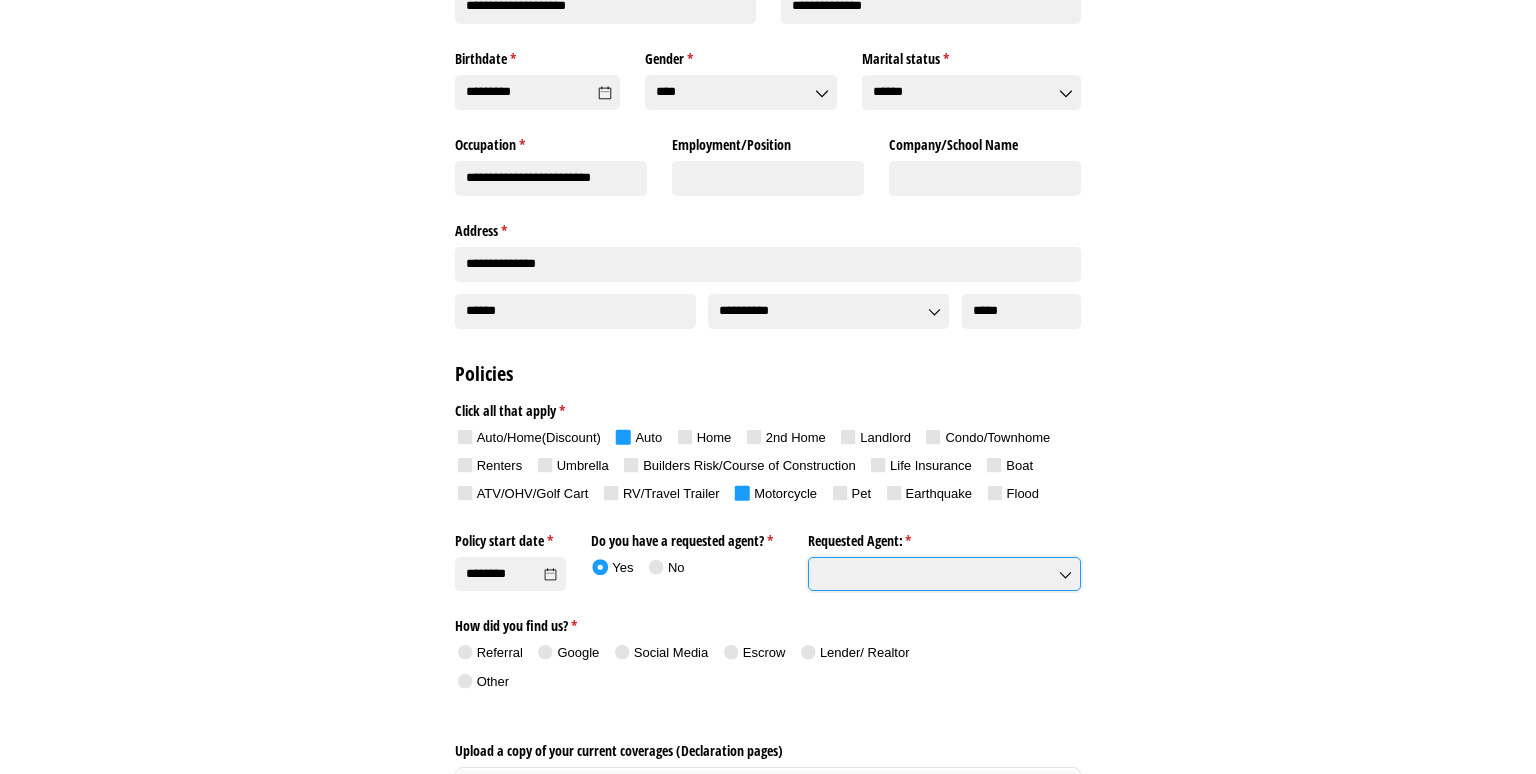 click on "Requested Agent: *   (required)" 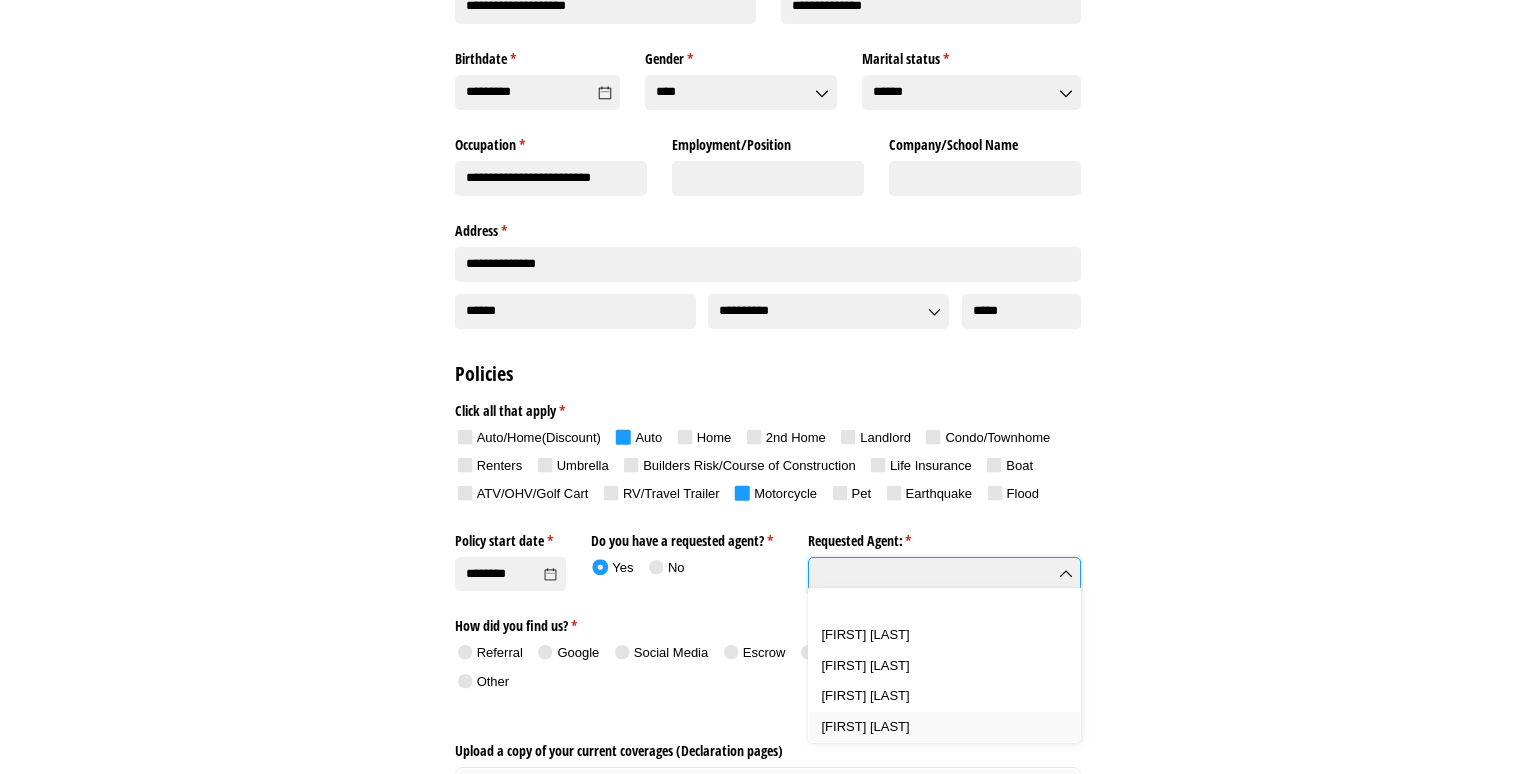 click on "[FIRST] [LAST]" at bounding box center (866, 726) 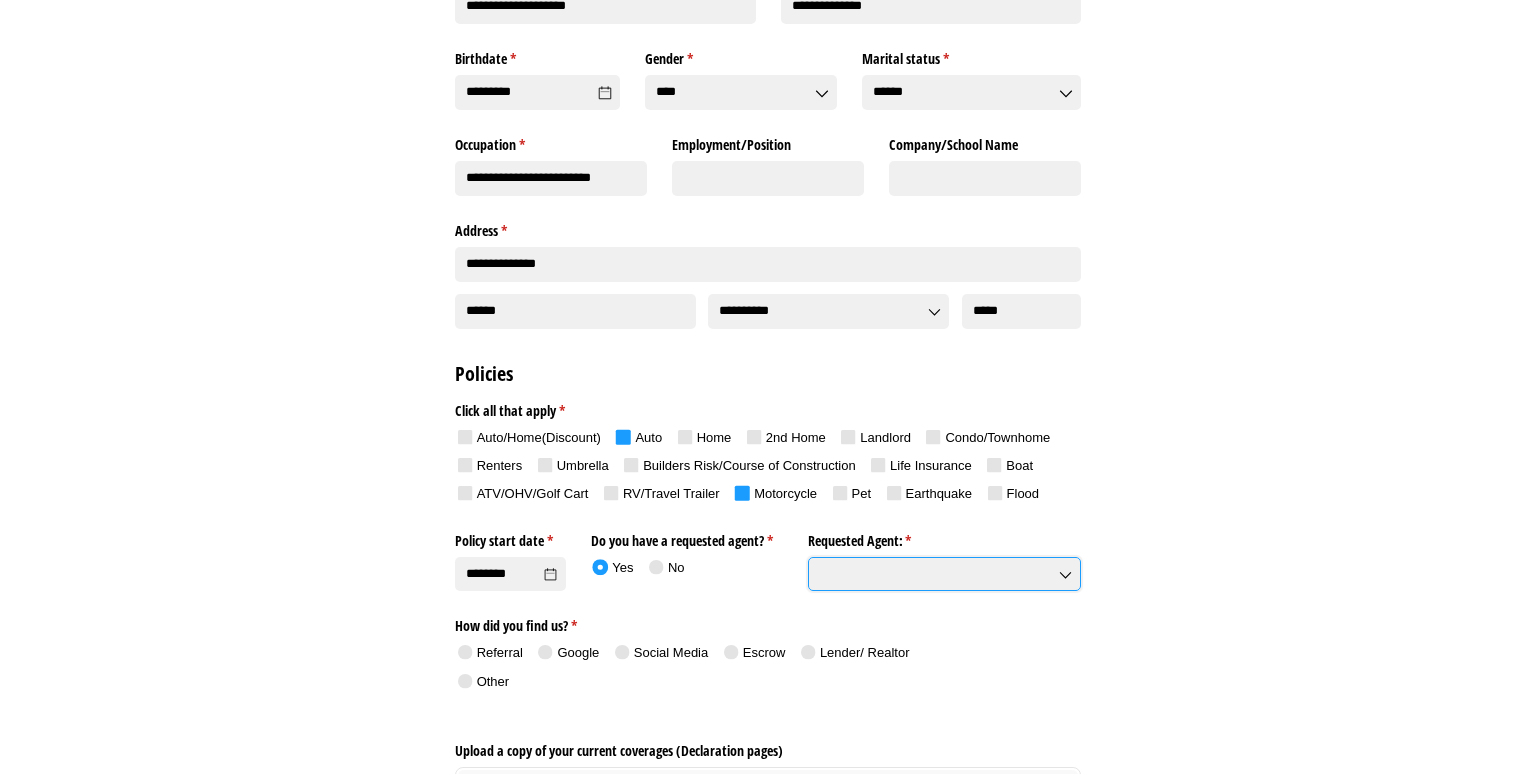 type on "**********" 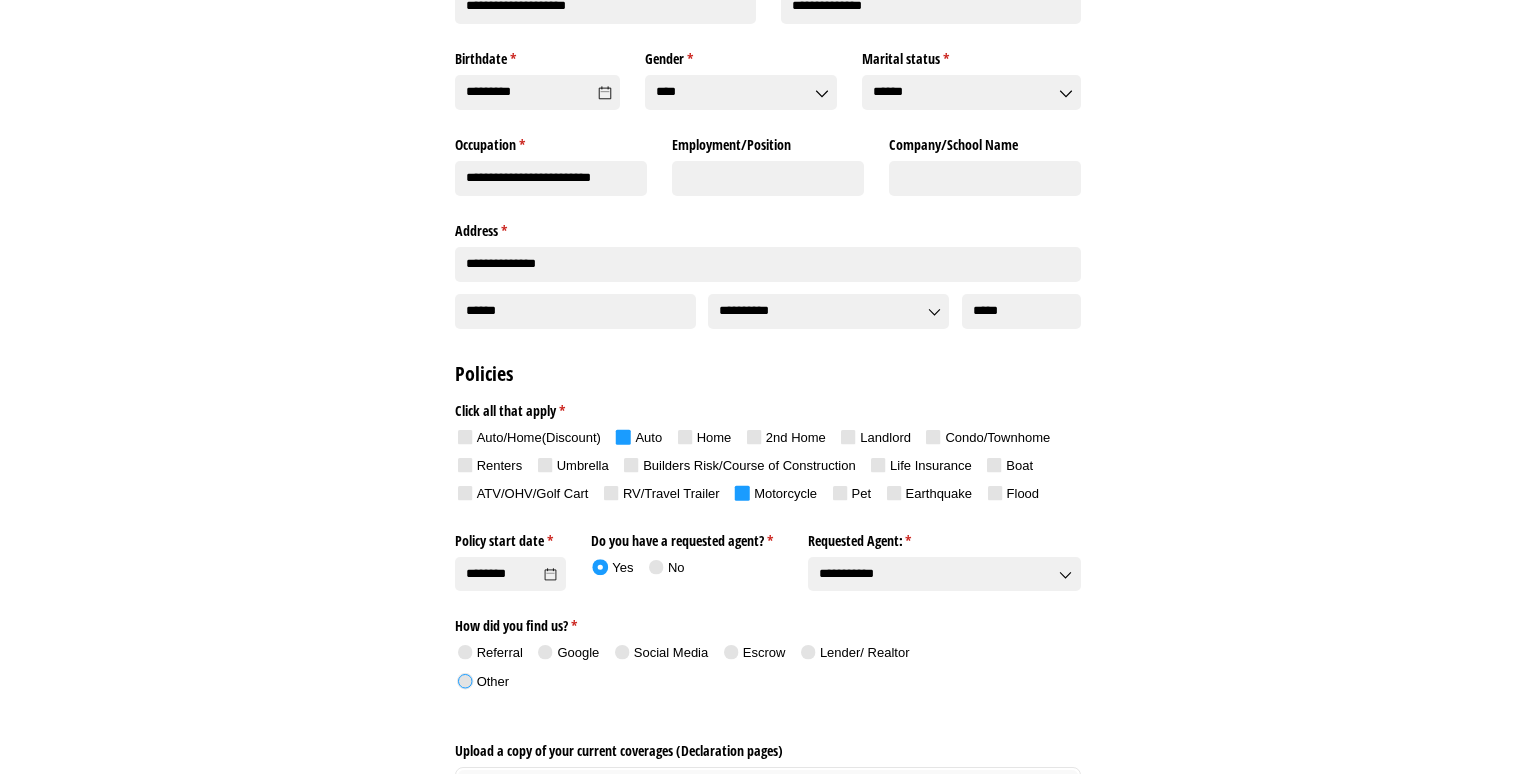 click 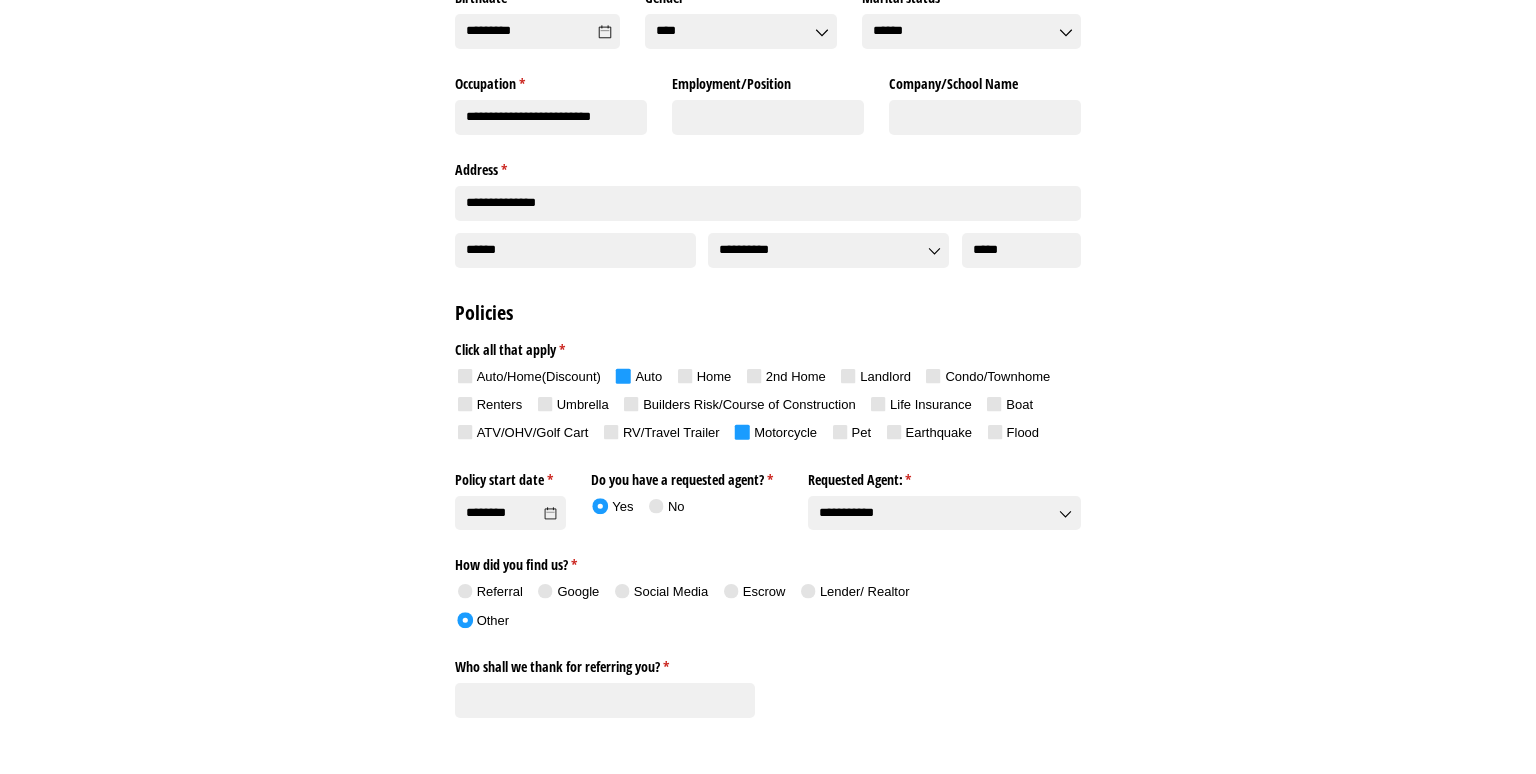 scroll, scrollTop: 633, scrollLeft: 0, axis: vertical 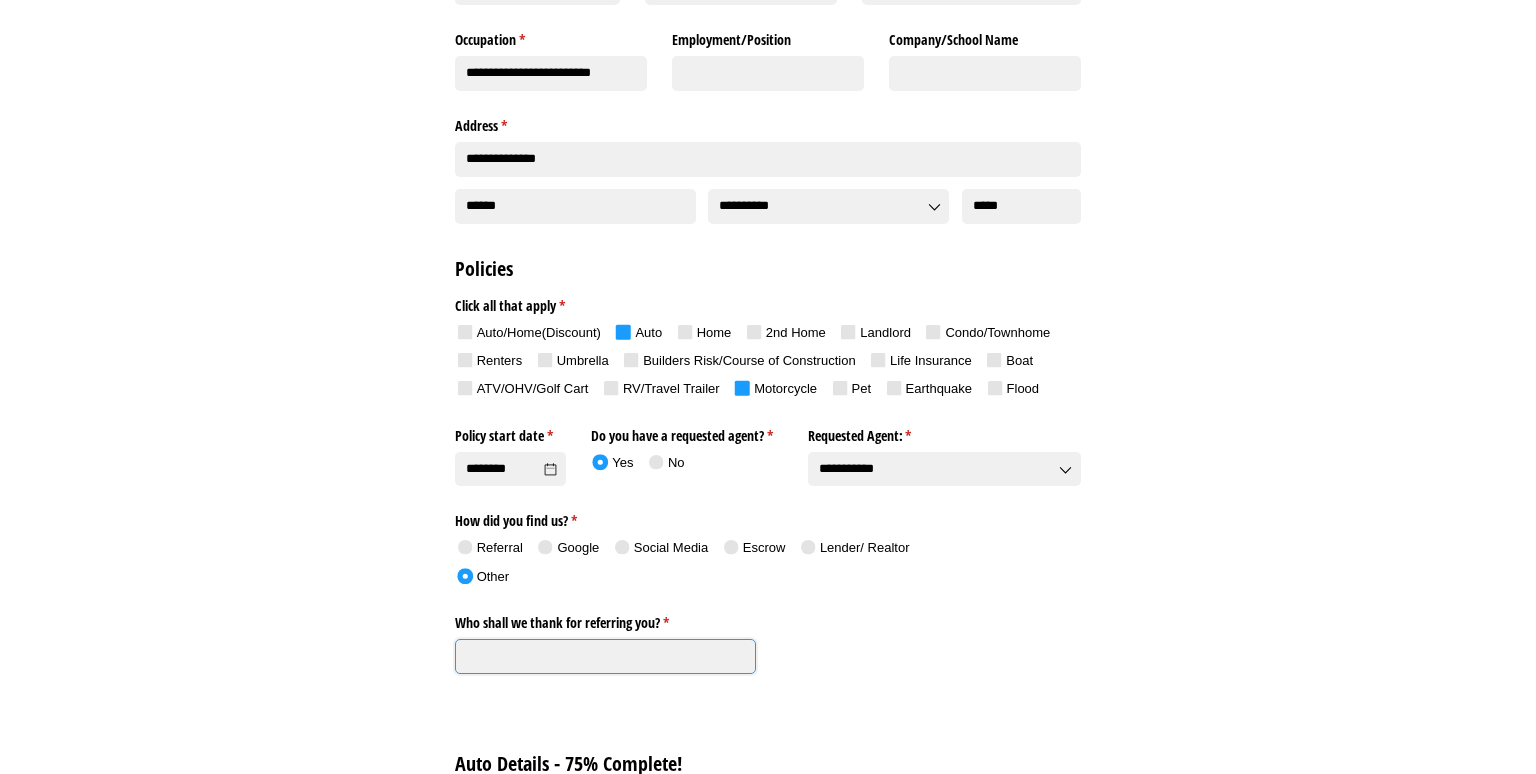click on "Who shall we thank for referring you? *   (required)" 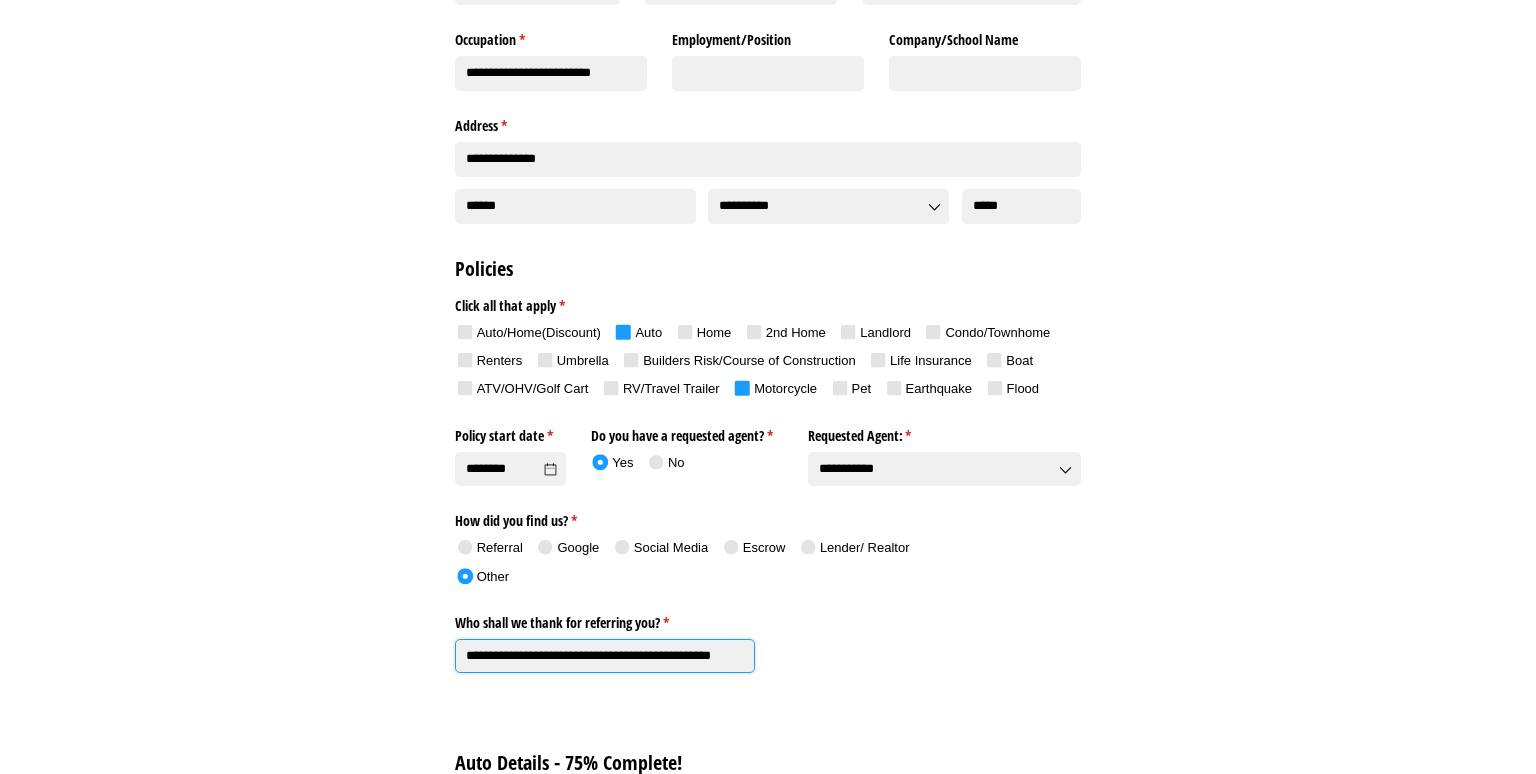 scroll, scrollTop: 0, scrollLeft: 10, axis: horizontal 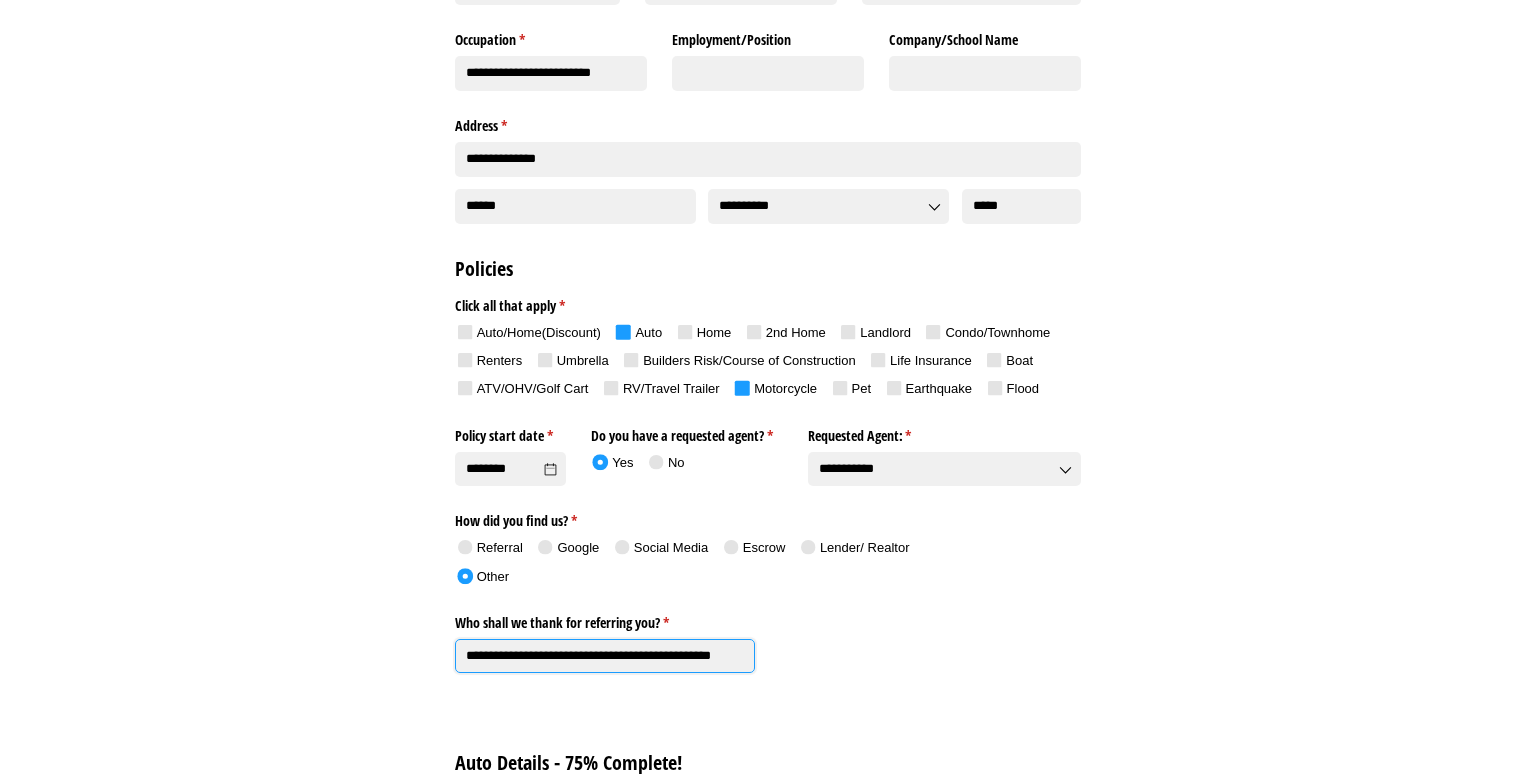 type on "**********" 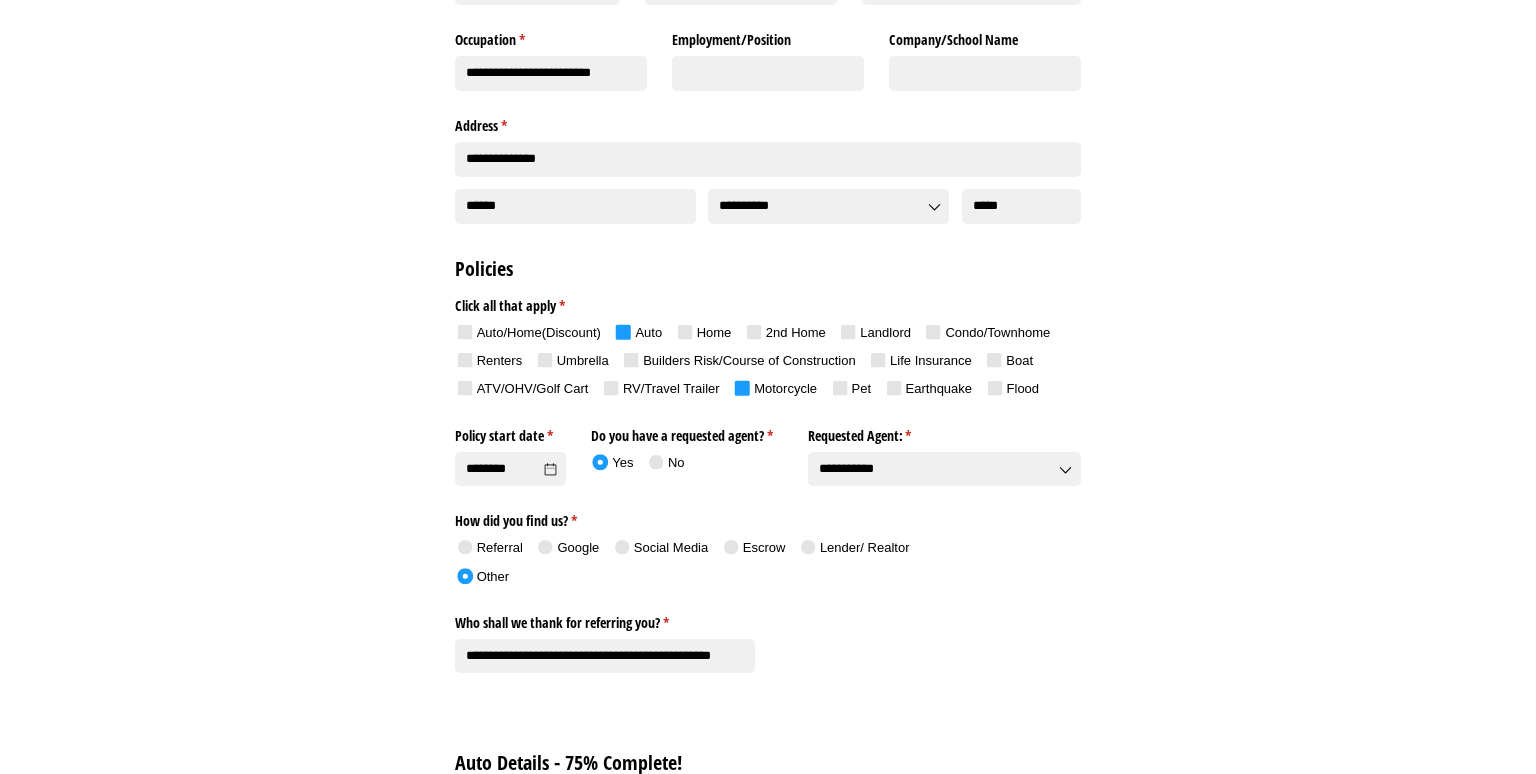 click on "**********" 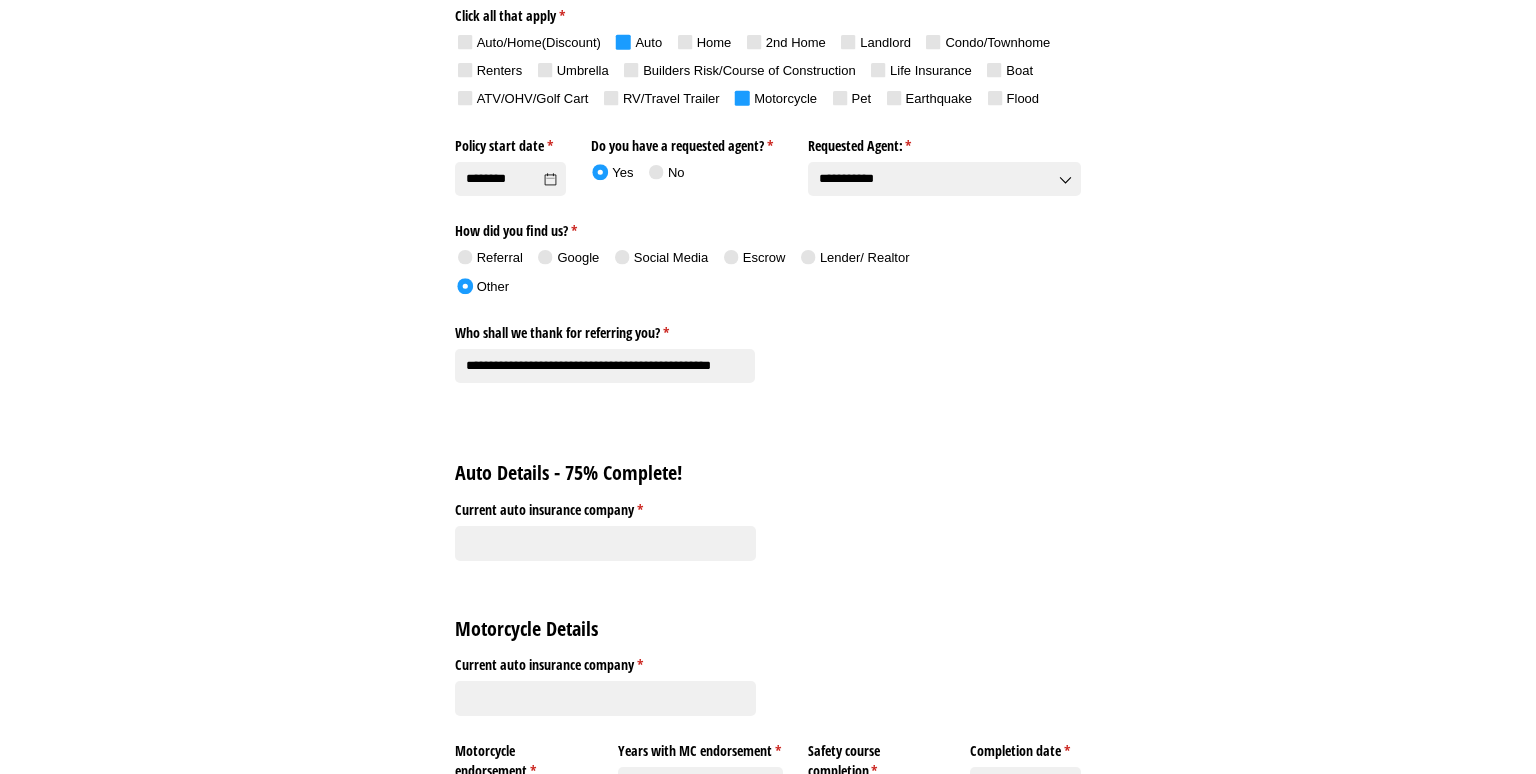 scroll, scrollTop: 1056, scrollLeft: 0, axis: vertical 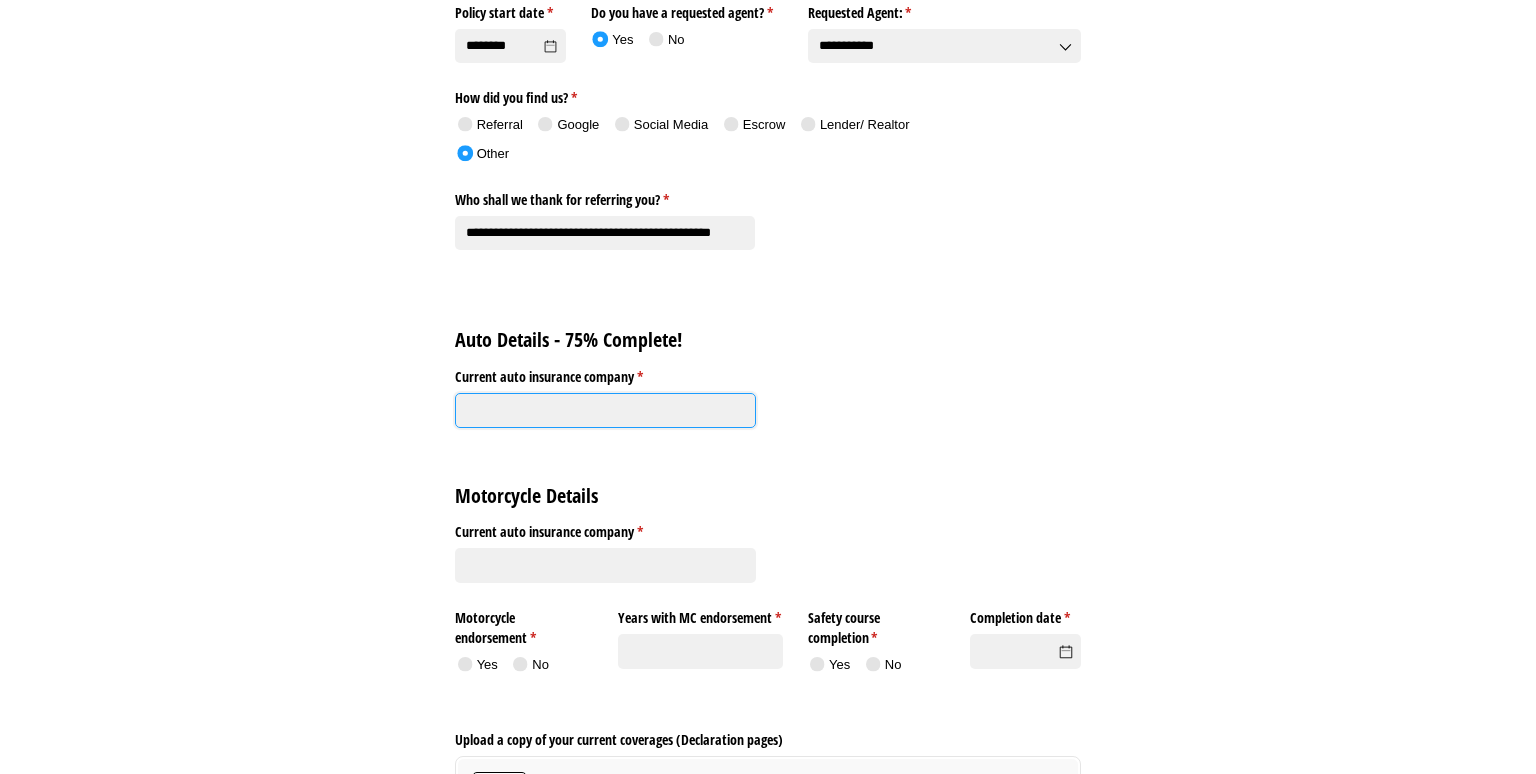 click on "Current auto insurance company *   (required)" 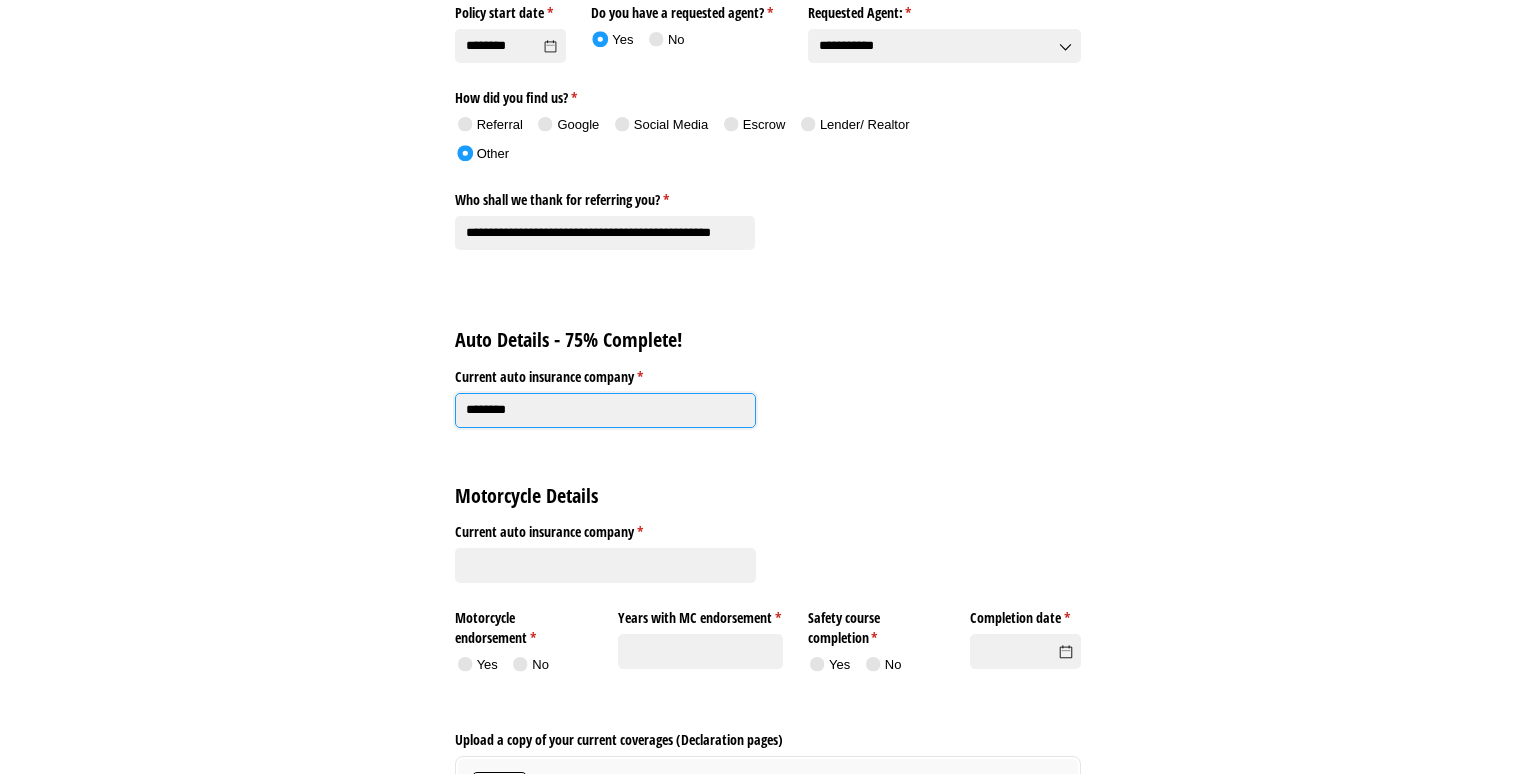 type on "********" 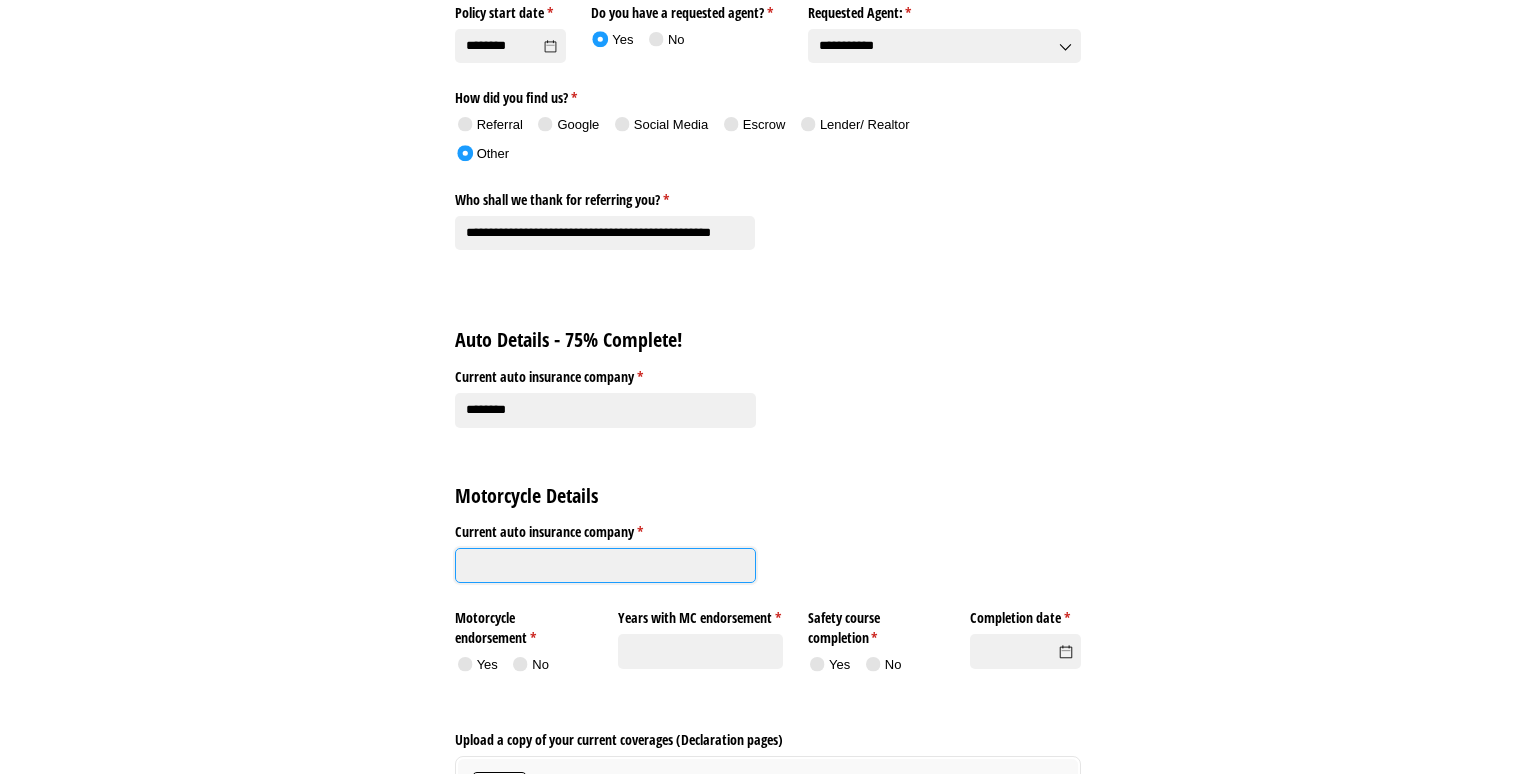 click on "Current auto insurance company *   (required)" 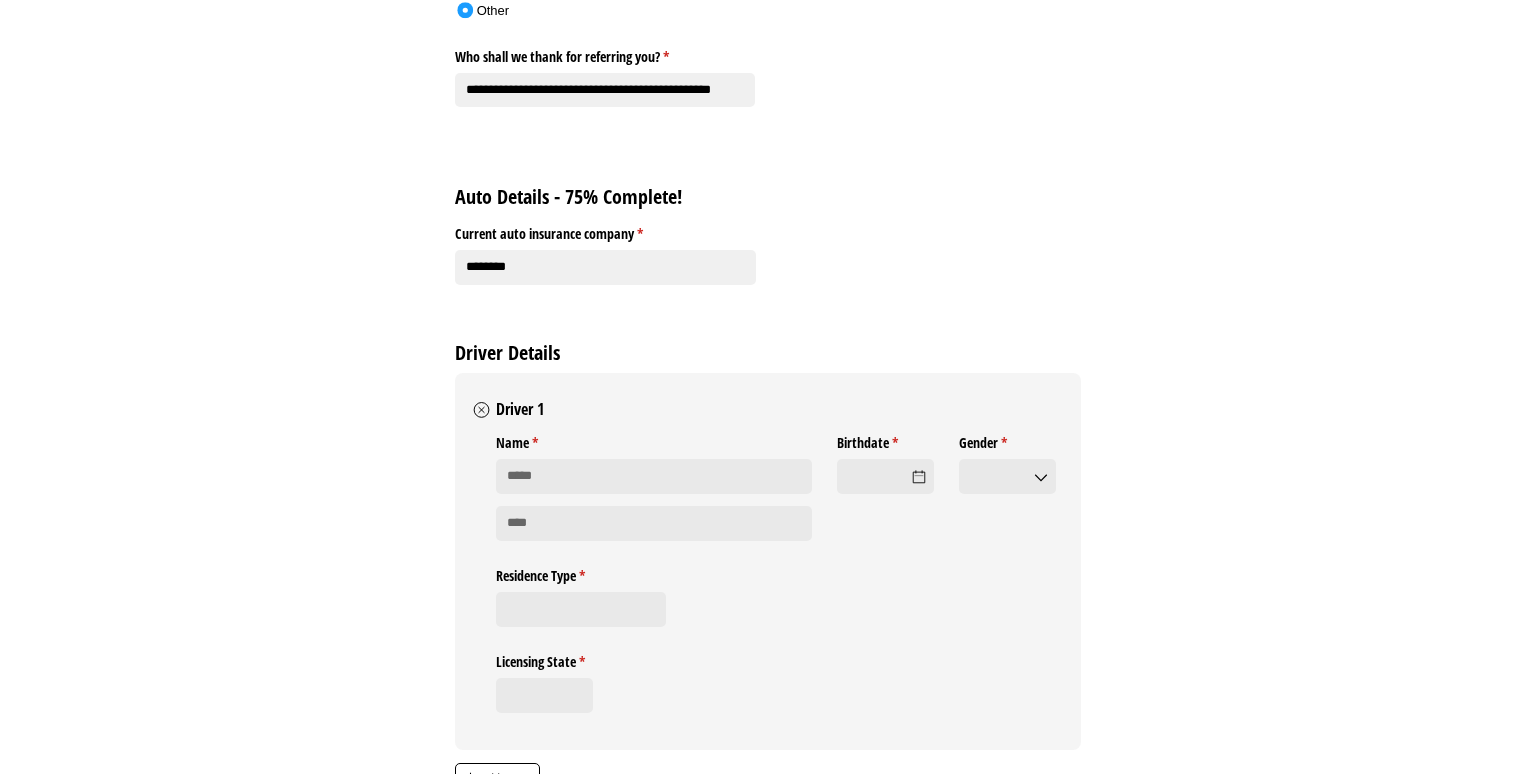 scroll, scrollTop: 1267, scrollLeft: 0, axis: vertical 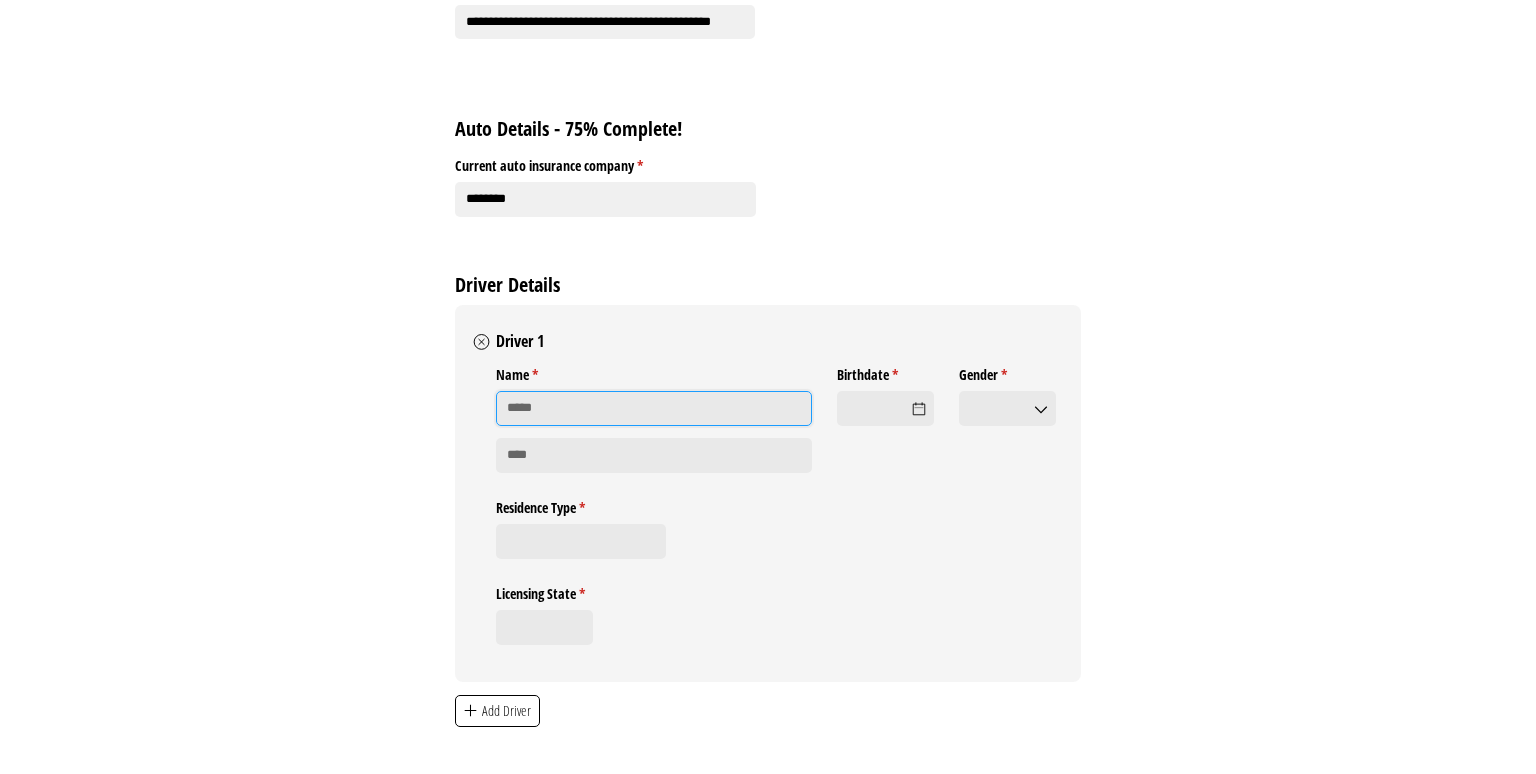 click 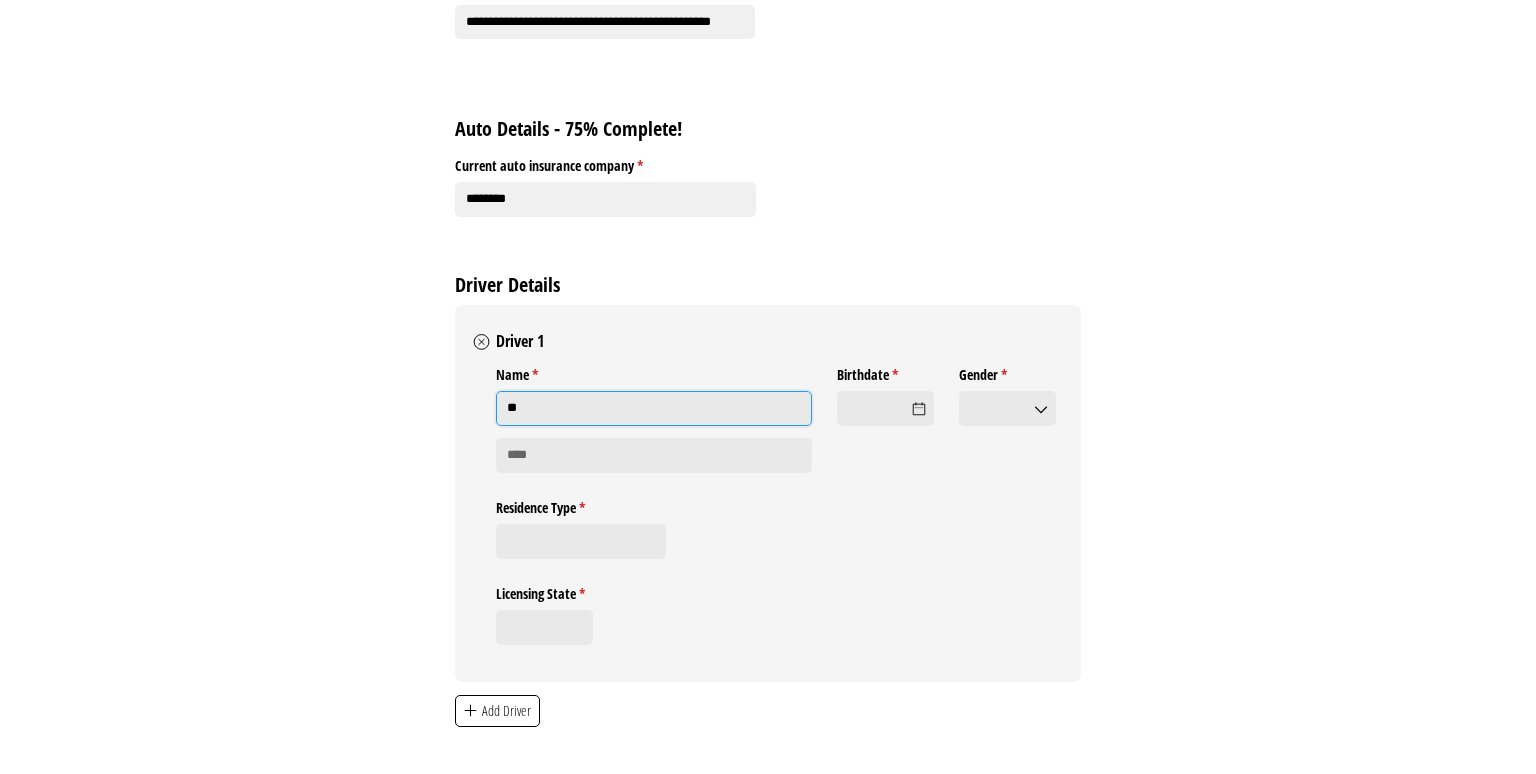 type on "*" 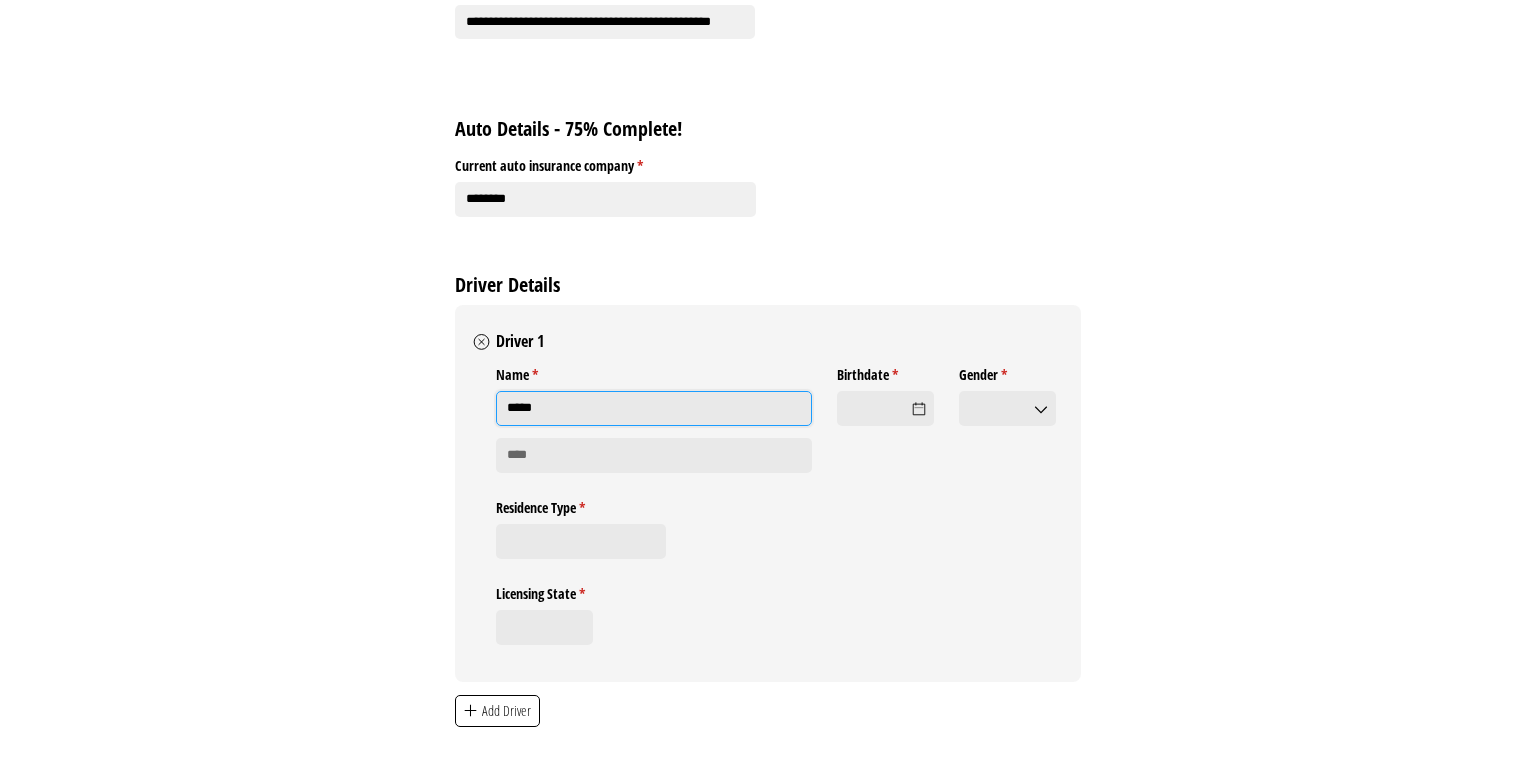 type on "*****" 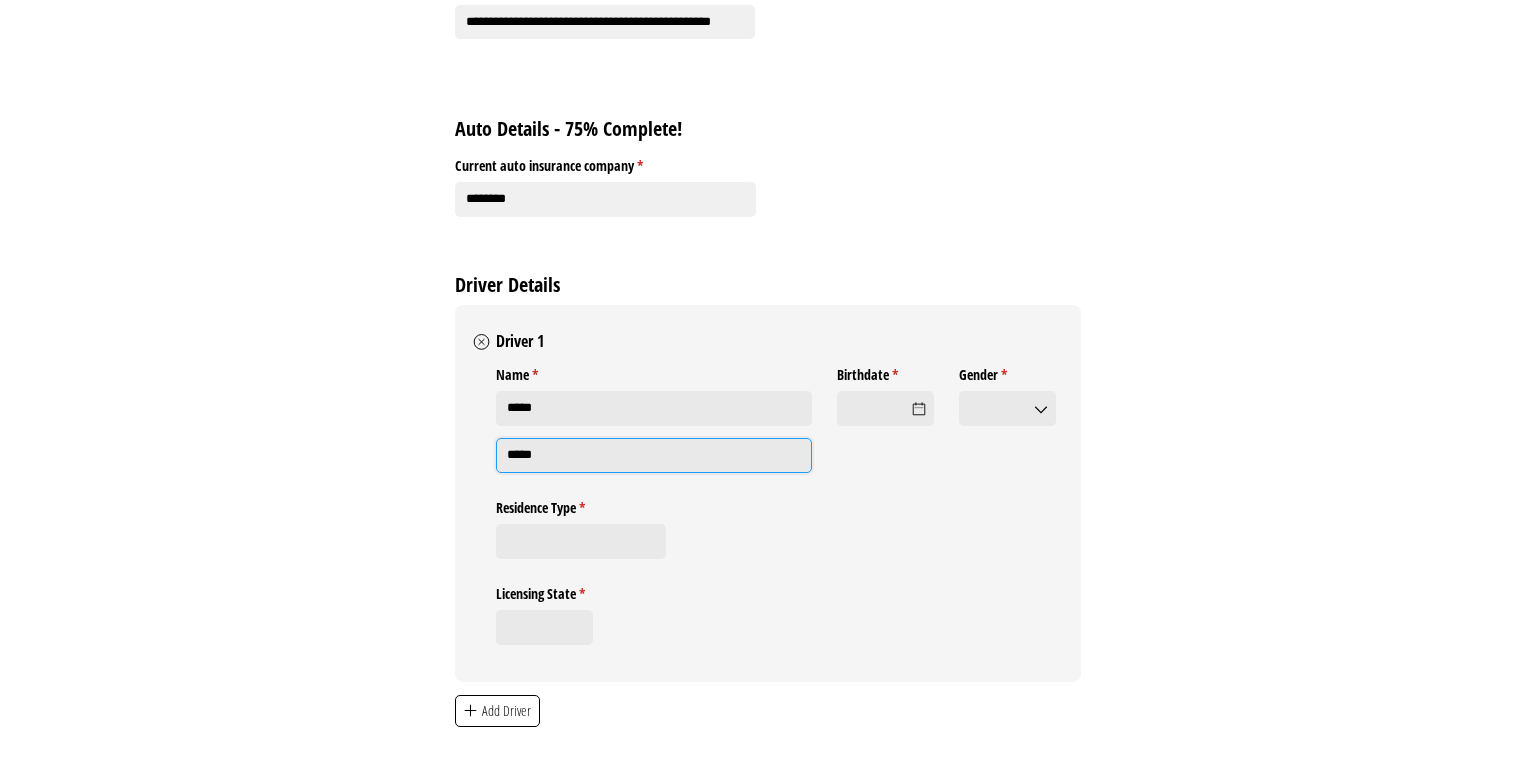 type on "*****" 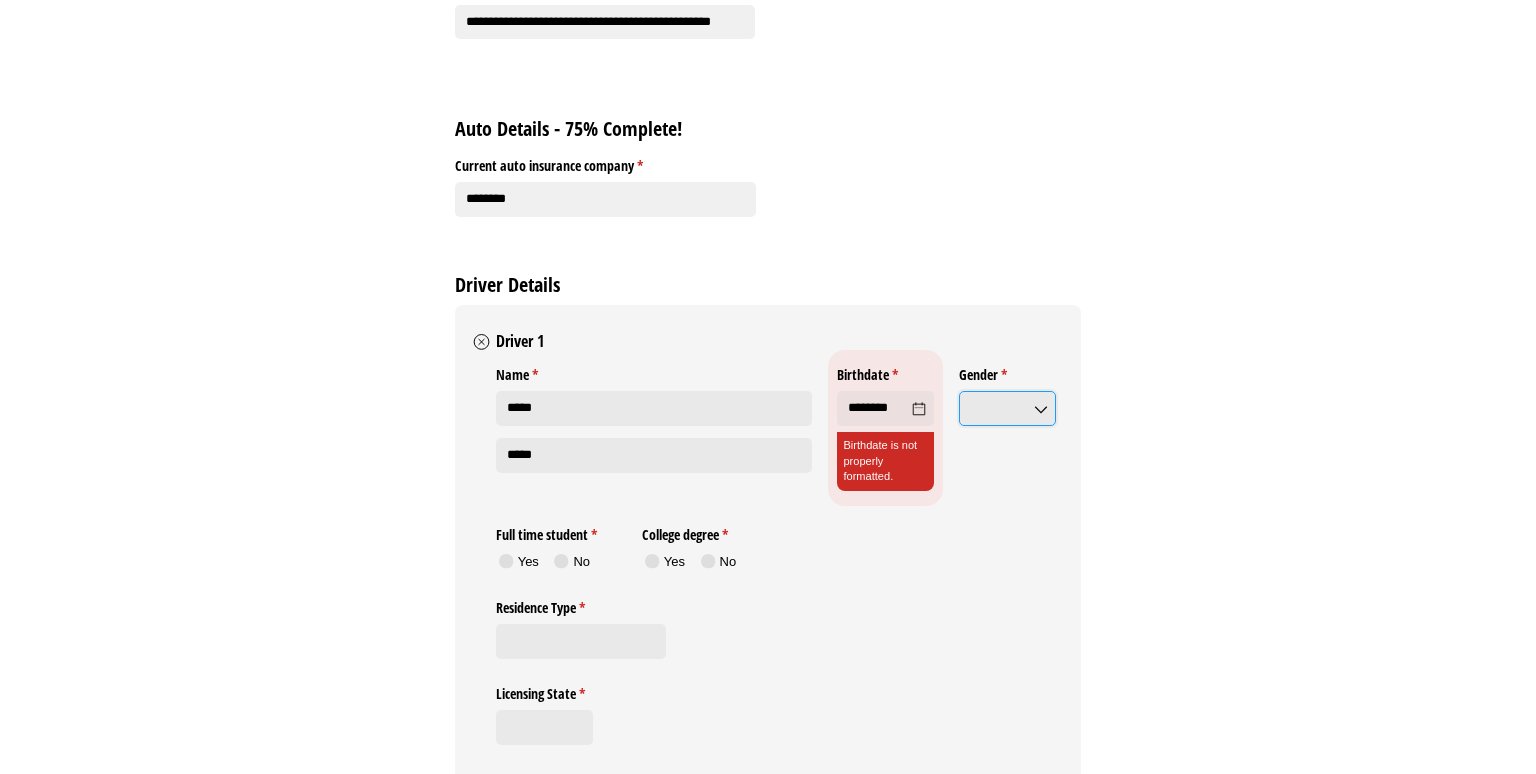 click 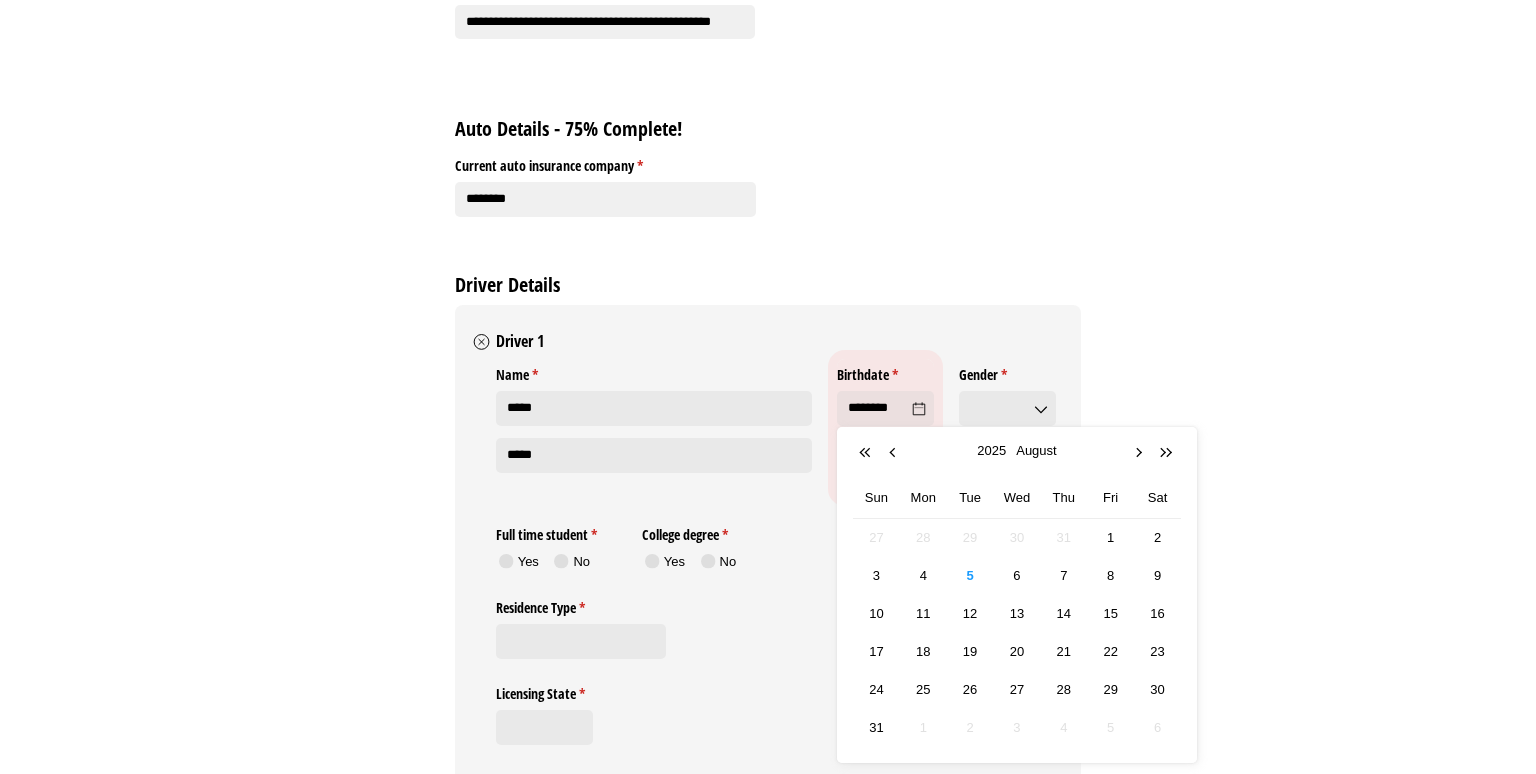click 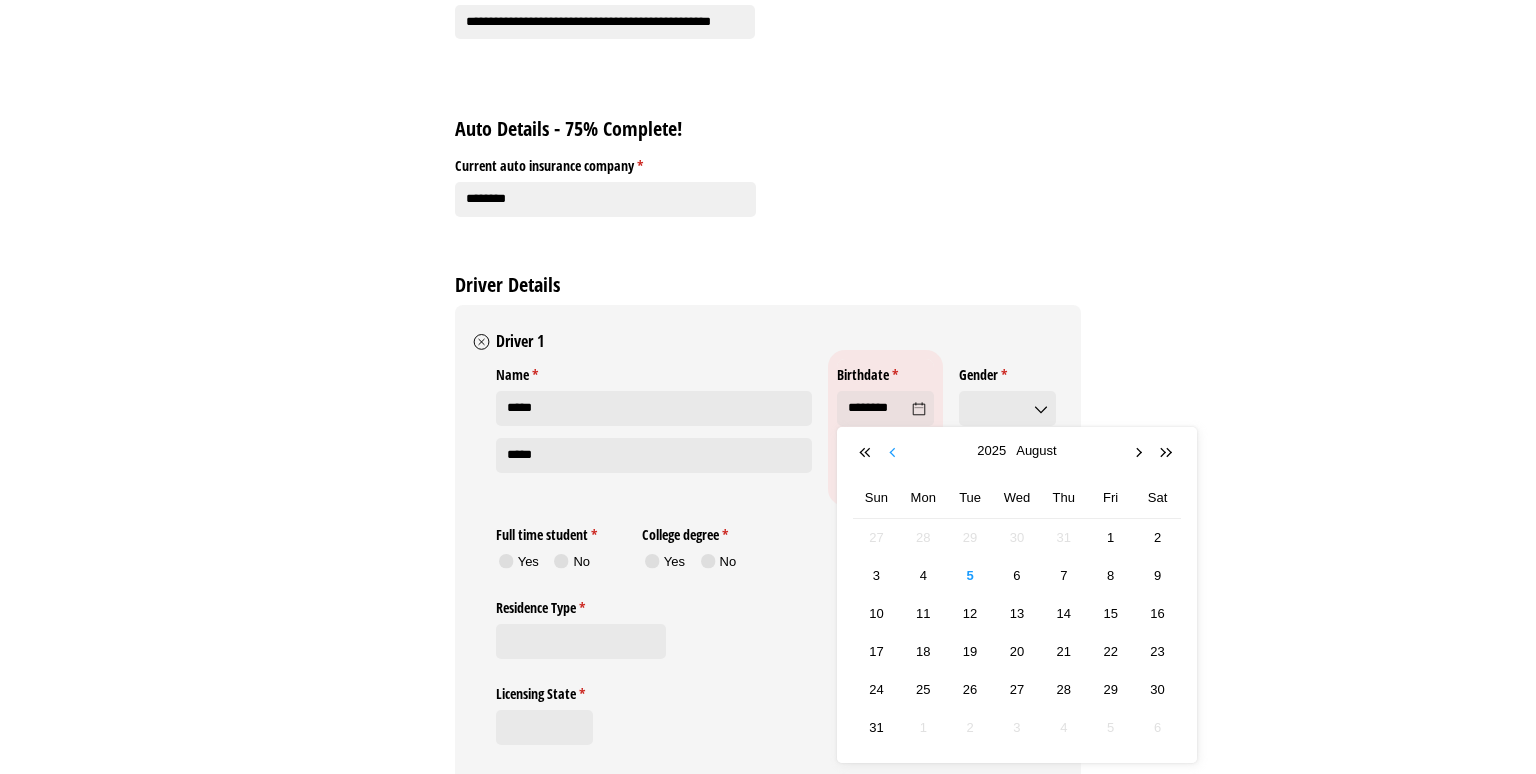 click at bounding box center [895, 453] 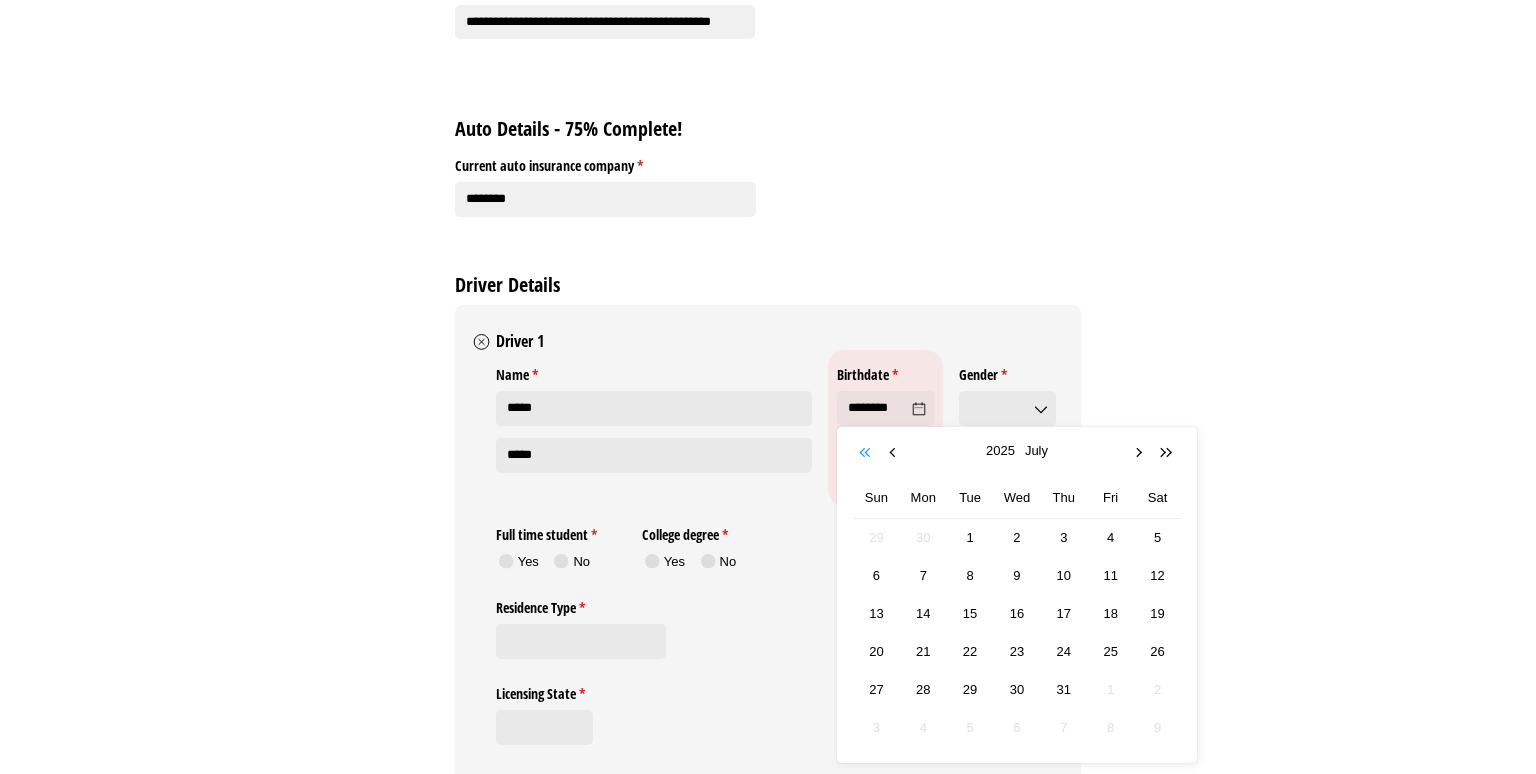 click at bounding box center [867, 453] 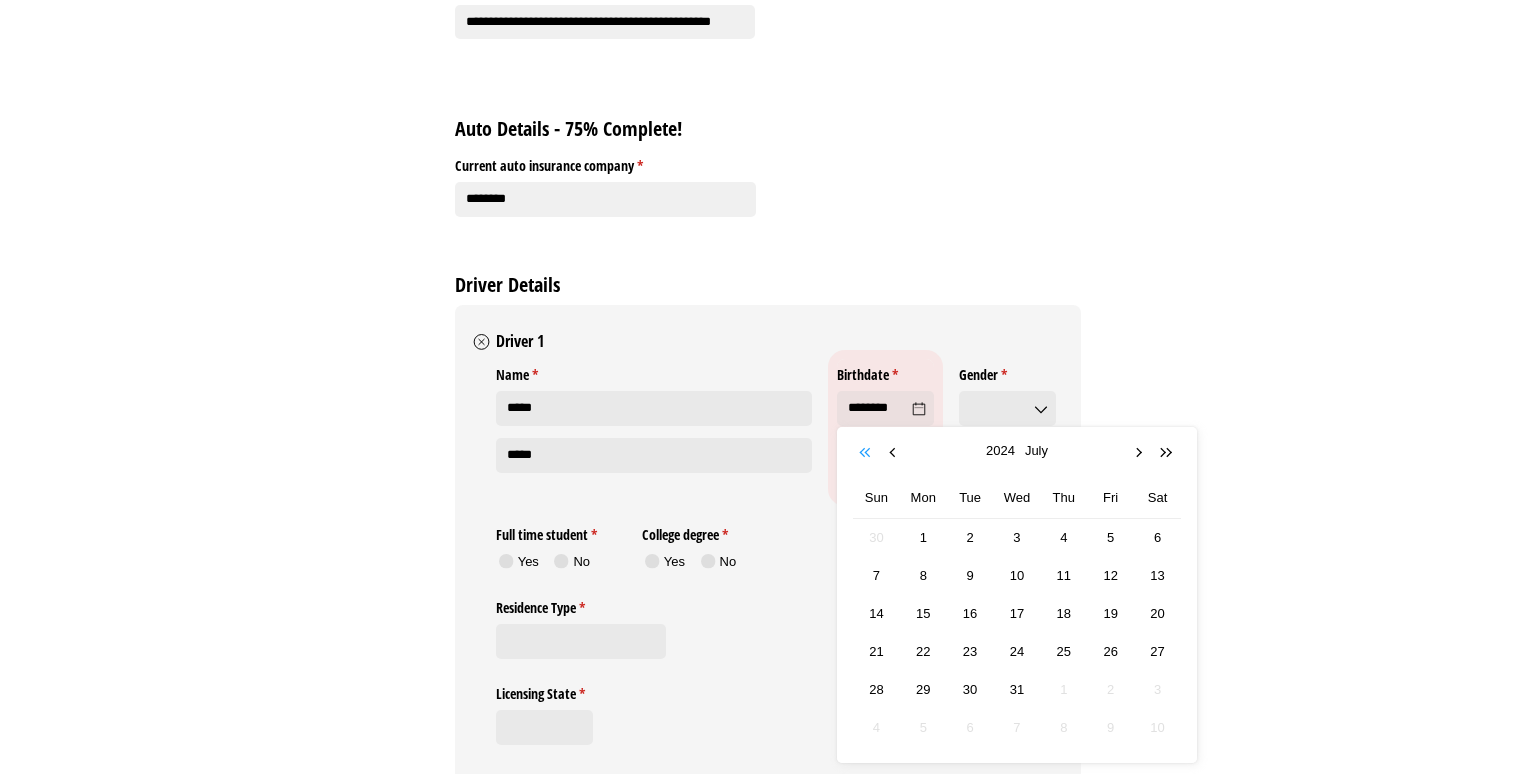 click at bounding box center (867, 453) 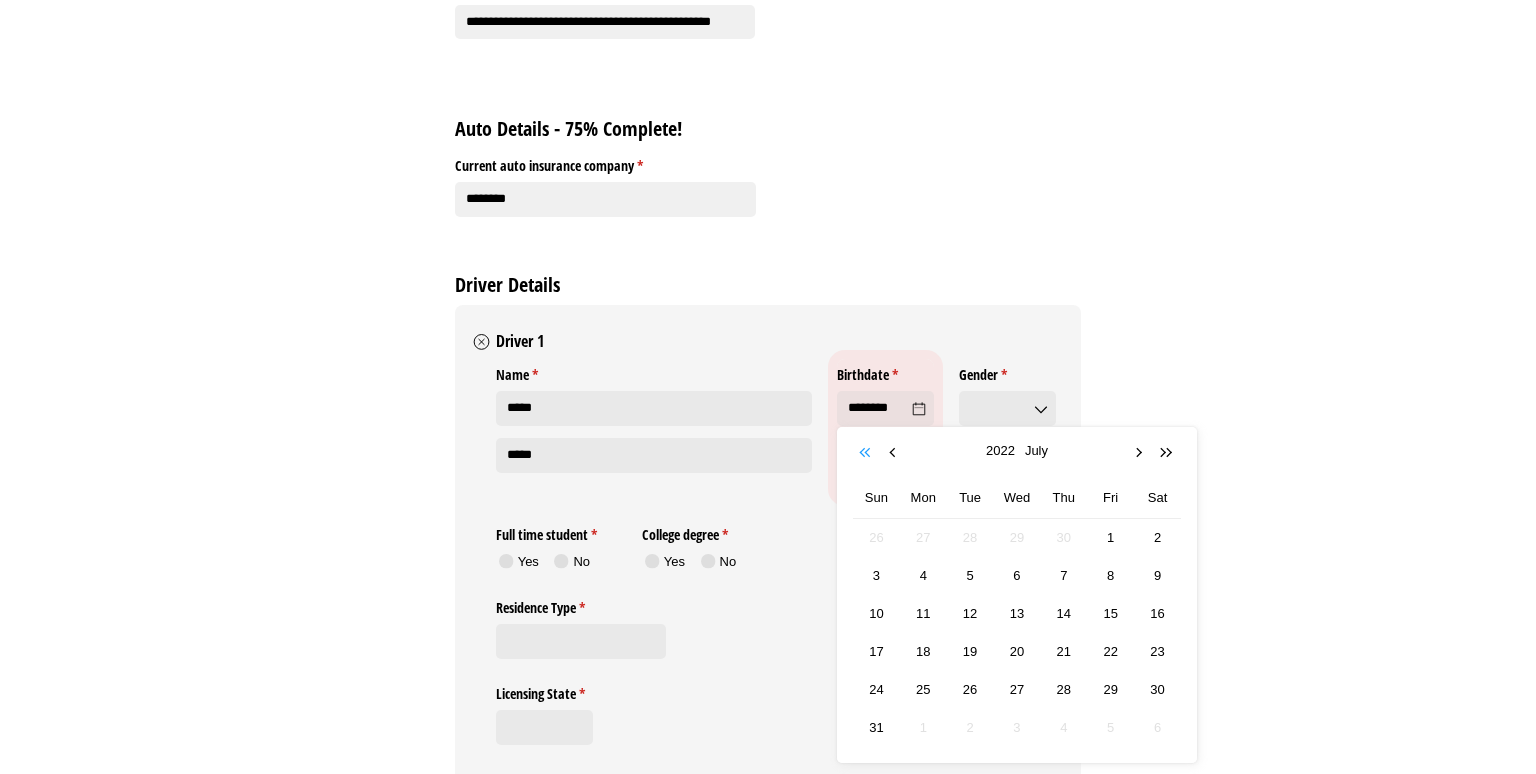 click at bounding box center [867, 453] 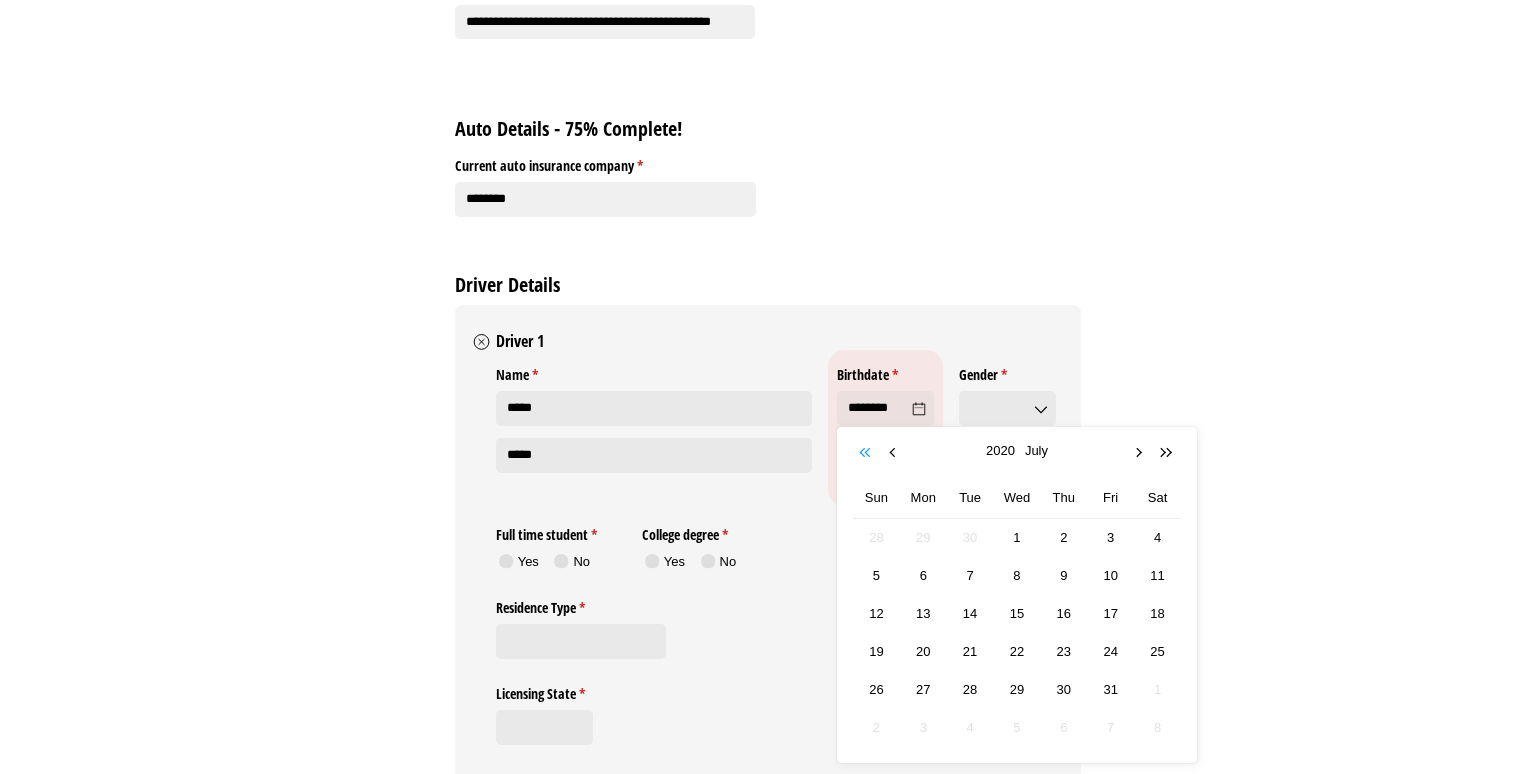 click at bounding box center (867, 453) 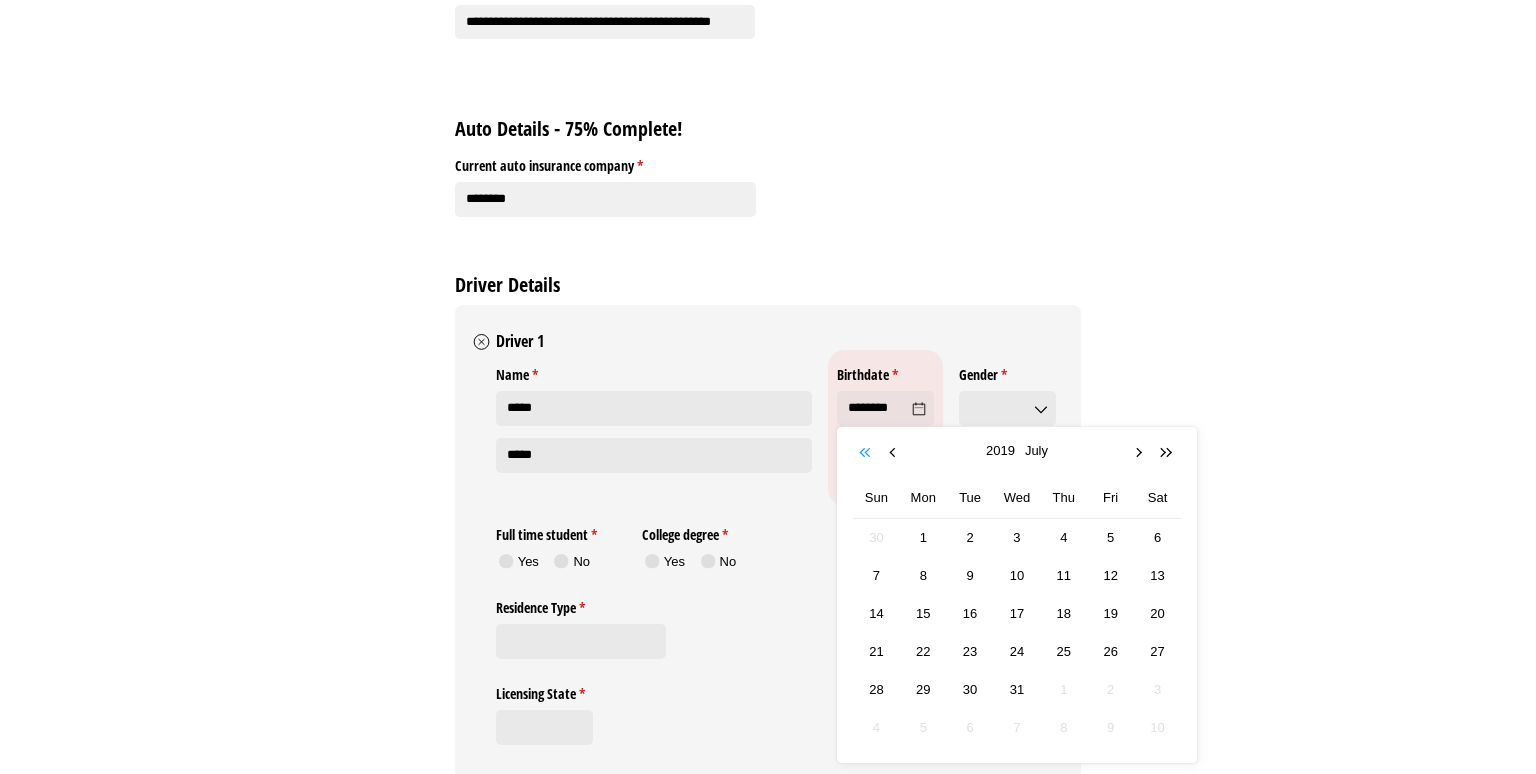 click at bounding box center (867, 453) 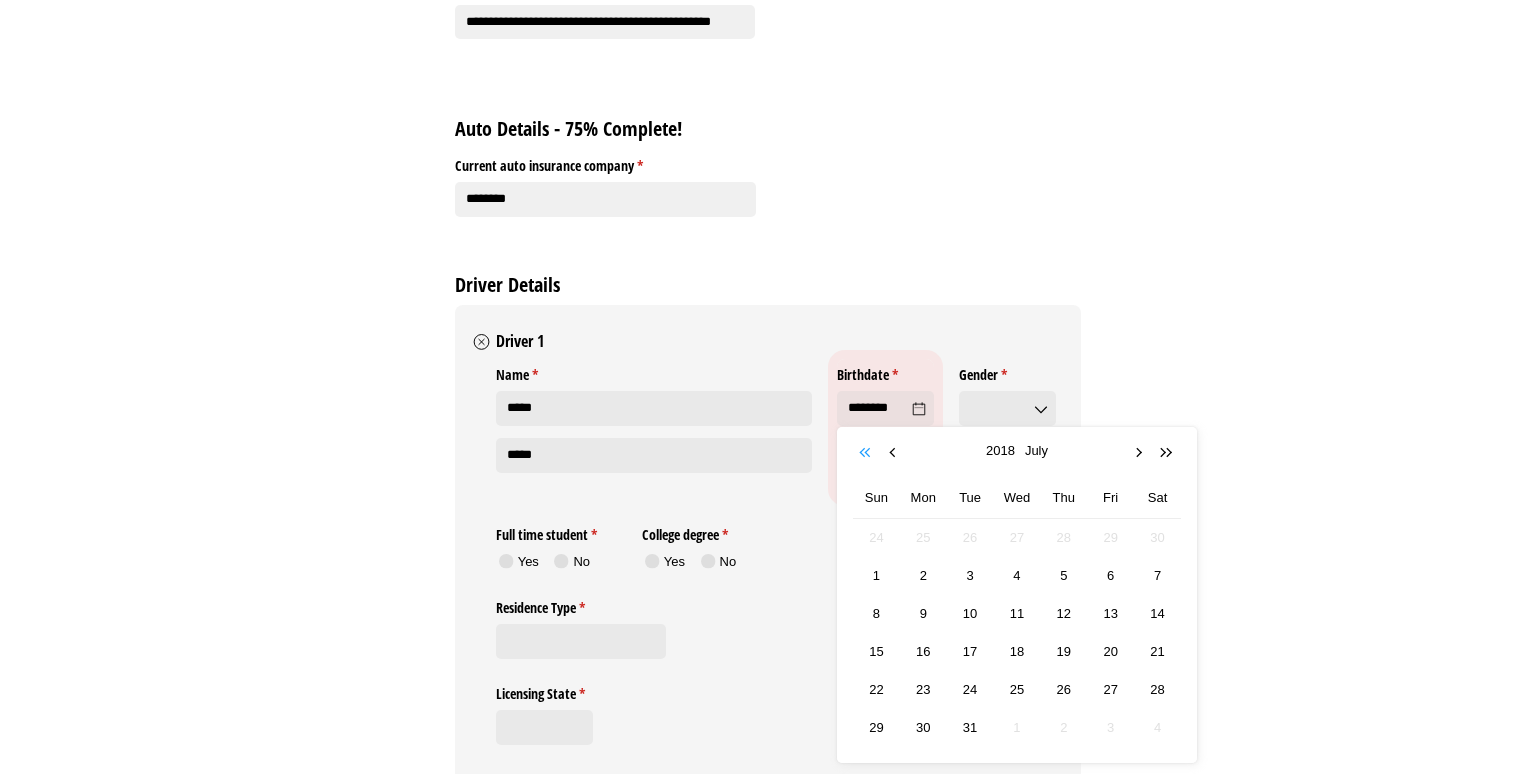 click at bounding box center (867, 453) 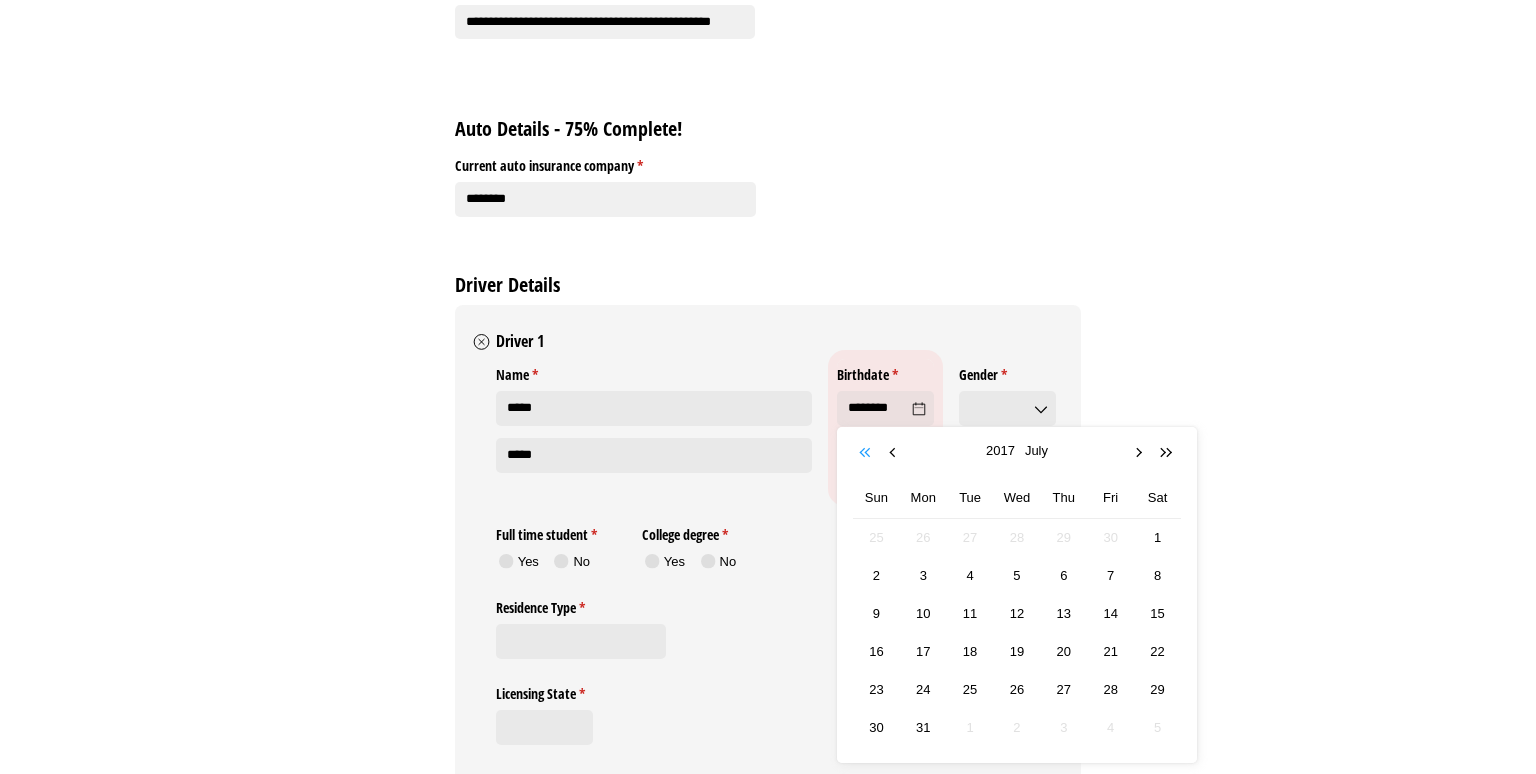 click at bounding box center [867, 453] 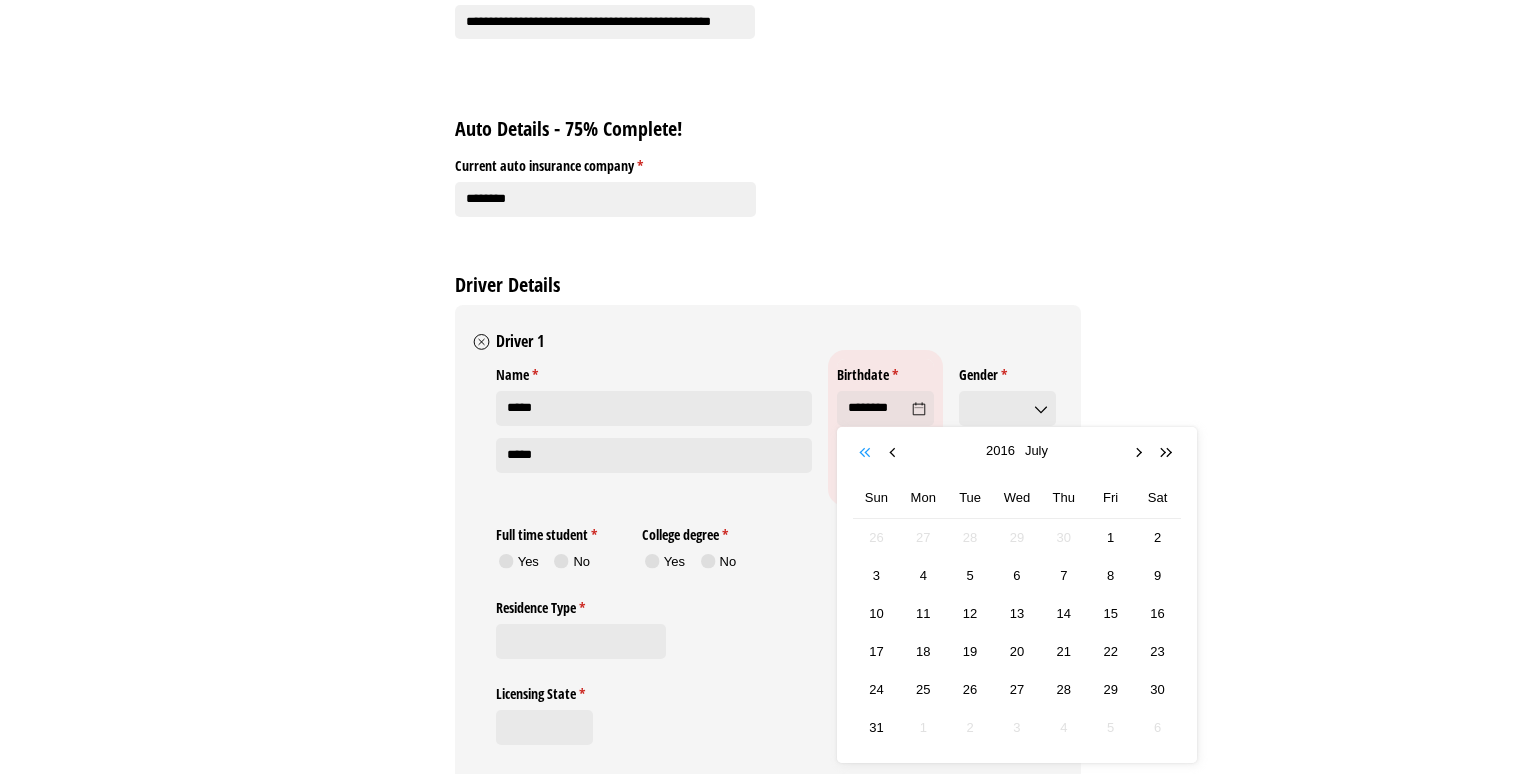 click at bounding box center (867, 453) 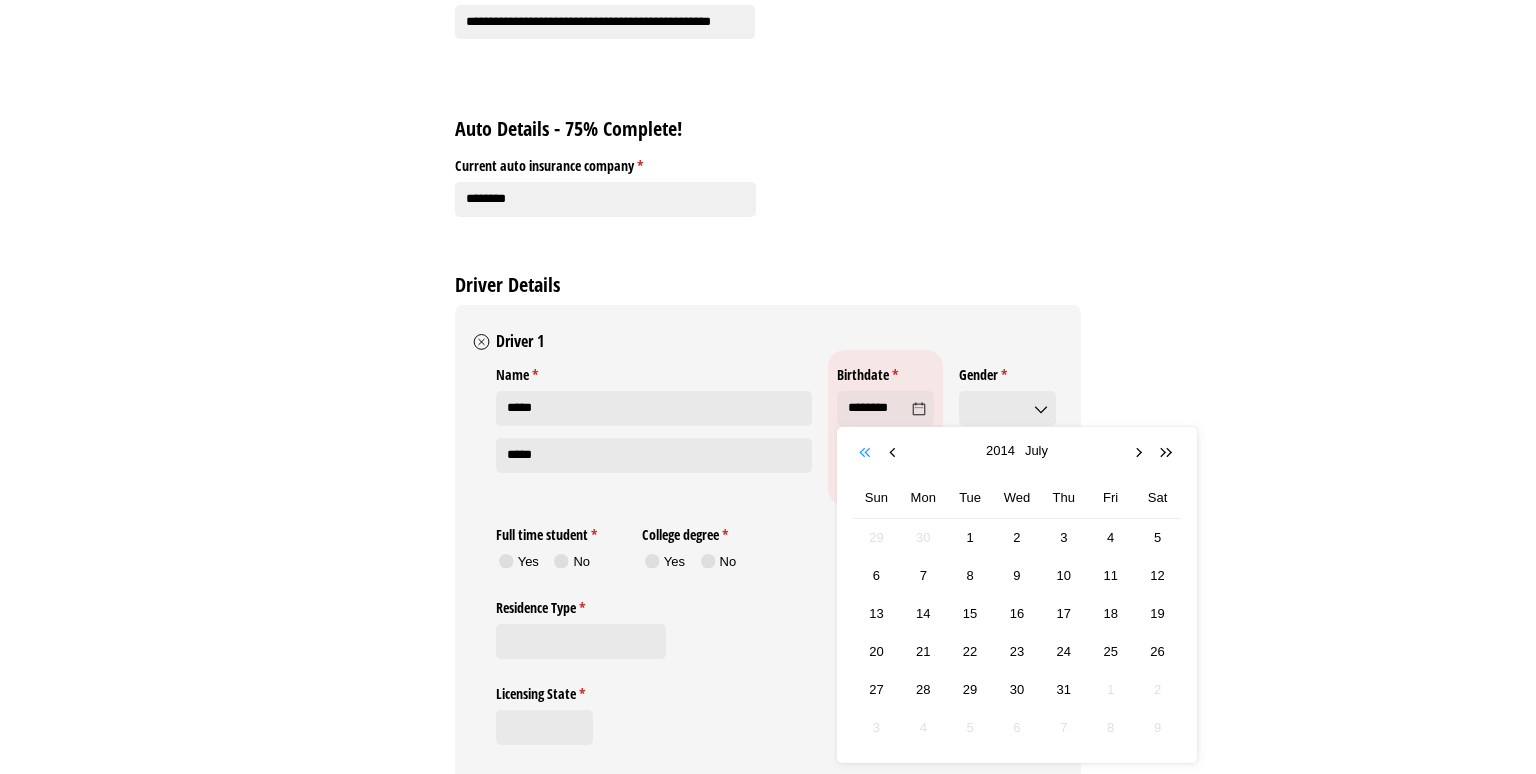 click at bounding box center (867, 453) 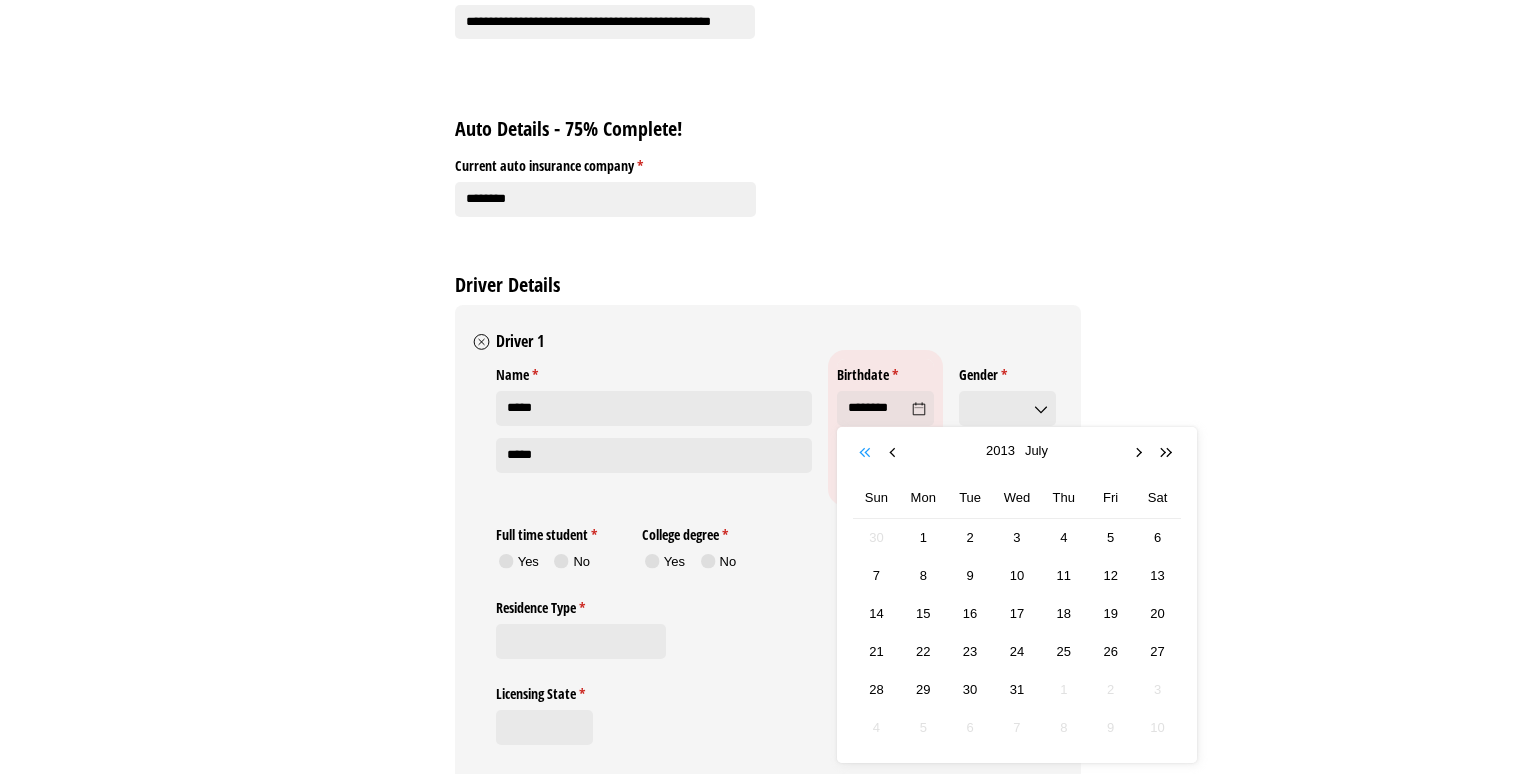 click at bounding box center [867, 453] 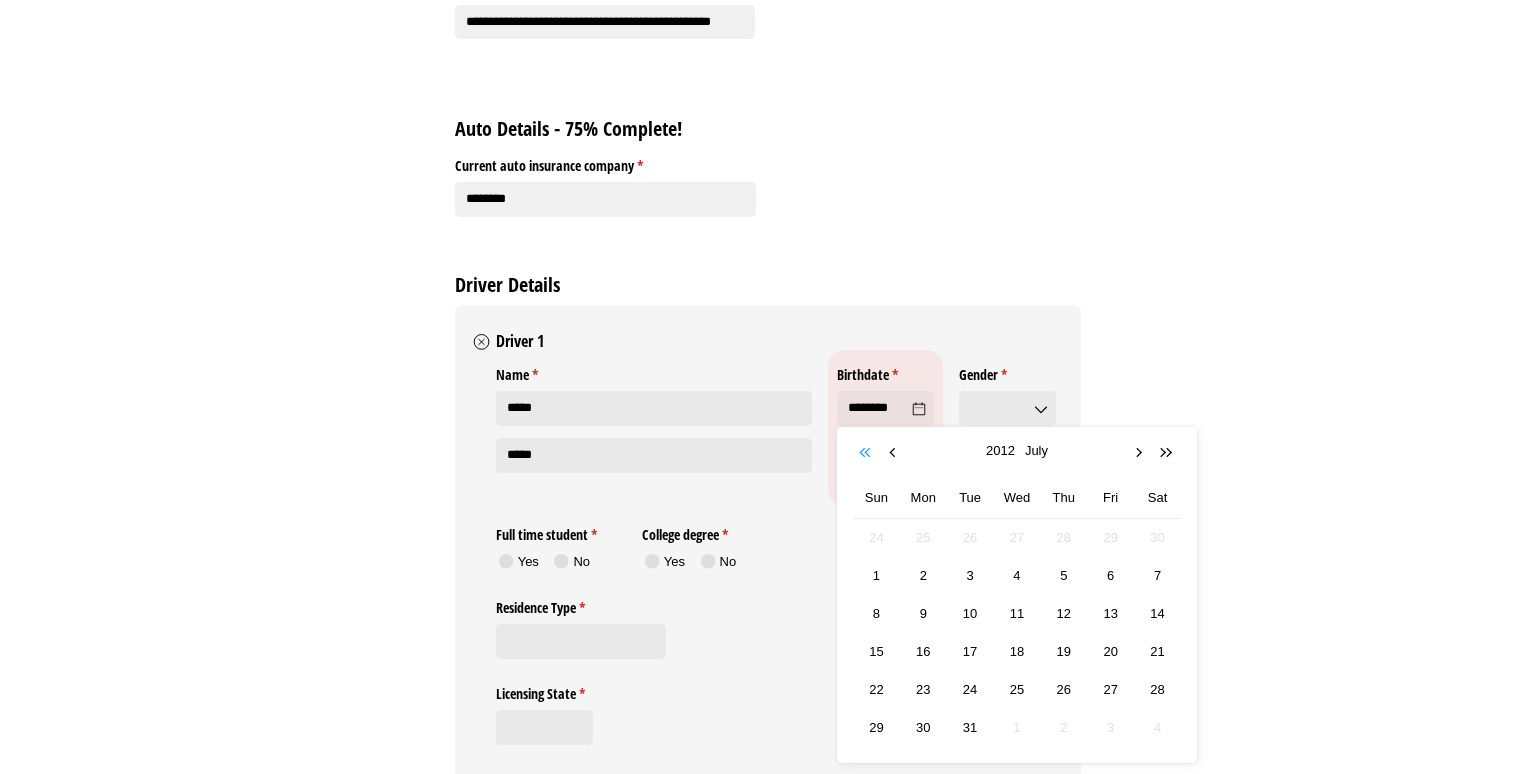 click at bounding box center (867, 453) 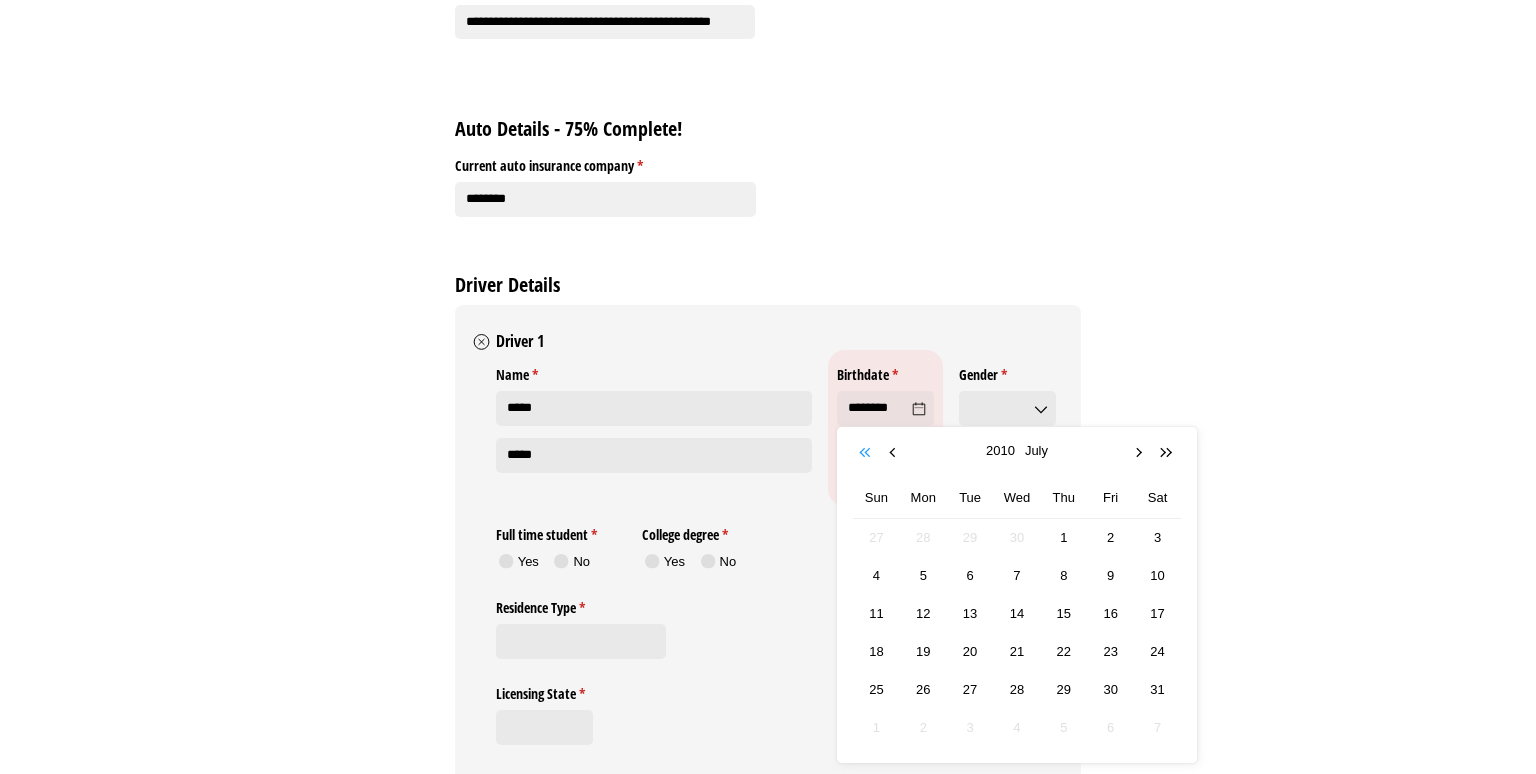 click at bounding box center [867, 453] 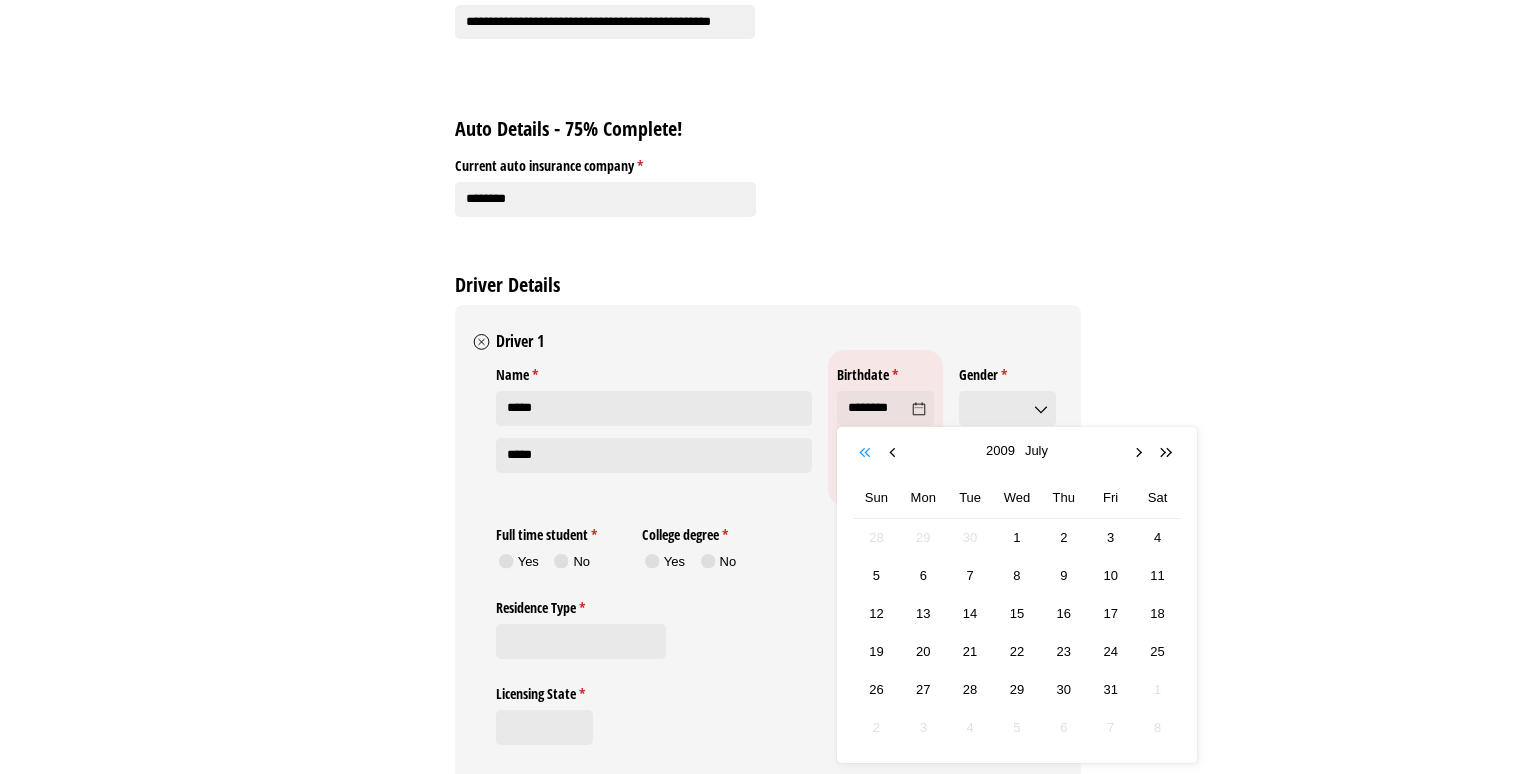 click at bounding box center (867, 453) 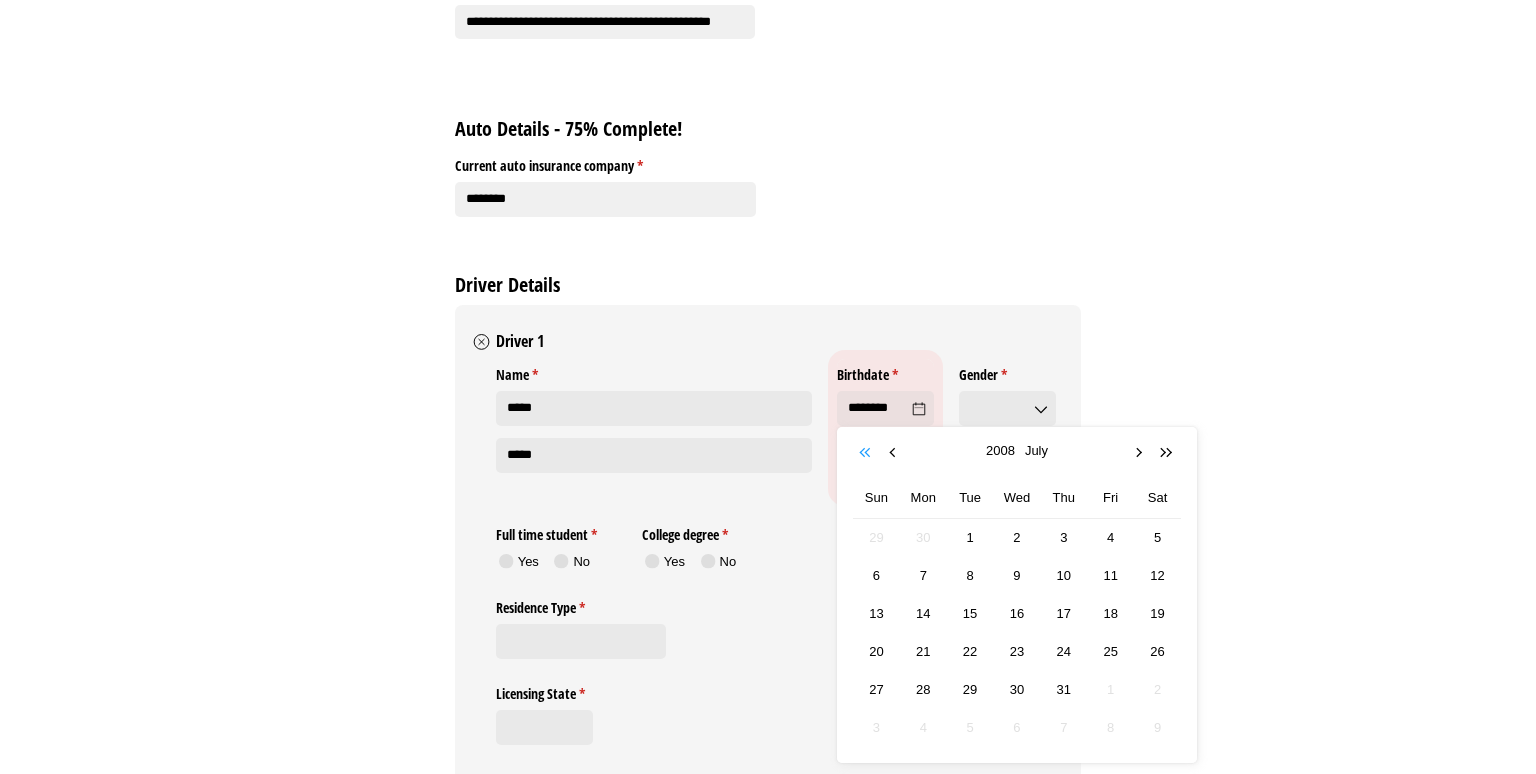 click at bounding box center (867, 453) 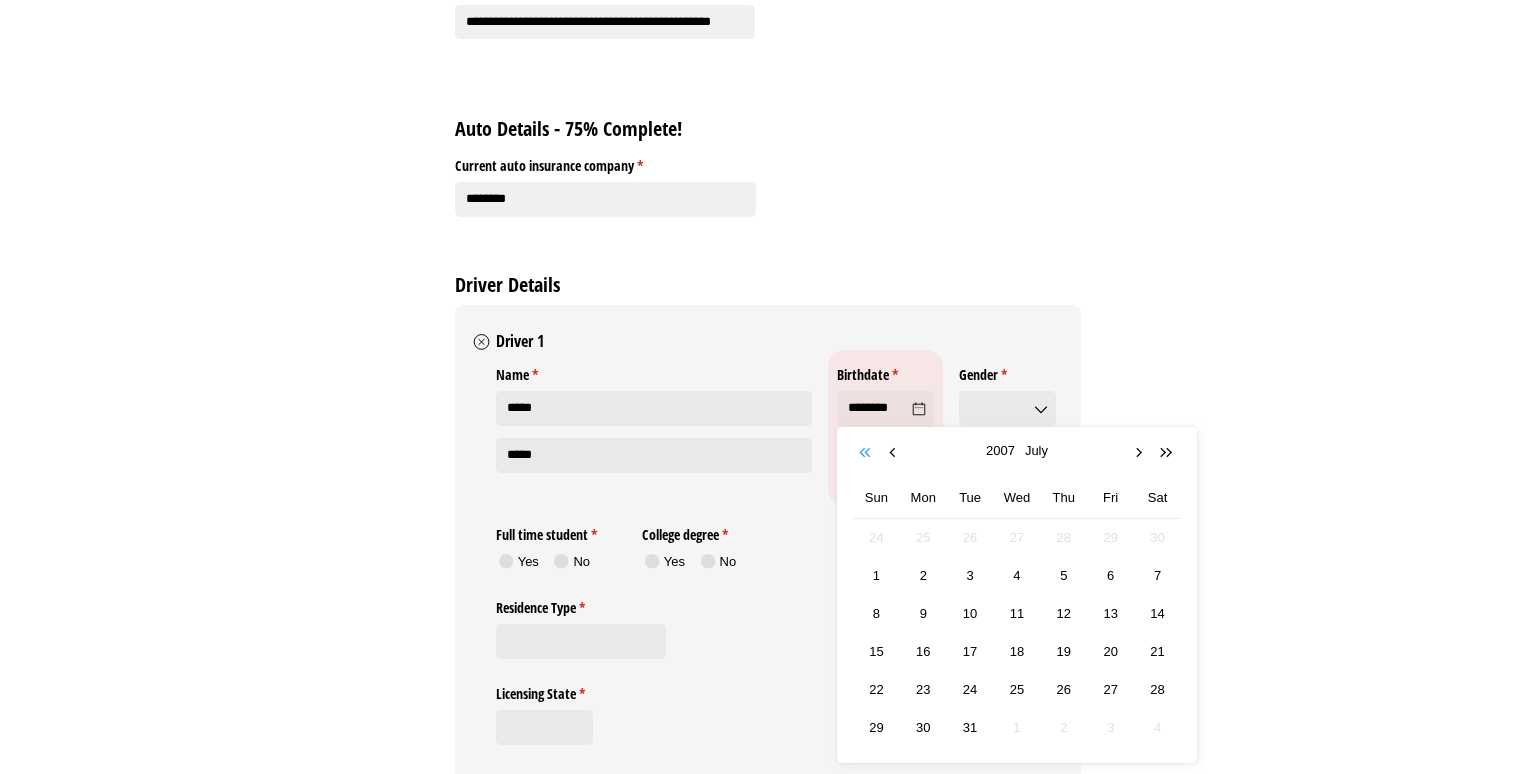 click at bounding box center [867, 453] 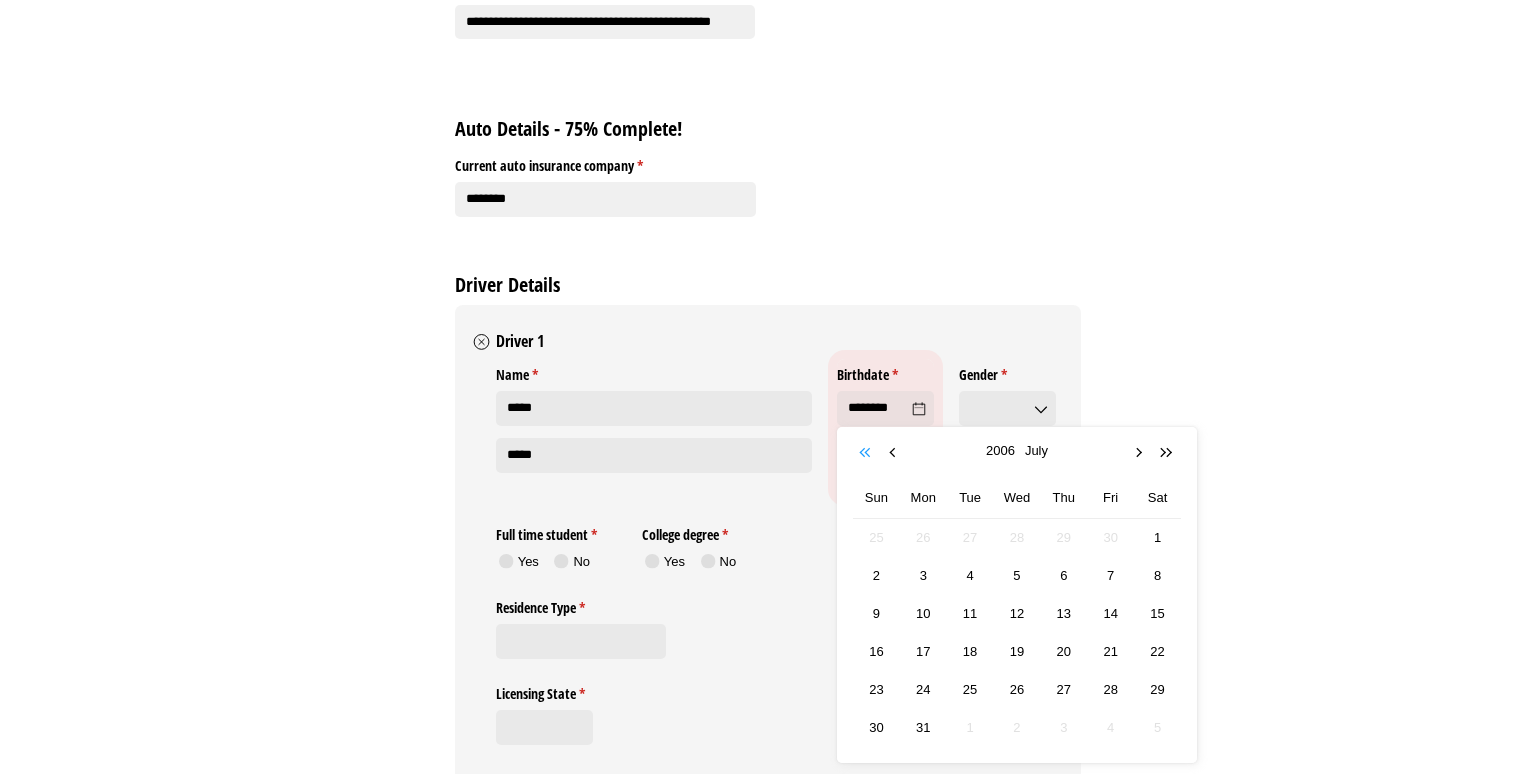 click at bounding box center [867, 453] 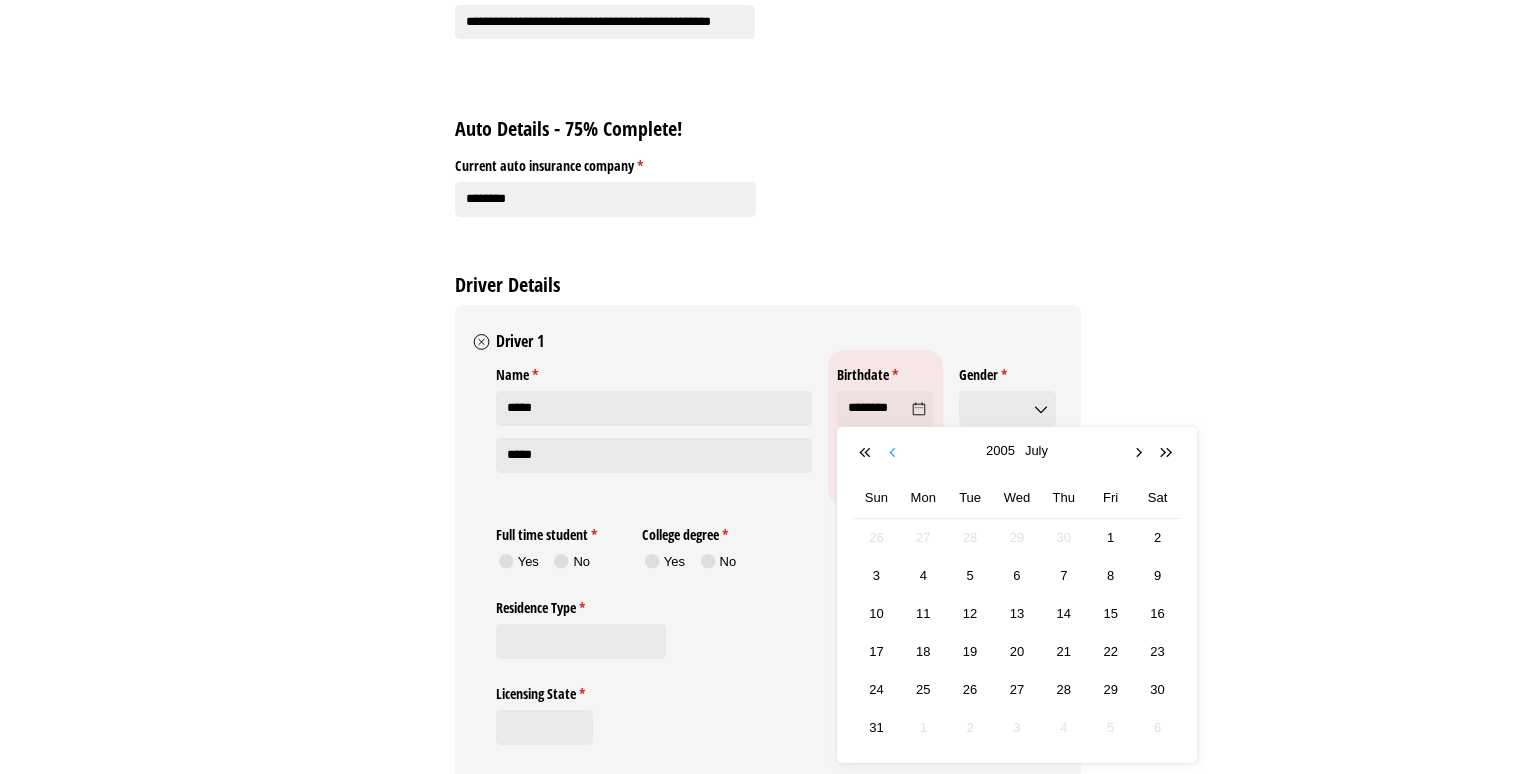 click at bounding box center [895, 453] 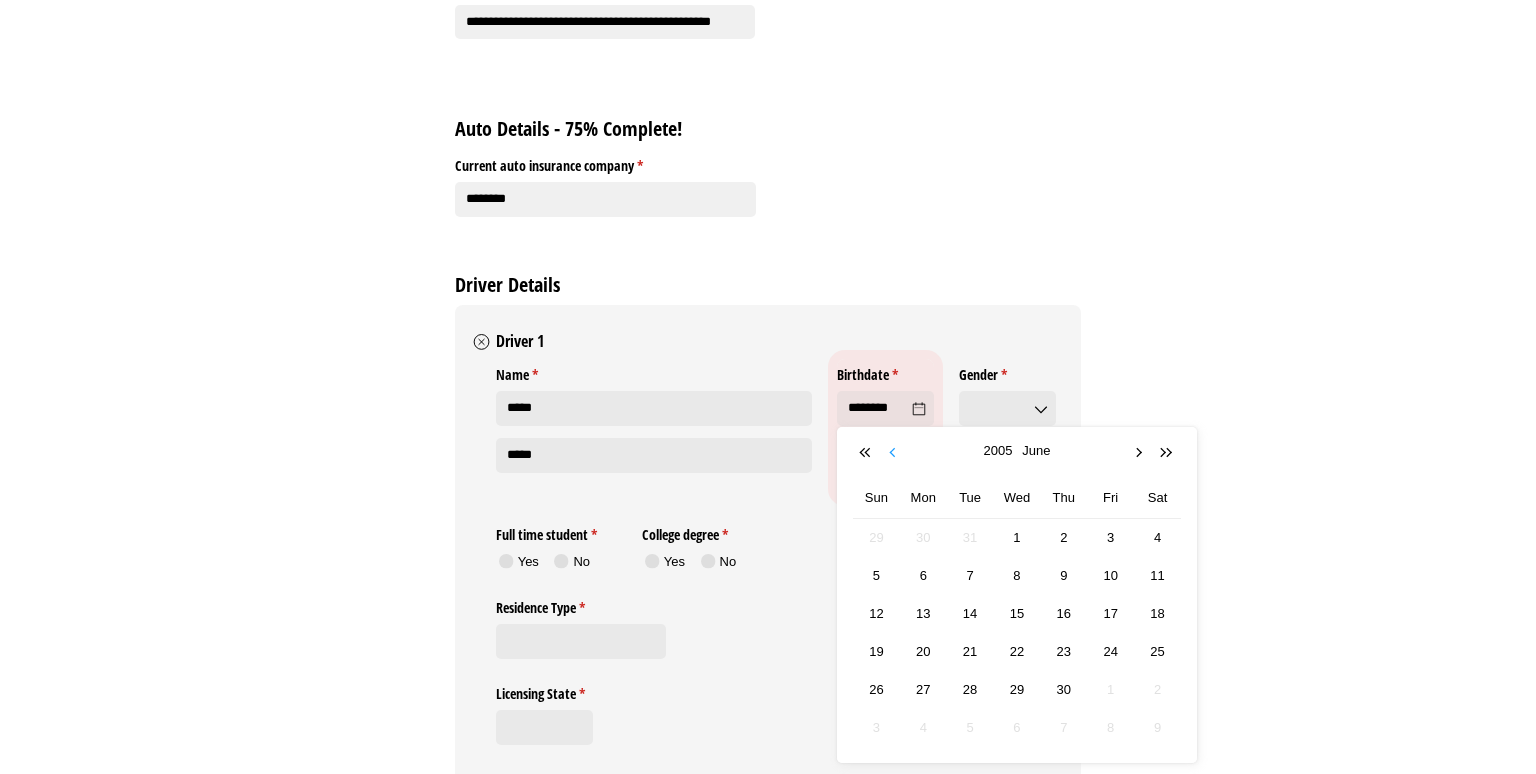 click at bounding box center [895, 453] 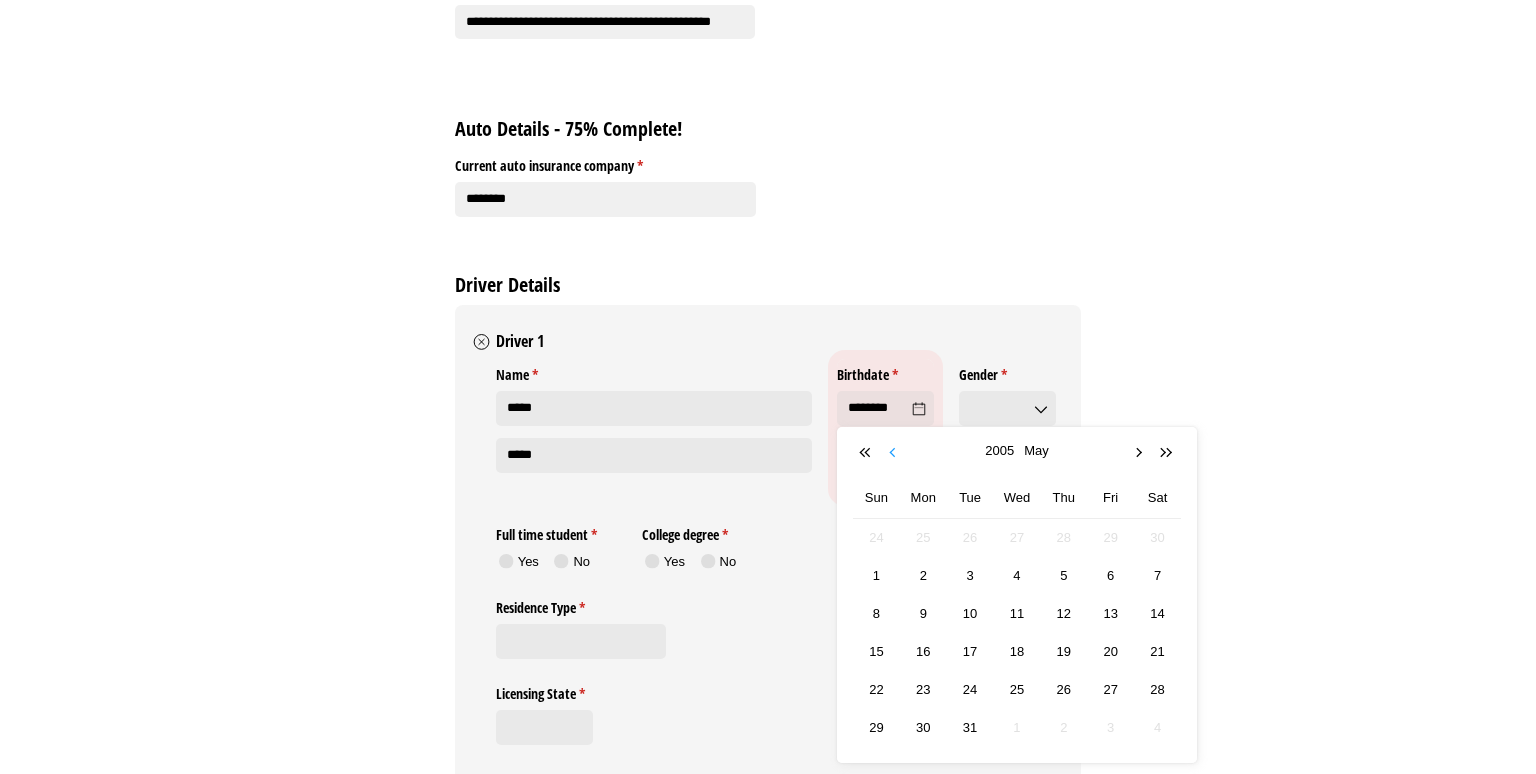 click at bounding box center [895, 453] 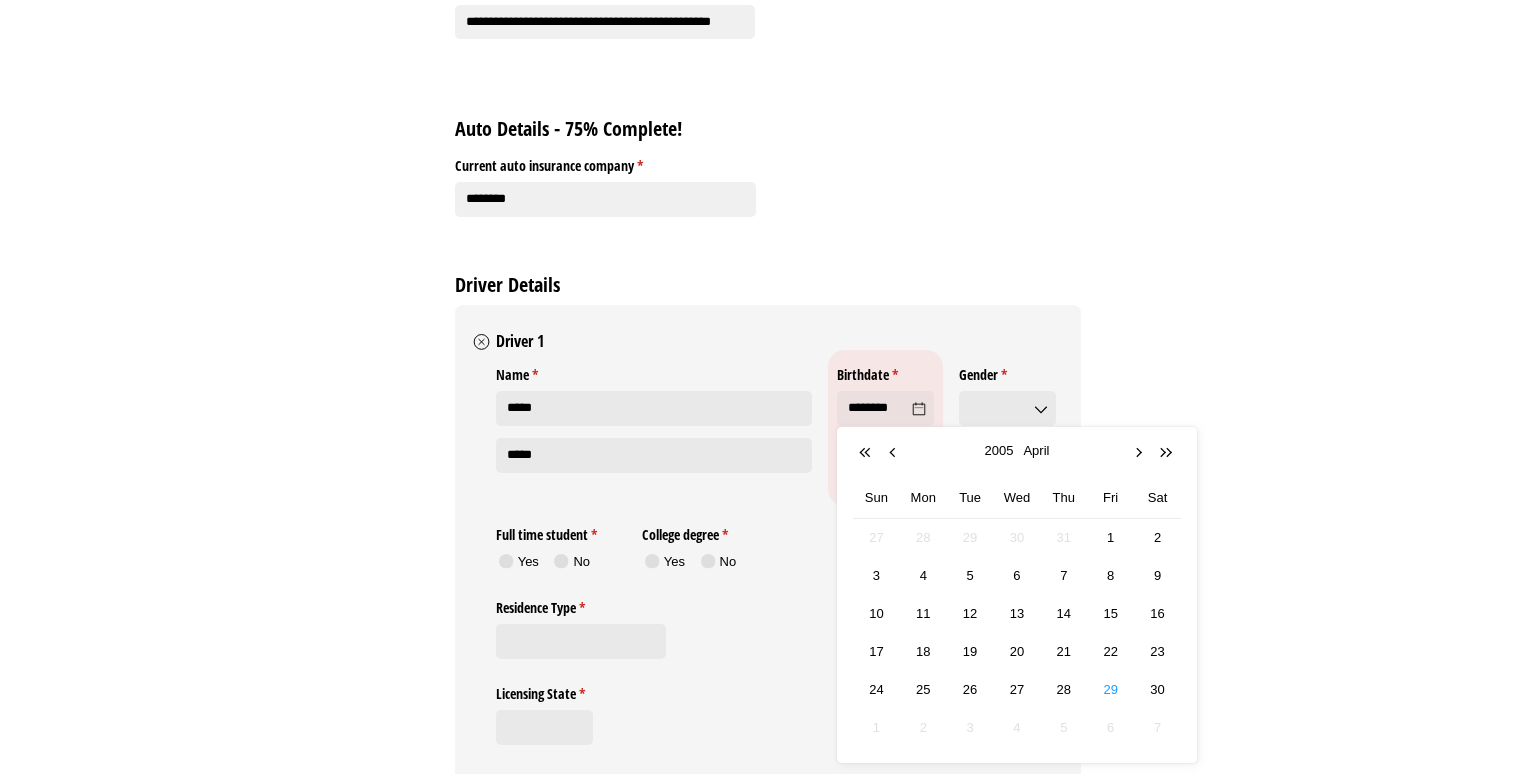 click on "29" at bounding box center [1110, 689] 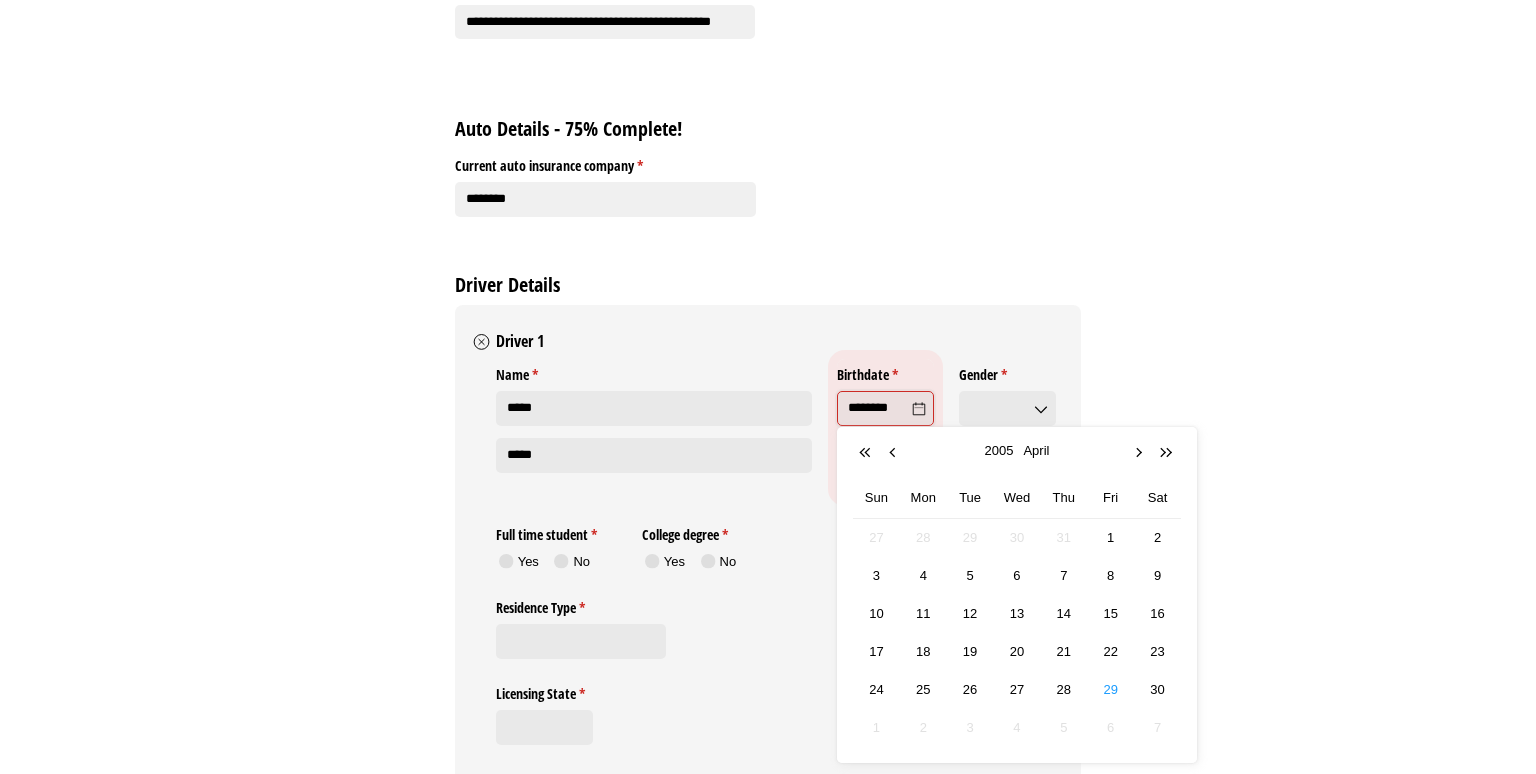 type on "*********" 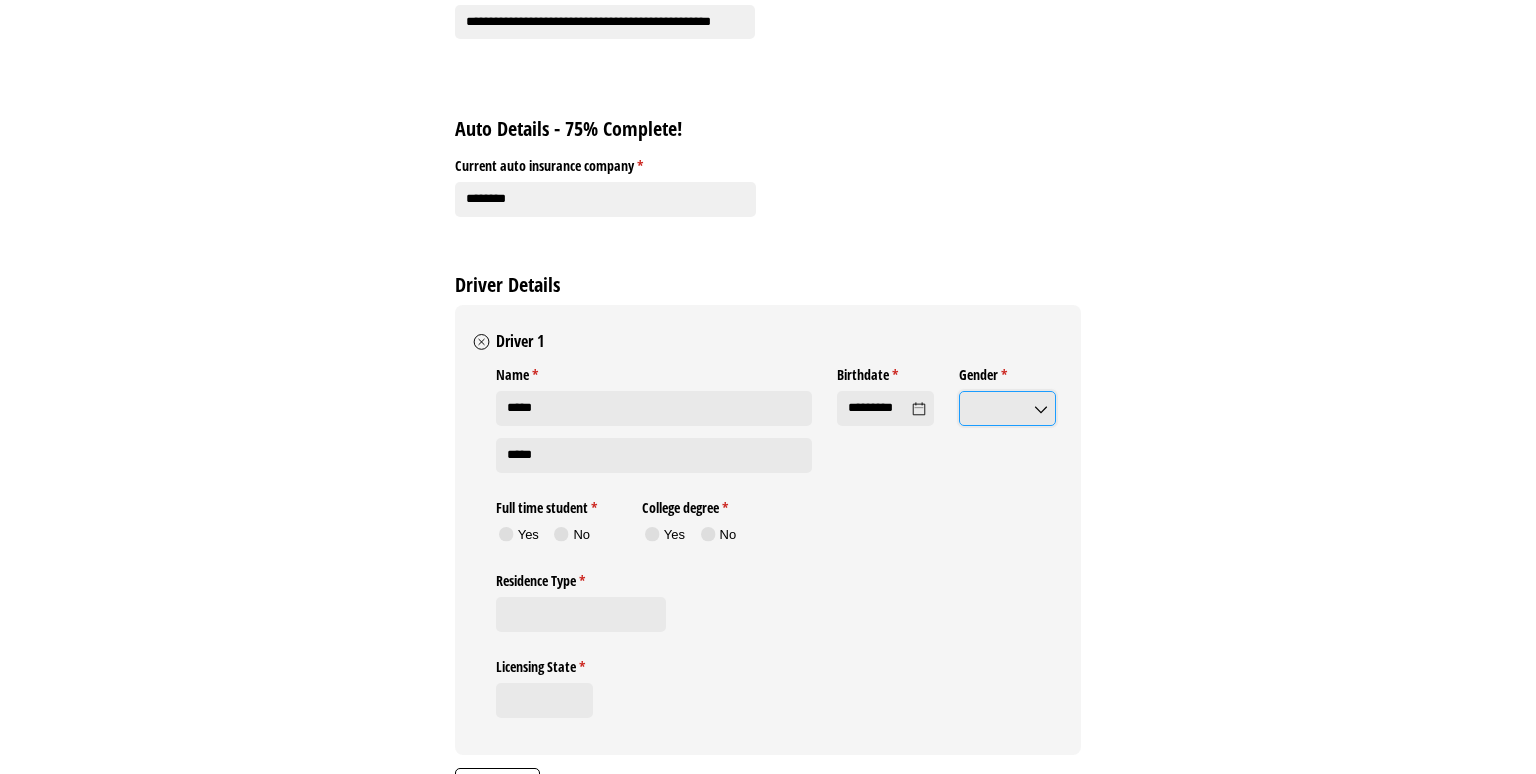 click on "Gender *   (required)" 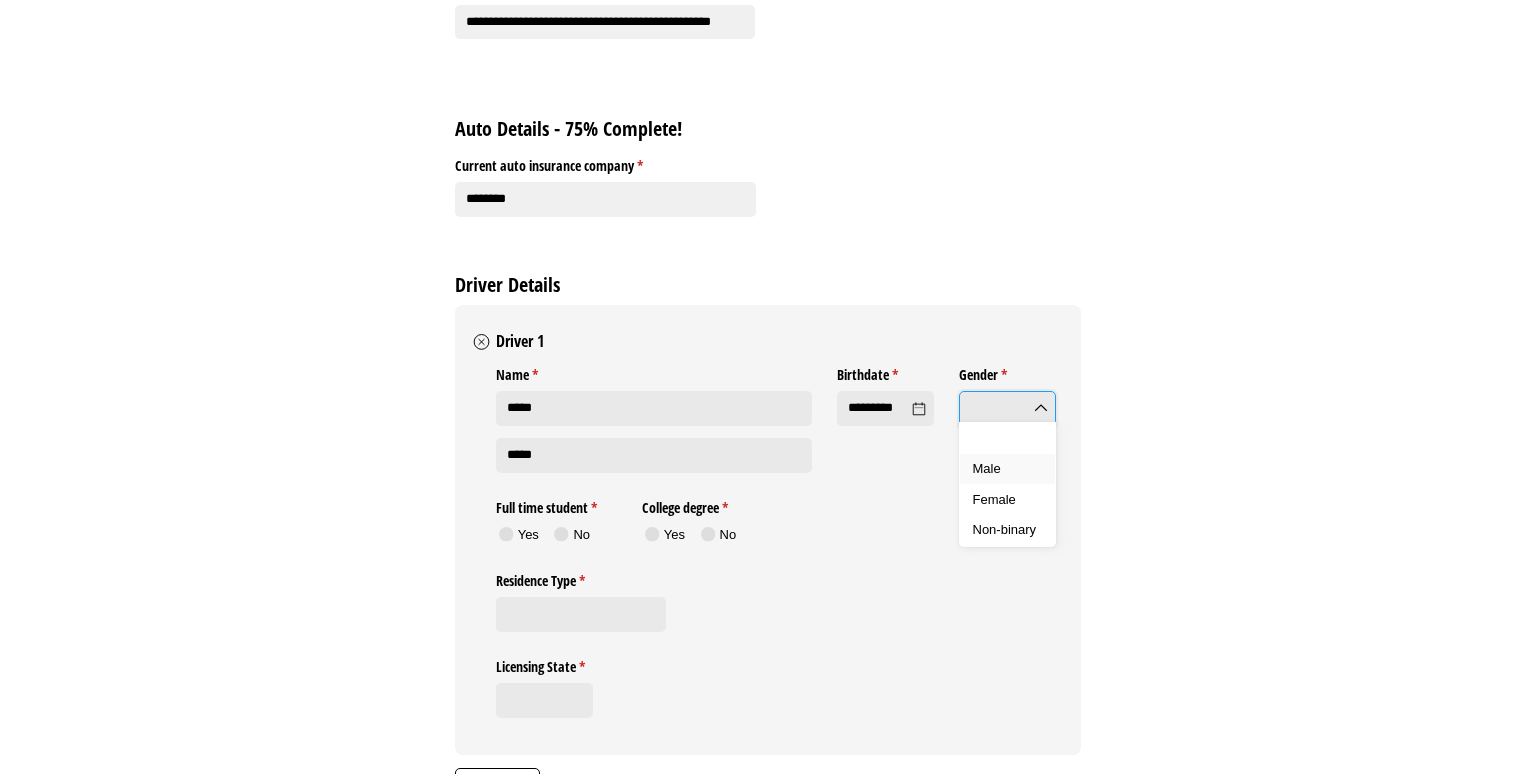 click on "Male" at bounding box center (1007, 469) 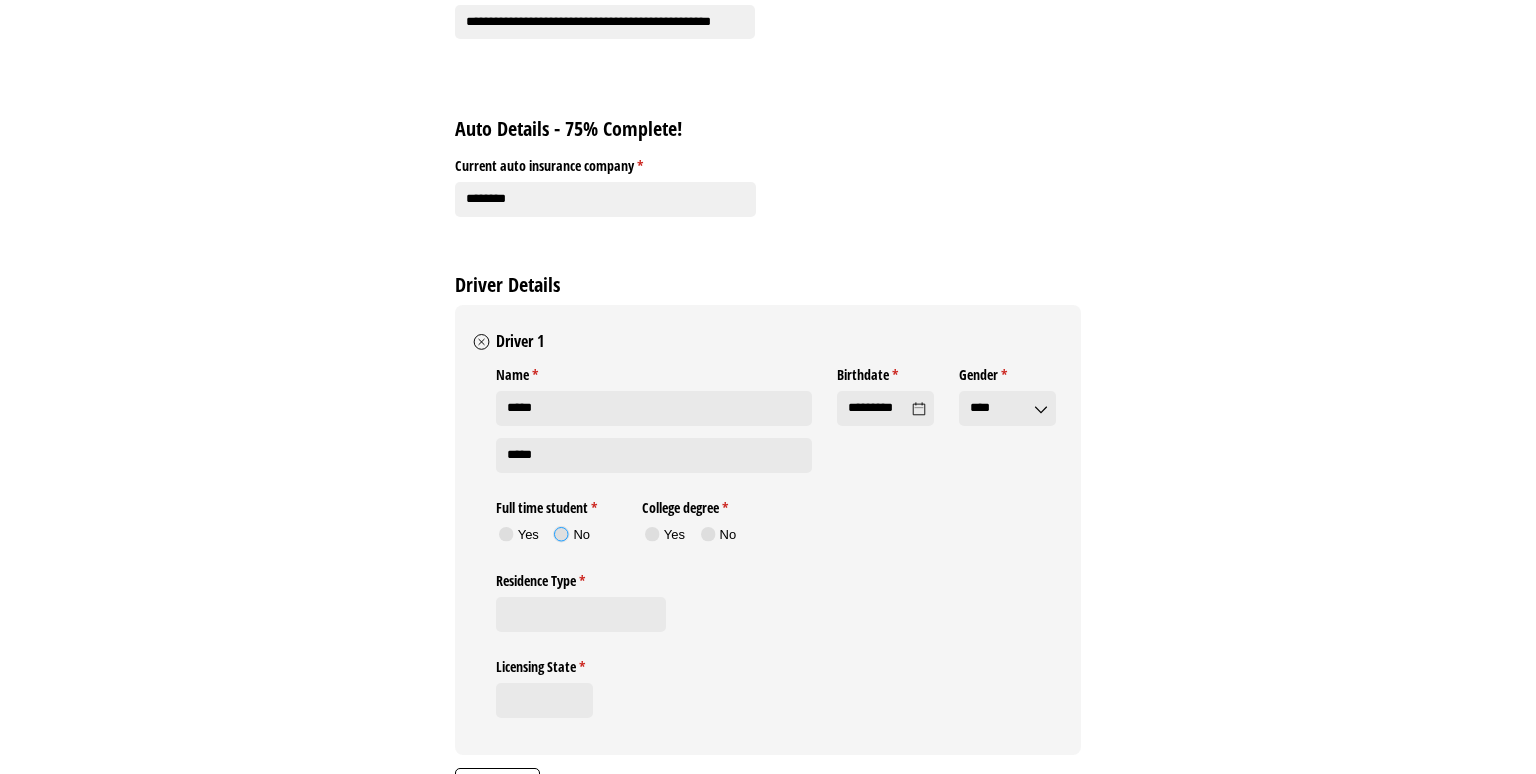 click 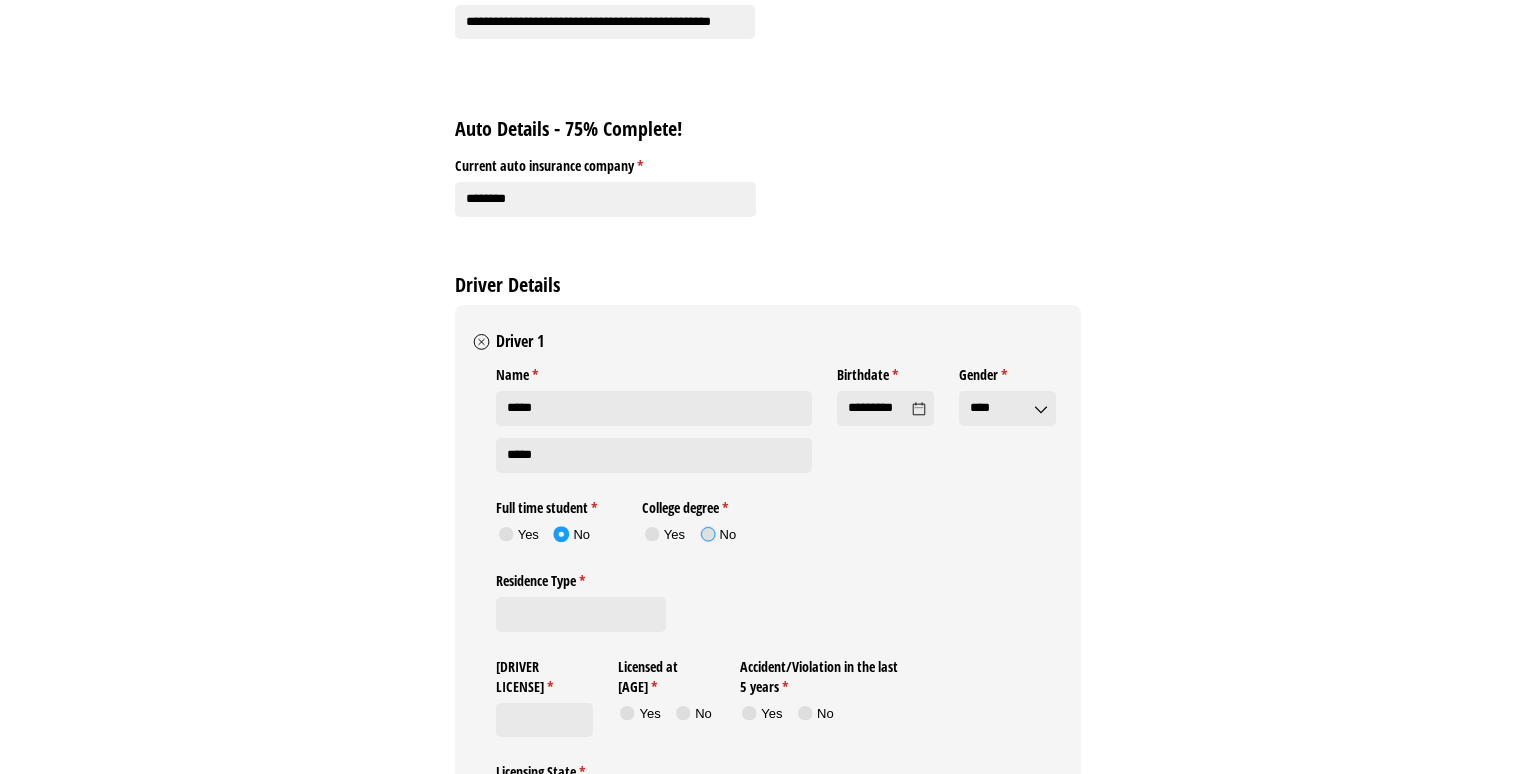 click 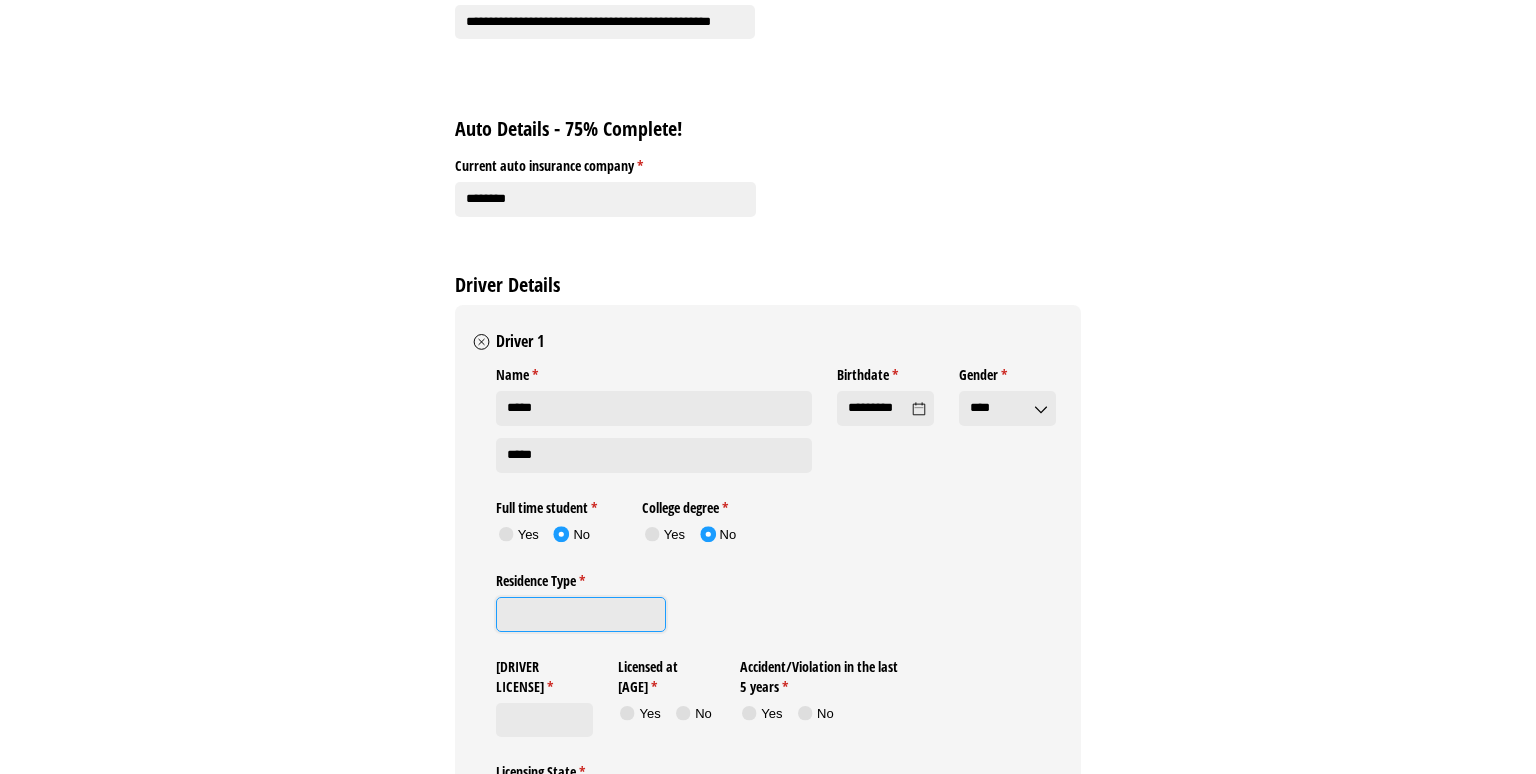 click on "Residence Type *   (required)" 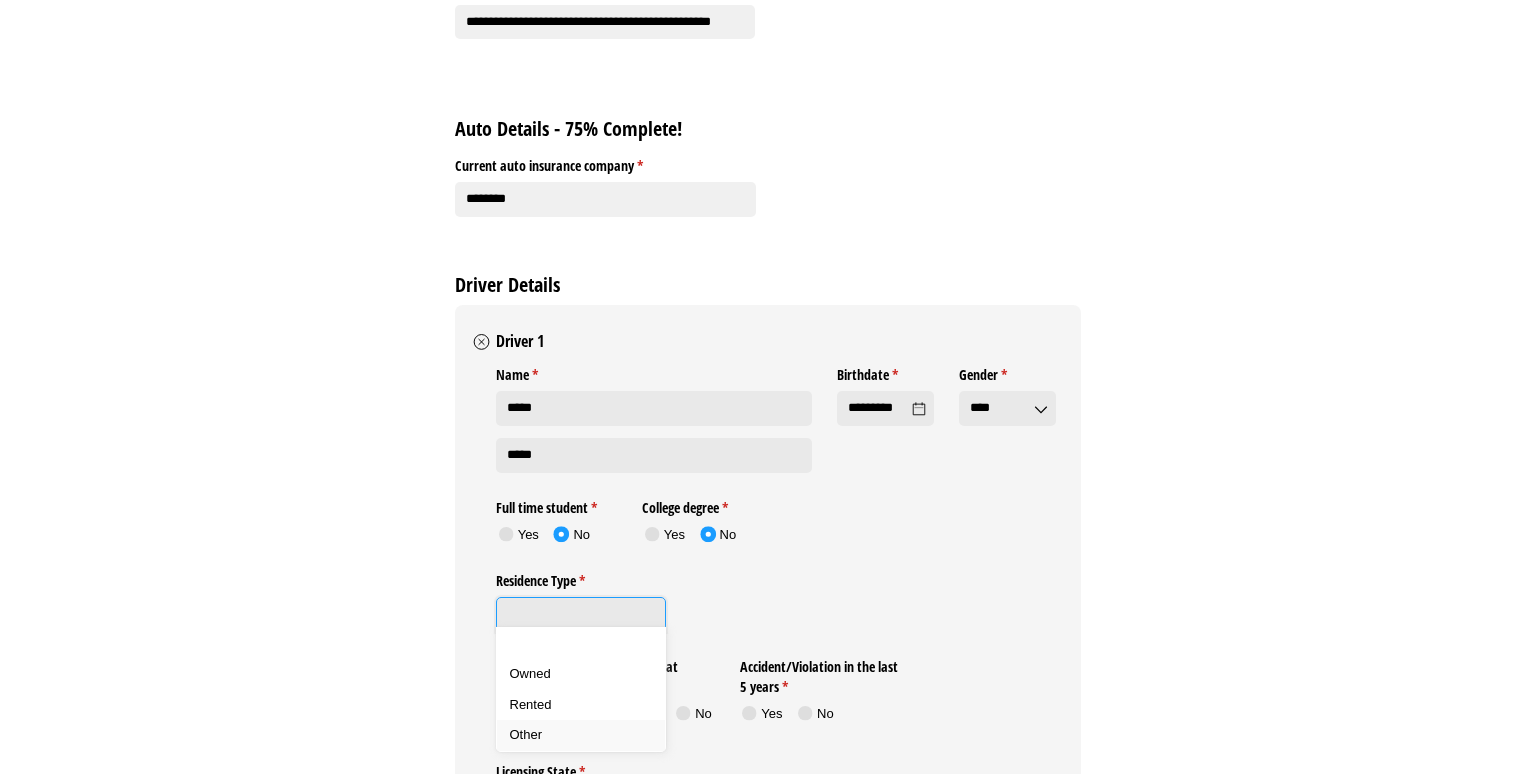click on "Other" at bounding box center [581, 735] 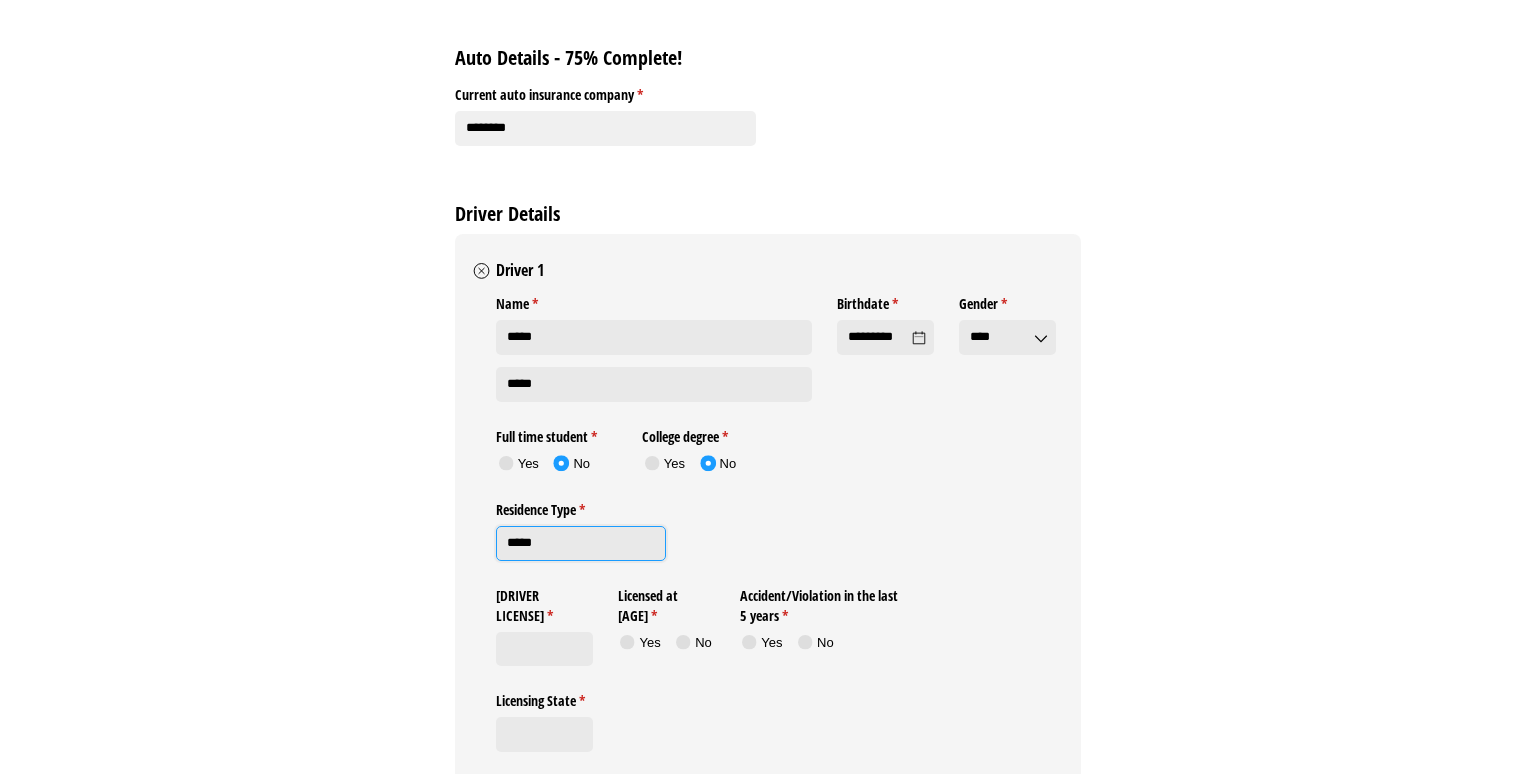 scroll, scrollTop: 1372, scrollLeft: 0, axis: vertical 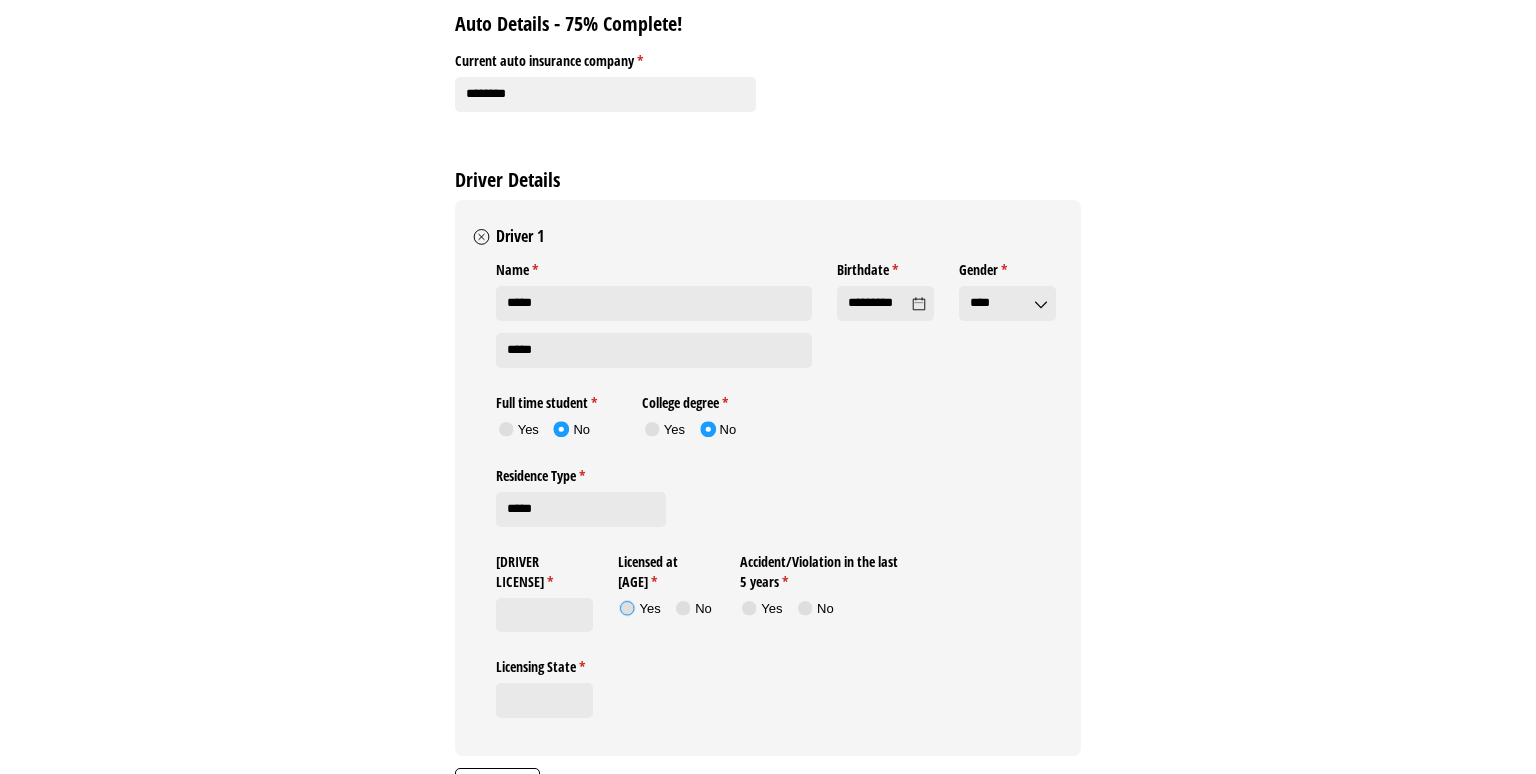 click 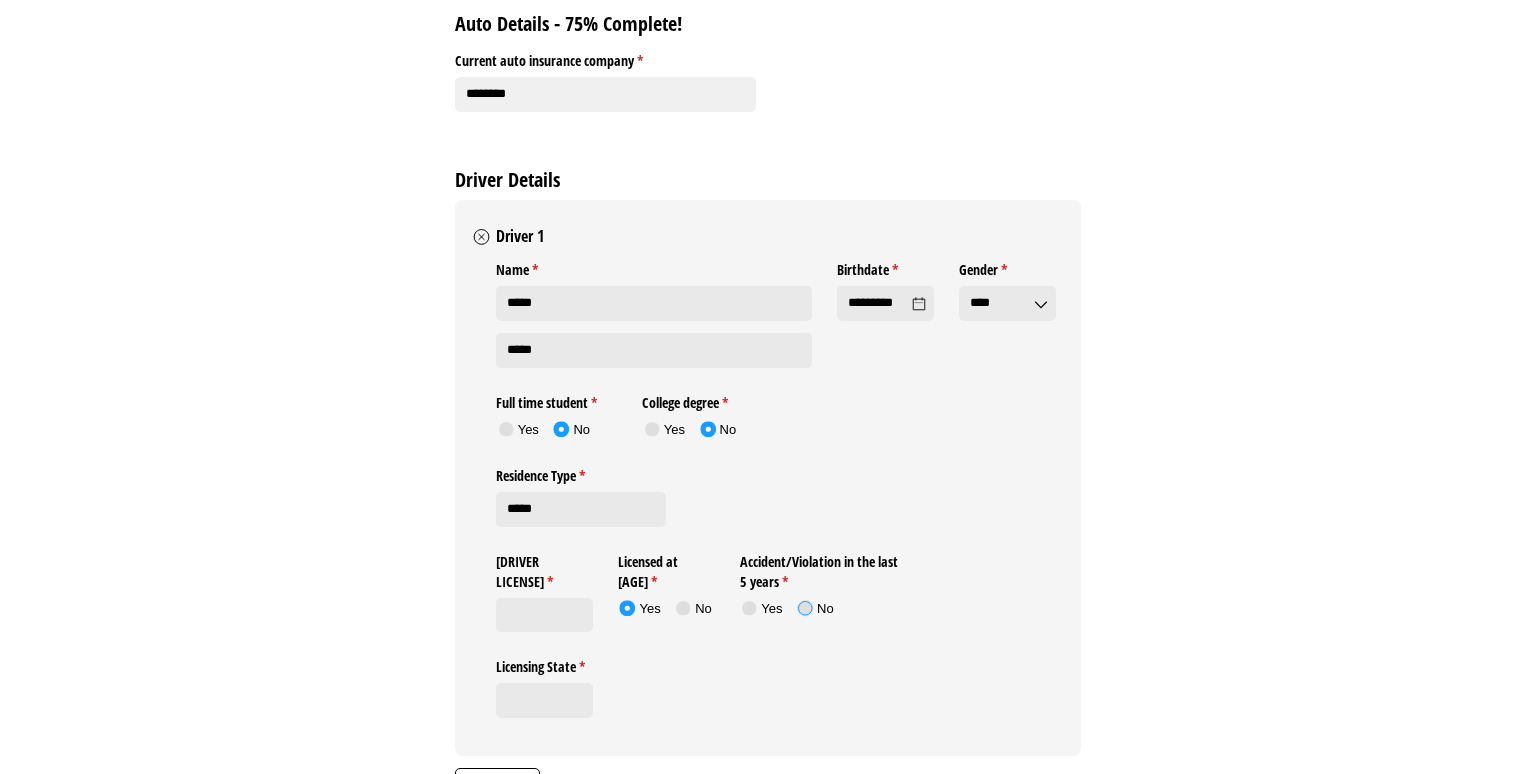 click 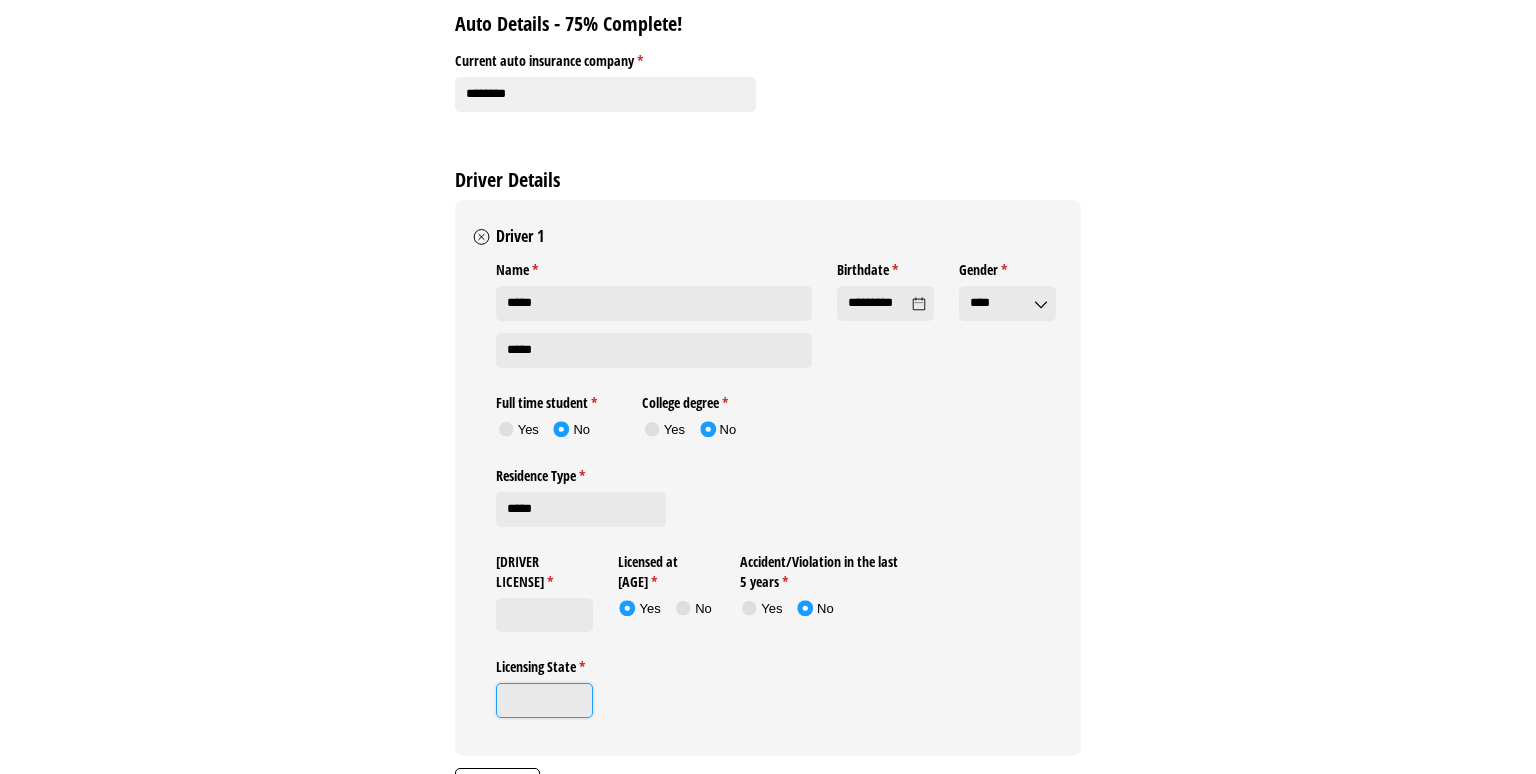click on "Licensing State *   (required)" 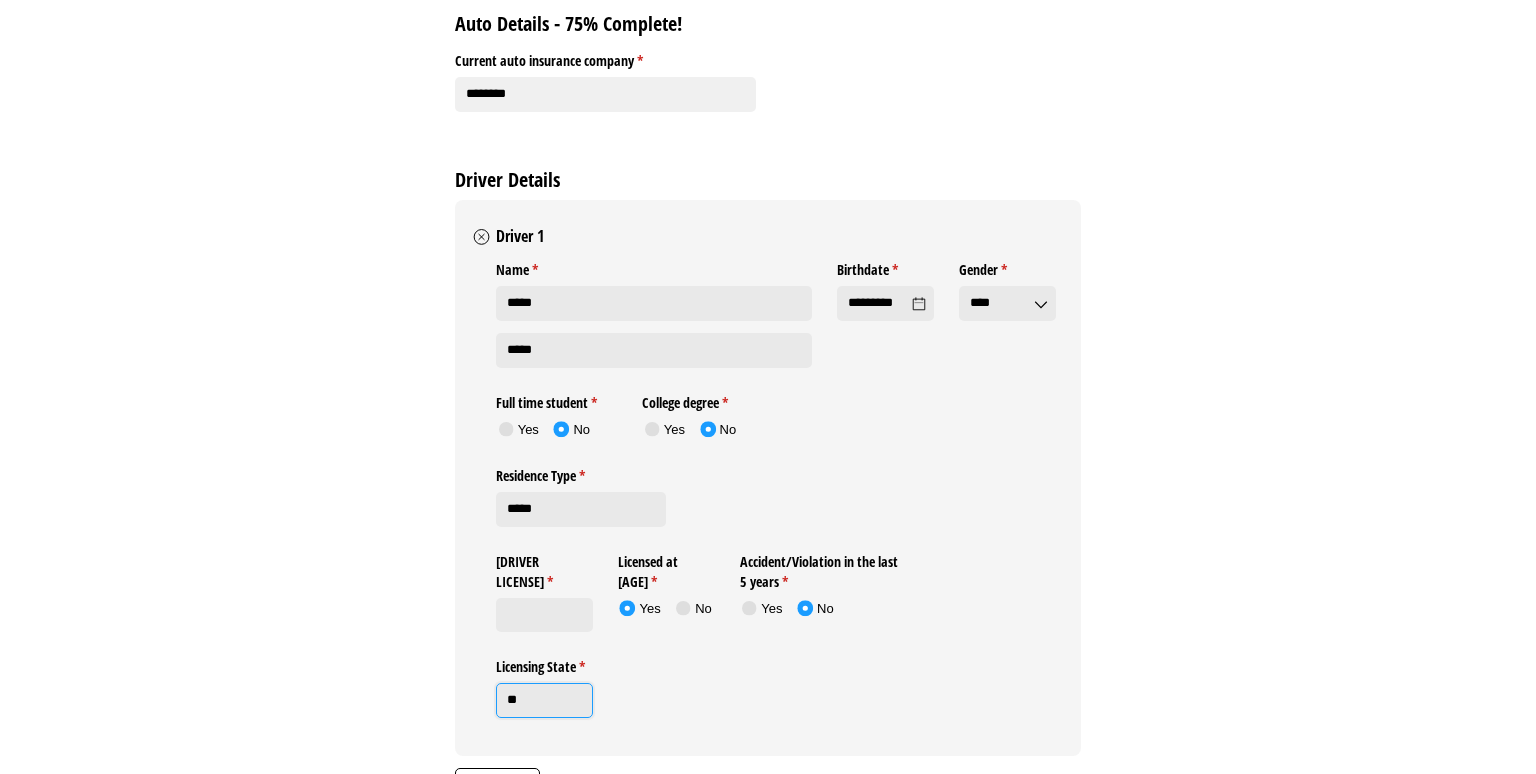 type on "**" 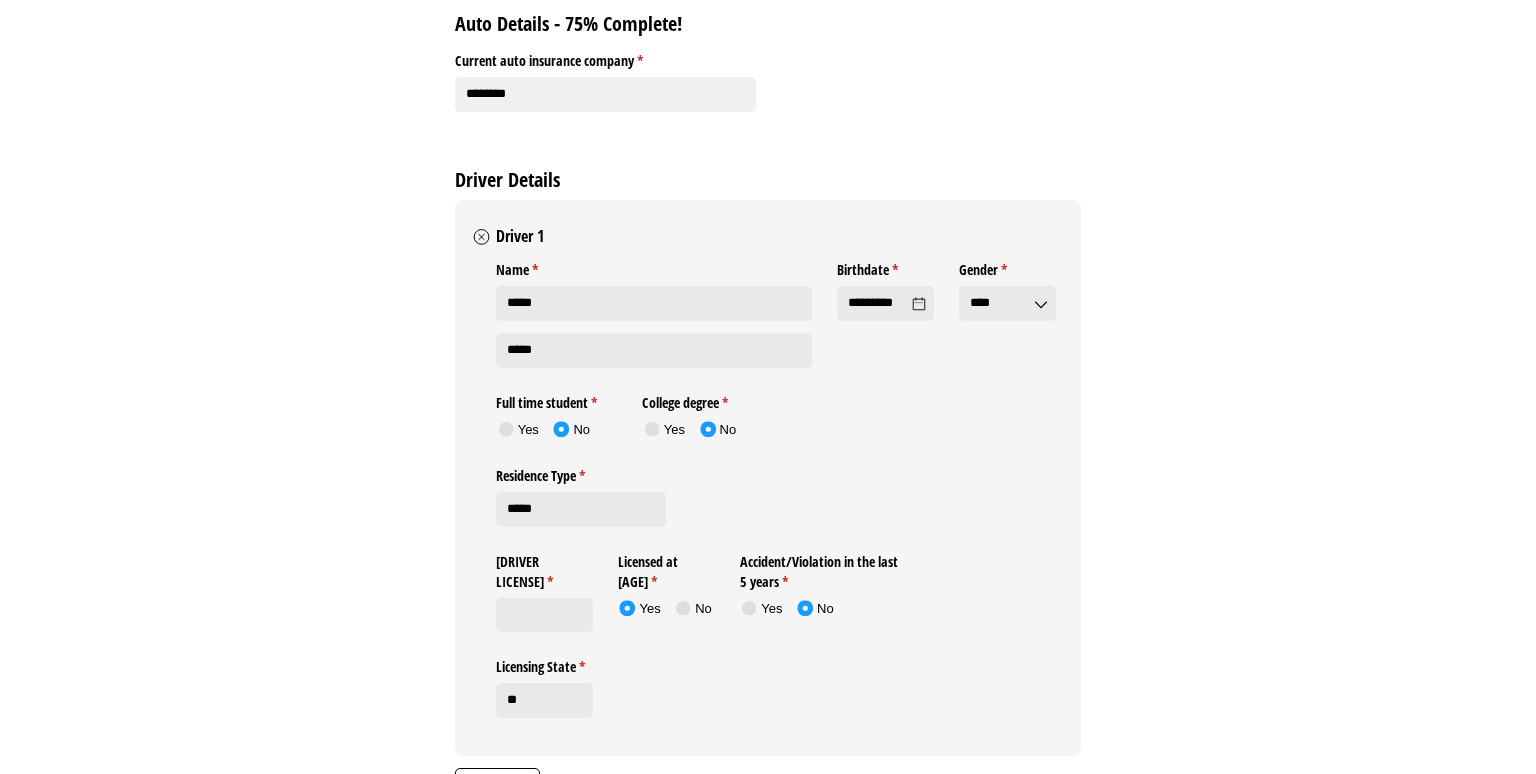 click on "Driver 1
Name *   (required)       *****       *****
Birthdate *   (required)     *********
Gender *   (required)     ****
Full time student *   (required)
Yes
No
Yes No
College degree *   (required)
Yes
No
Yes No
Residence Type *   (required)     *****
Driver's license # *   (required)
Licensed at 16 *   (required)
Yes
No
Yes No
Accident/​Violation in the last 5 years *   (required)
Yes
No
Yes No
Licensing State *   (required)     **" 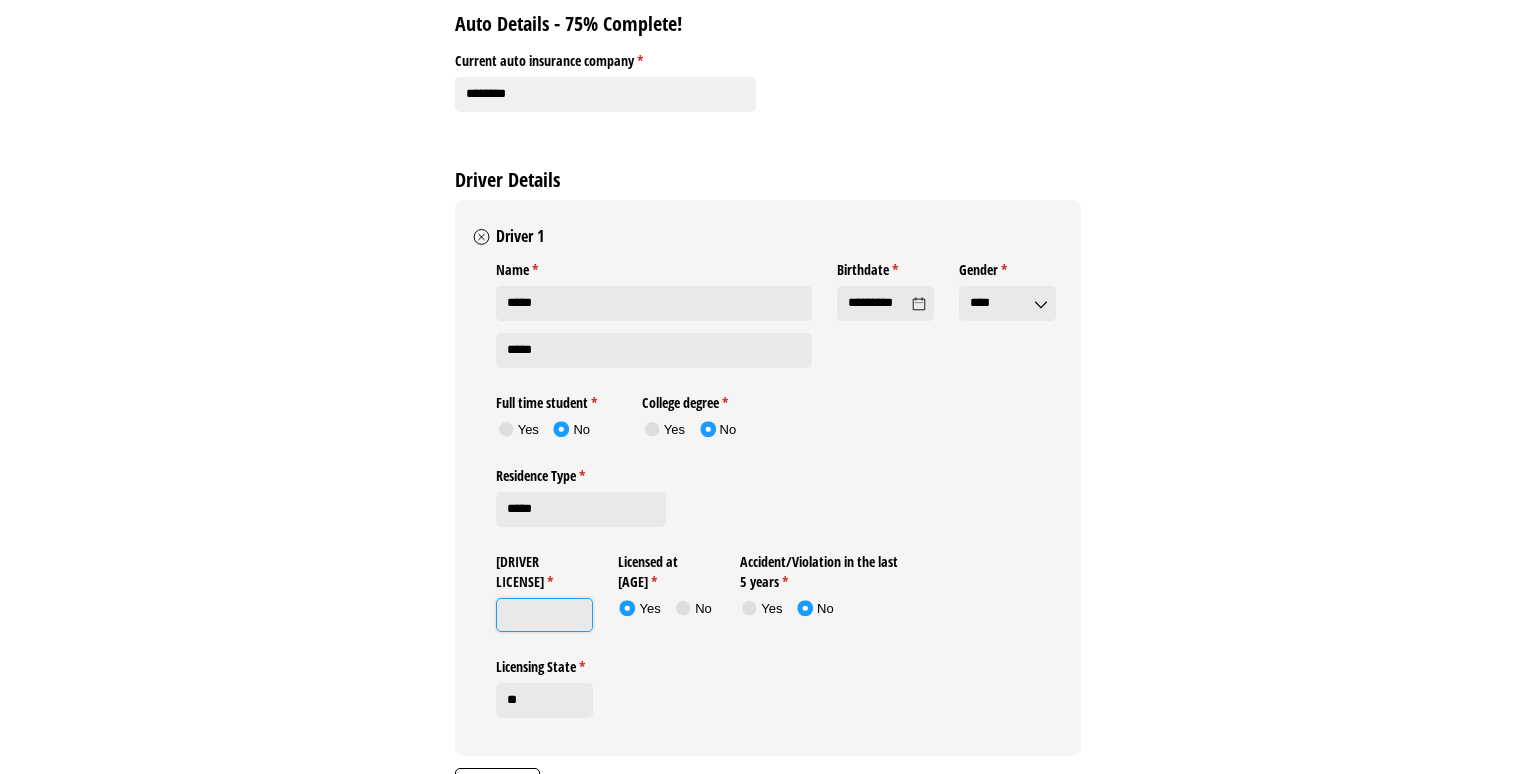 click on "[DRIVER LICENSE]" 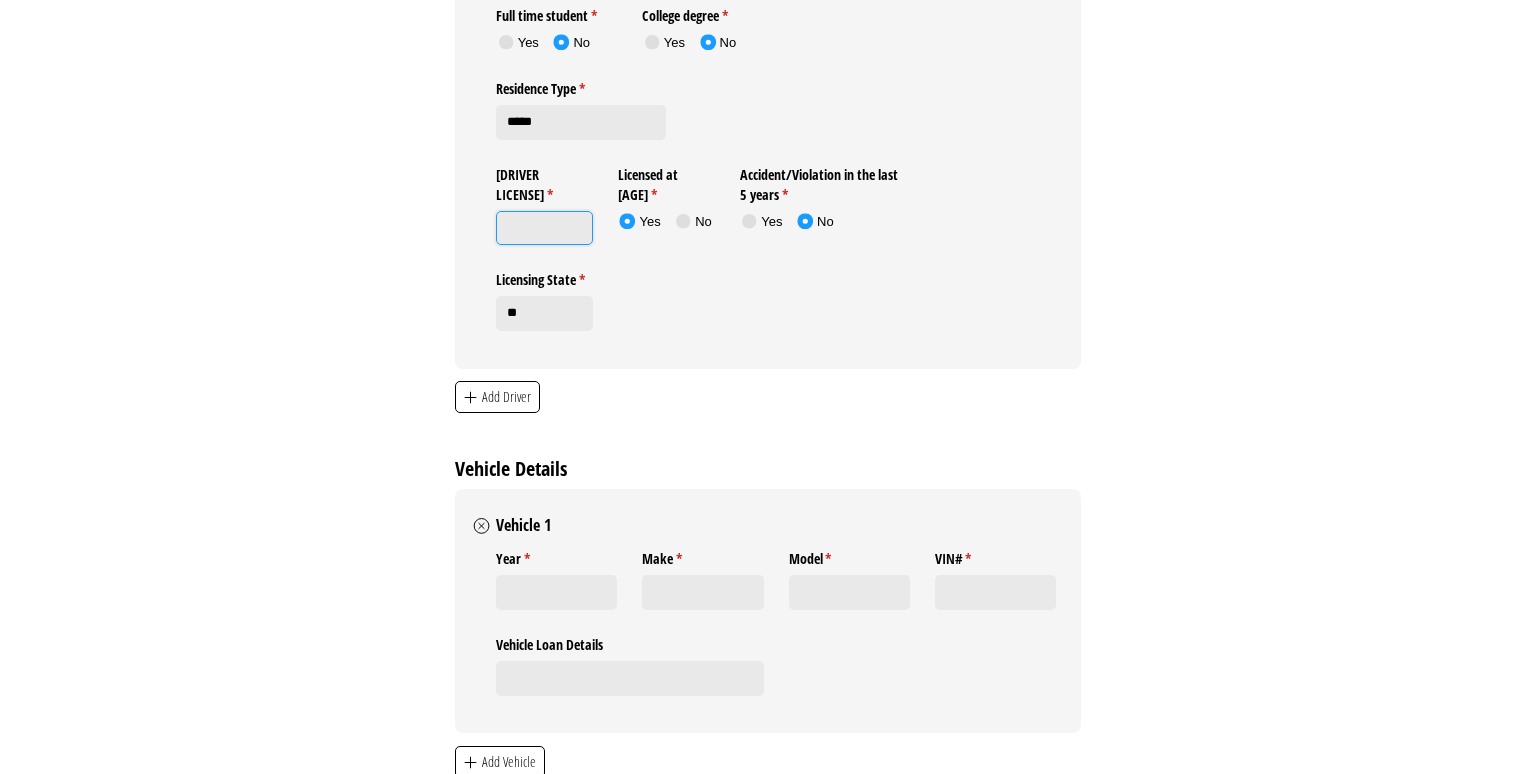 scroll, scrollTop: 1795, scrollLeft: 0, axis: vertical 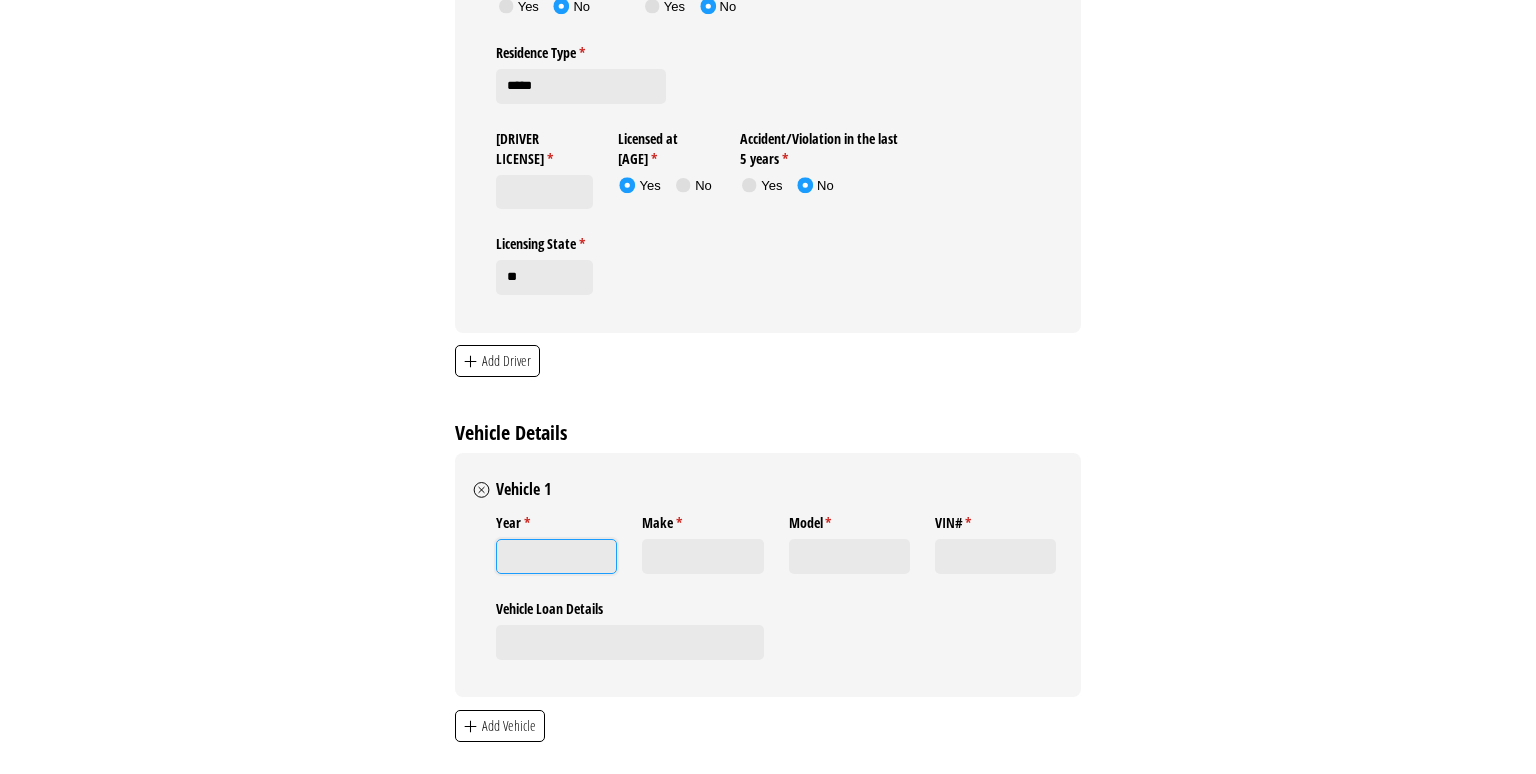 click on "Year *   (required)" 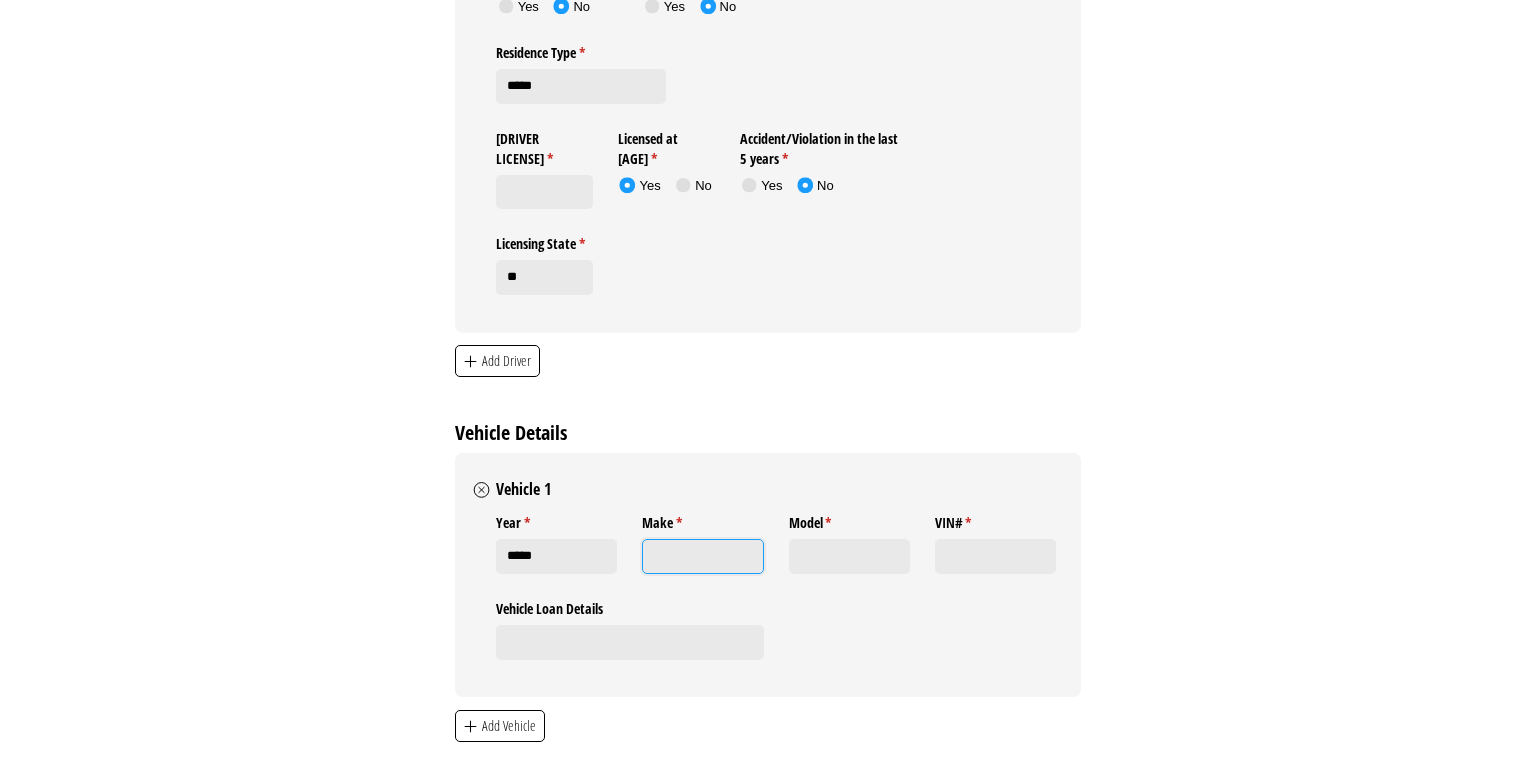 type on "****" 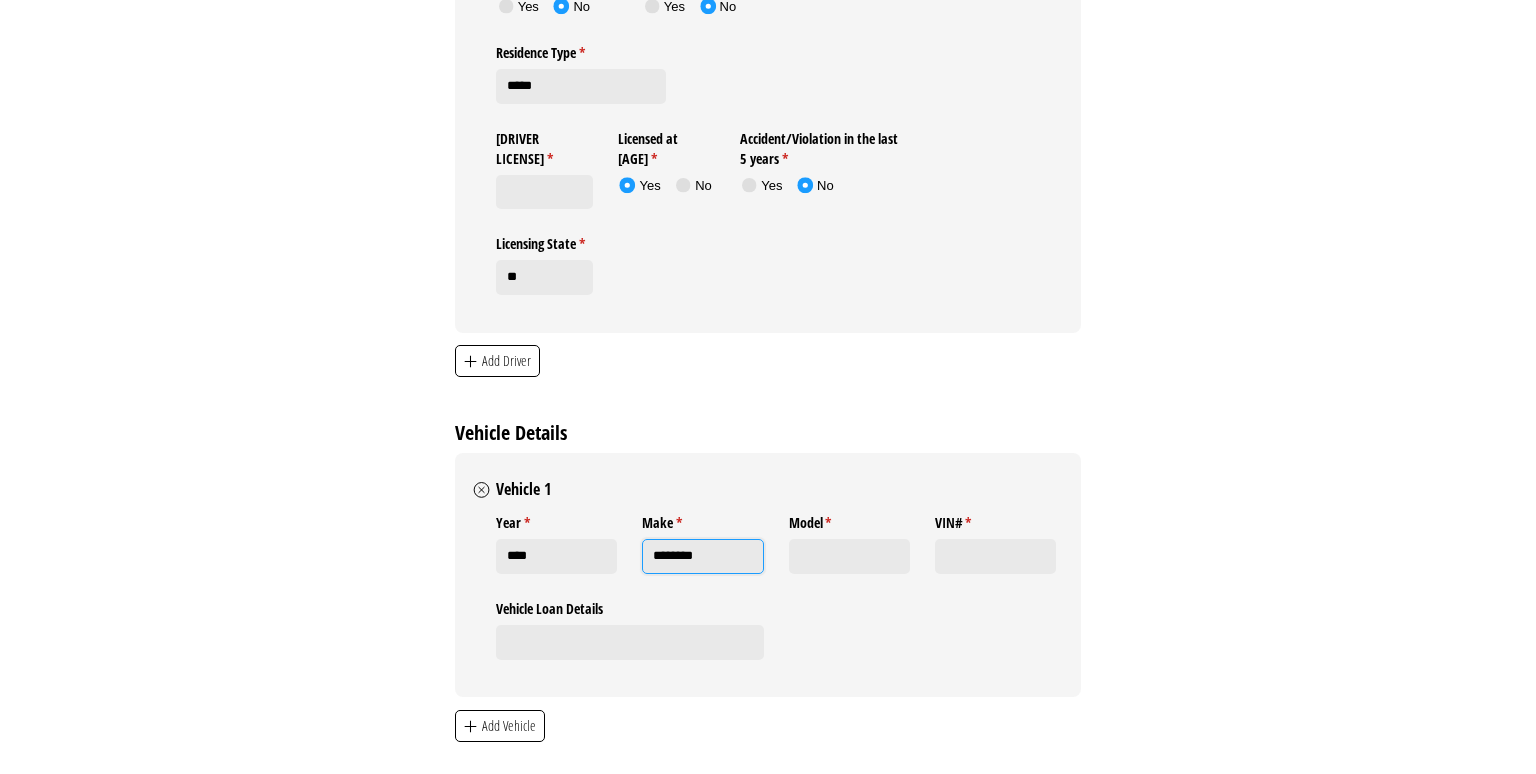 type on "********" 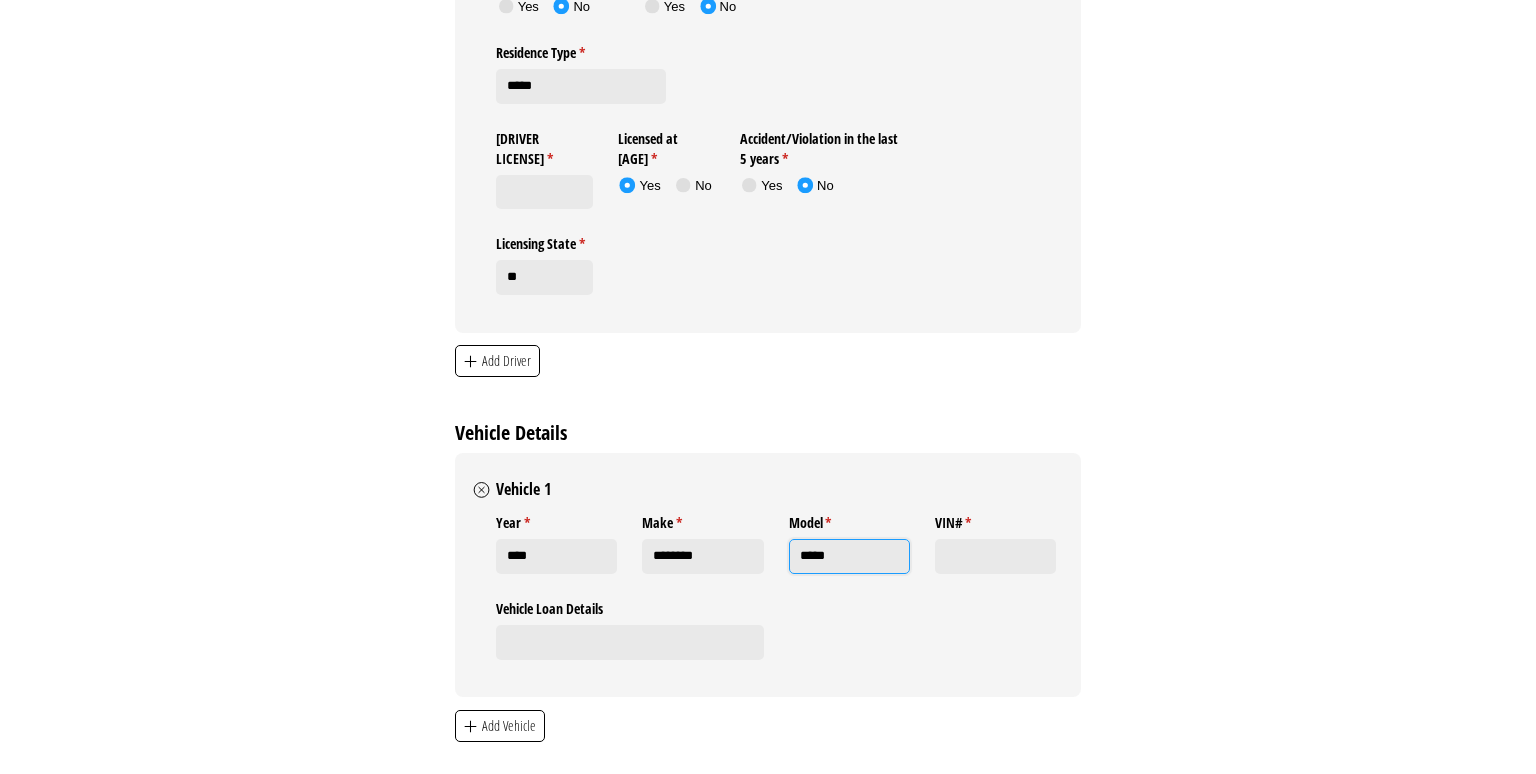 type on "*****" 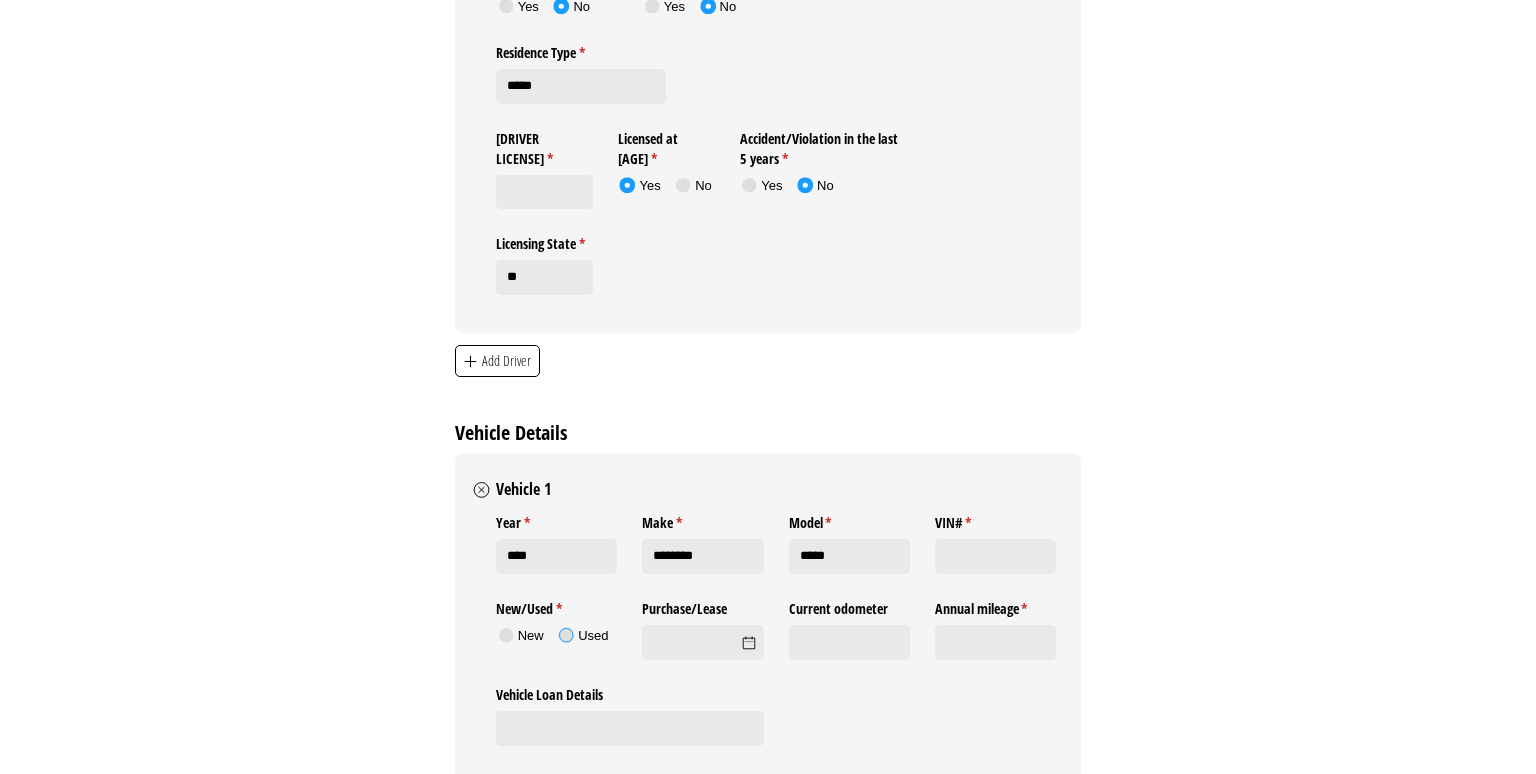 click 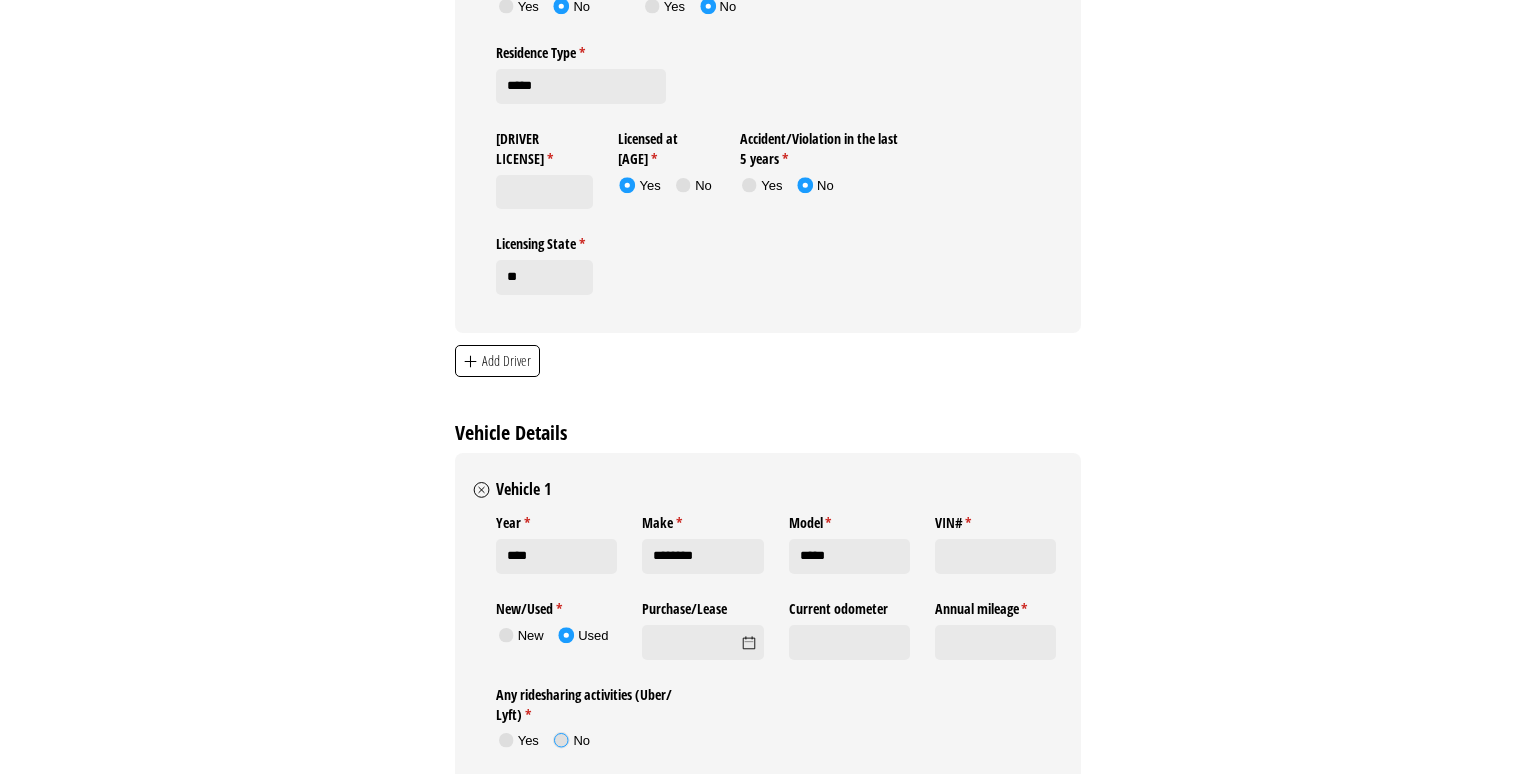 click 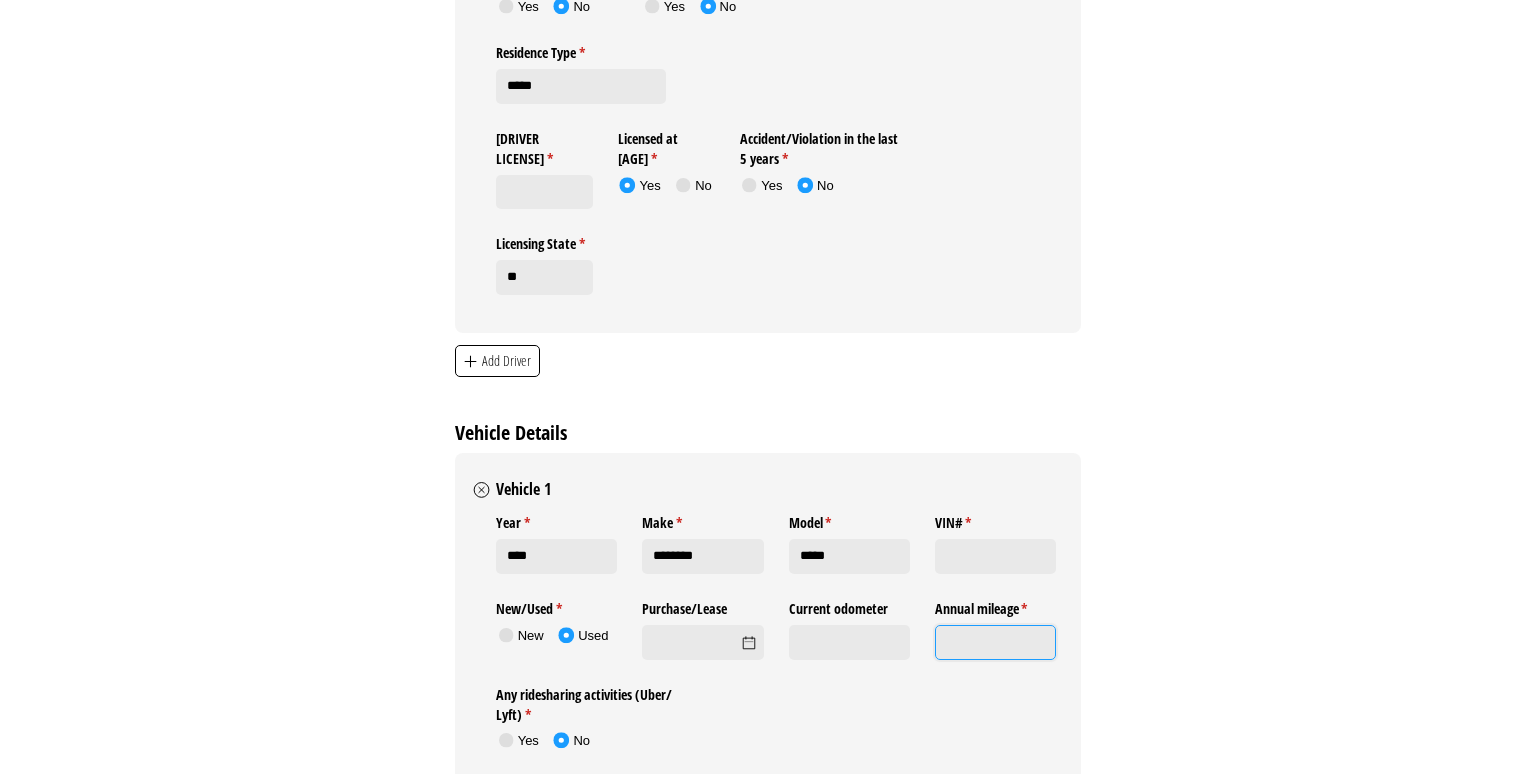 click on "Annual mileage *   (required)" 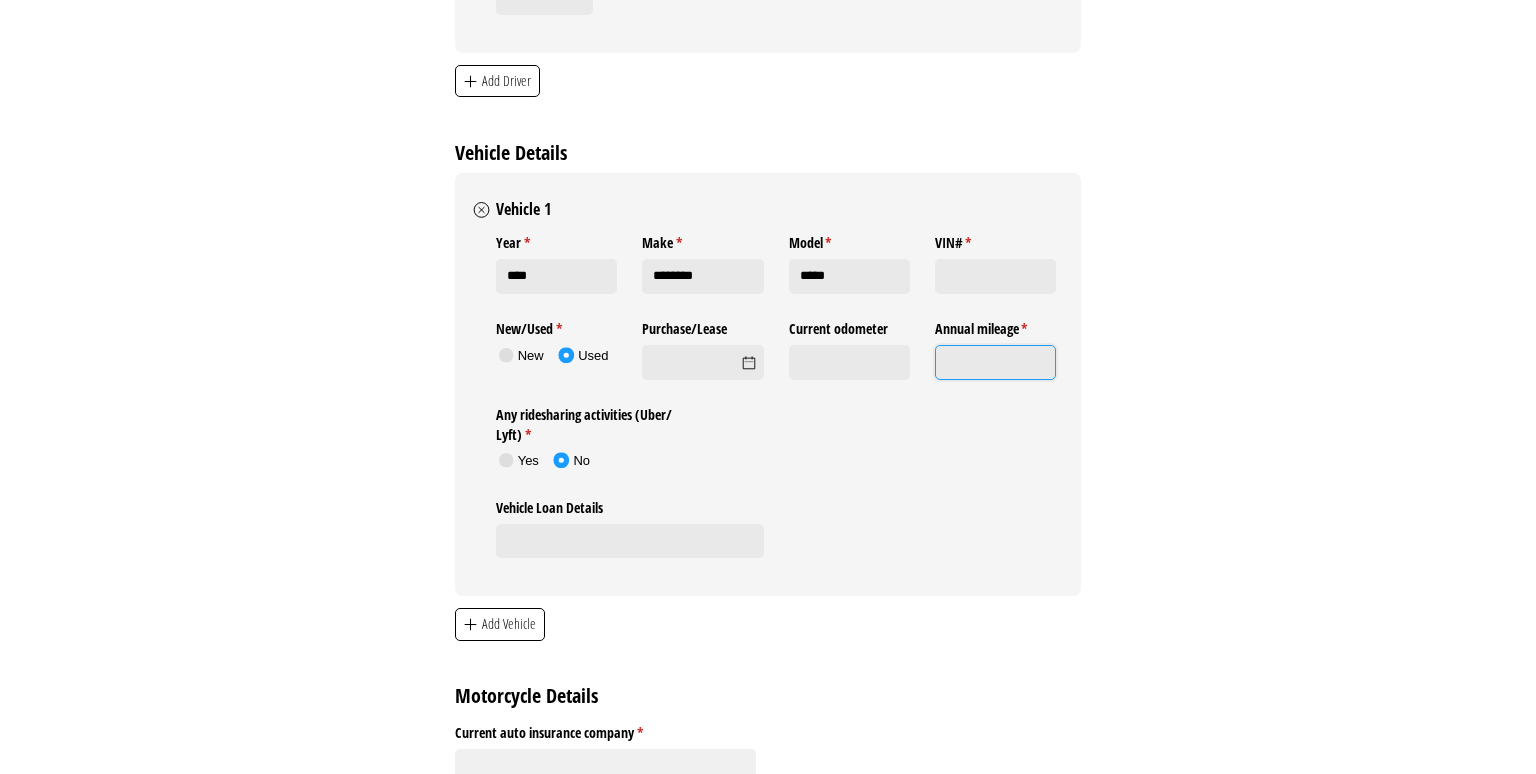 scroll, scrollTop: 2112, scrollLeft: 0, axis: vertical 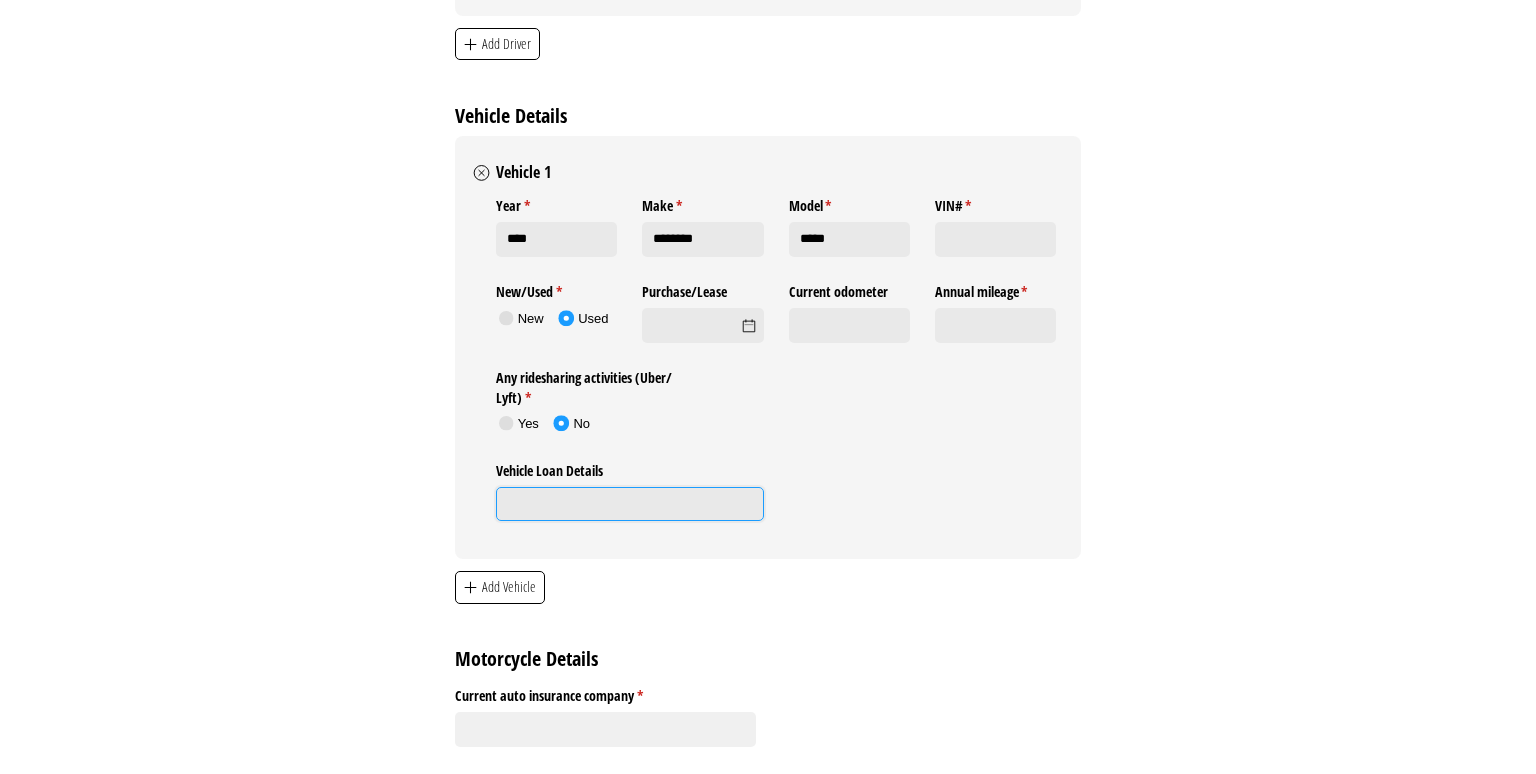 click on "Vehicle Loan Details" 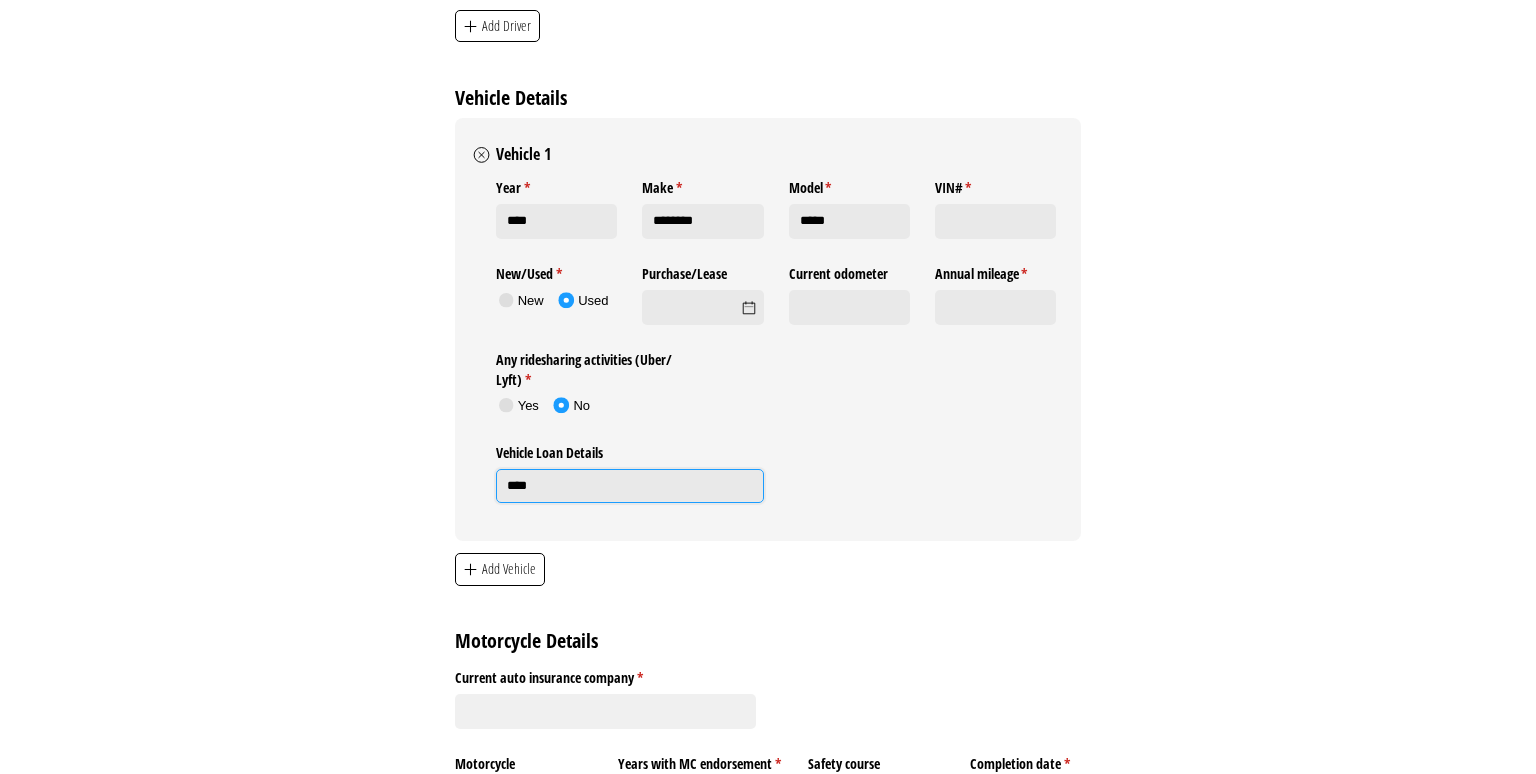 scroll, scrollTop: 2217, scrollLeft: 0, axis: vertical 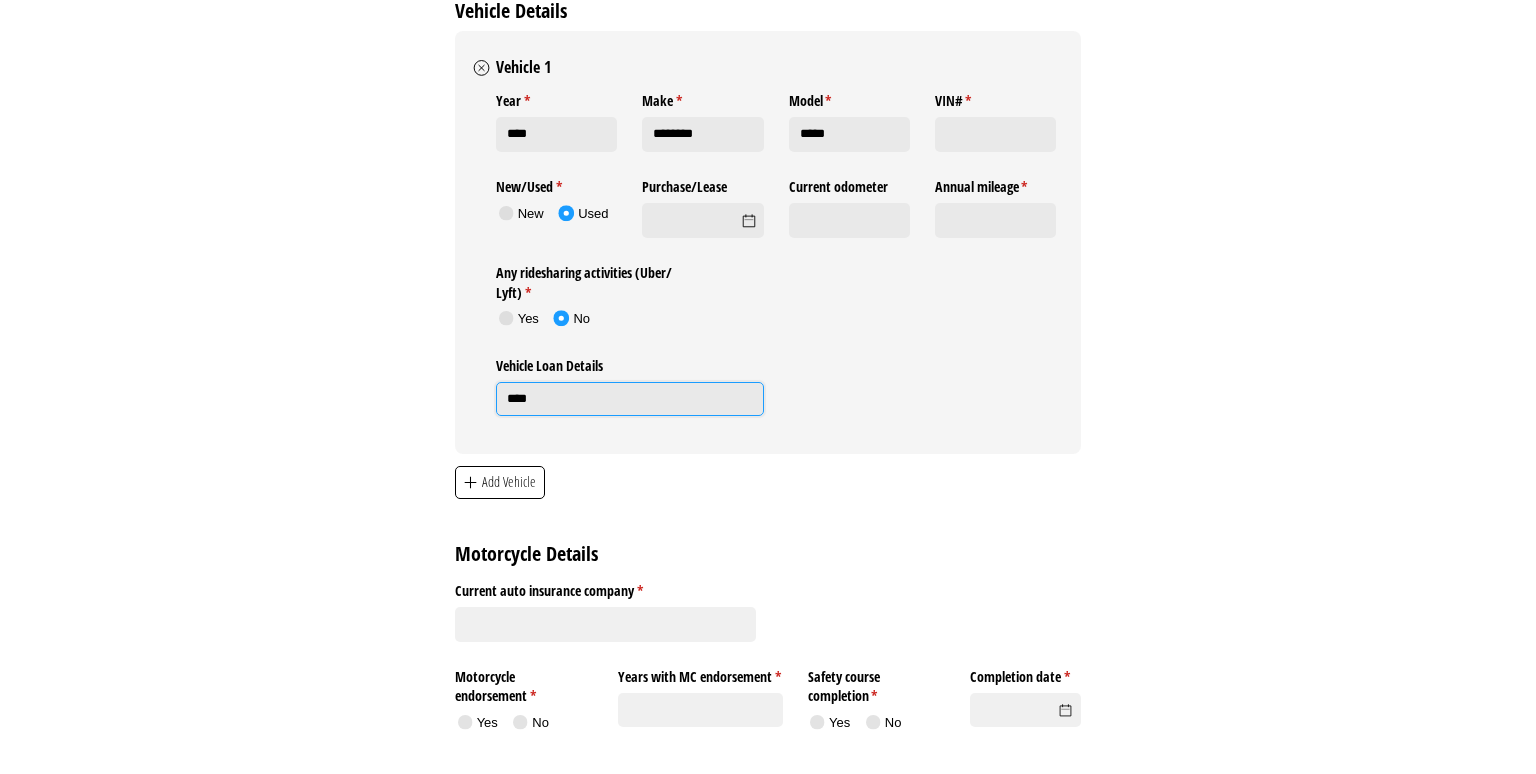 type on "****" 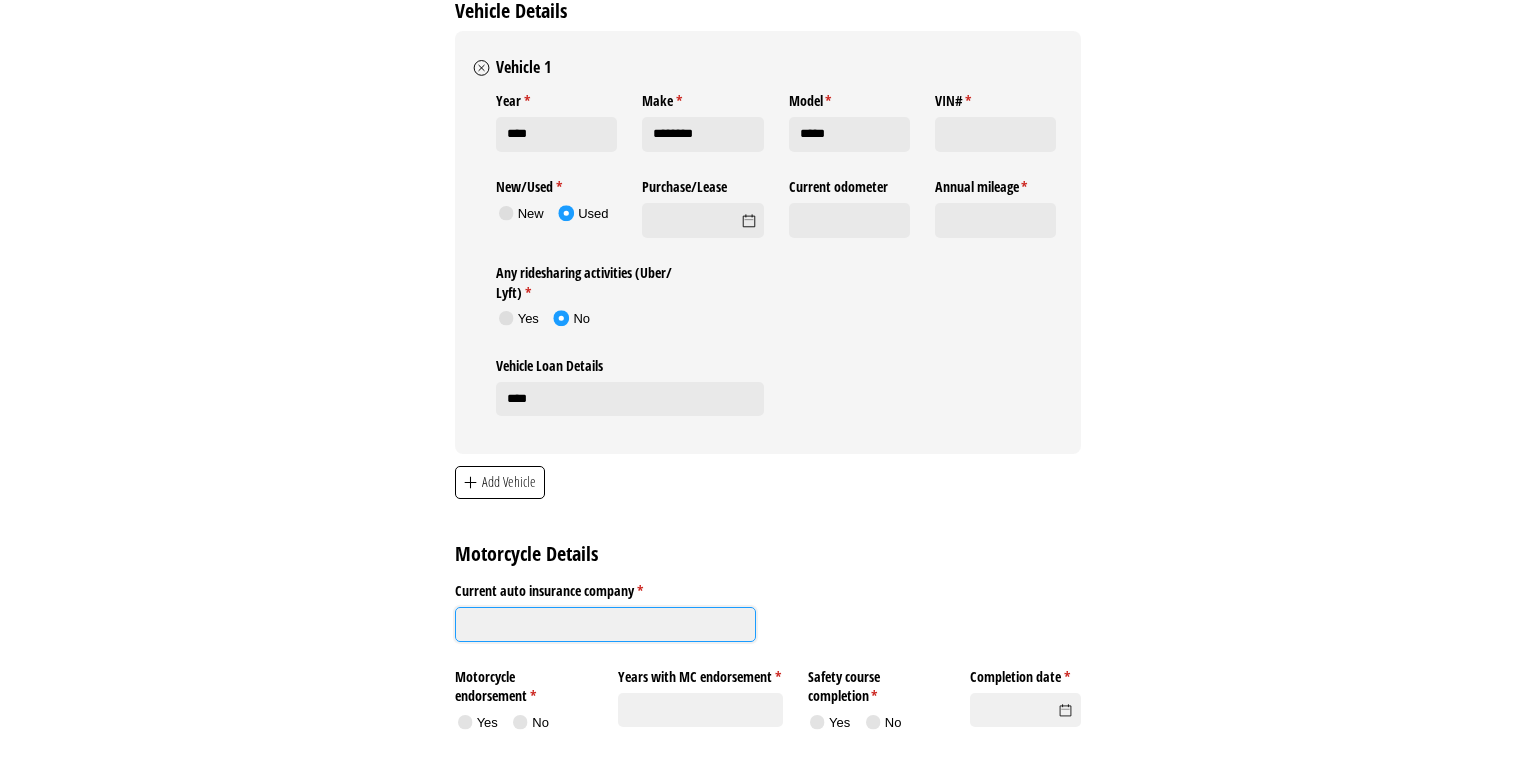 click on "Current auto insurance company *   (required)" 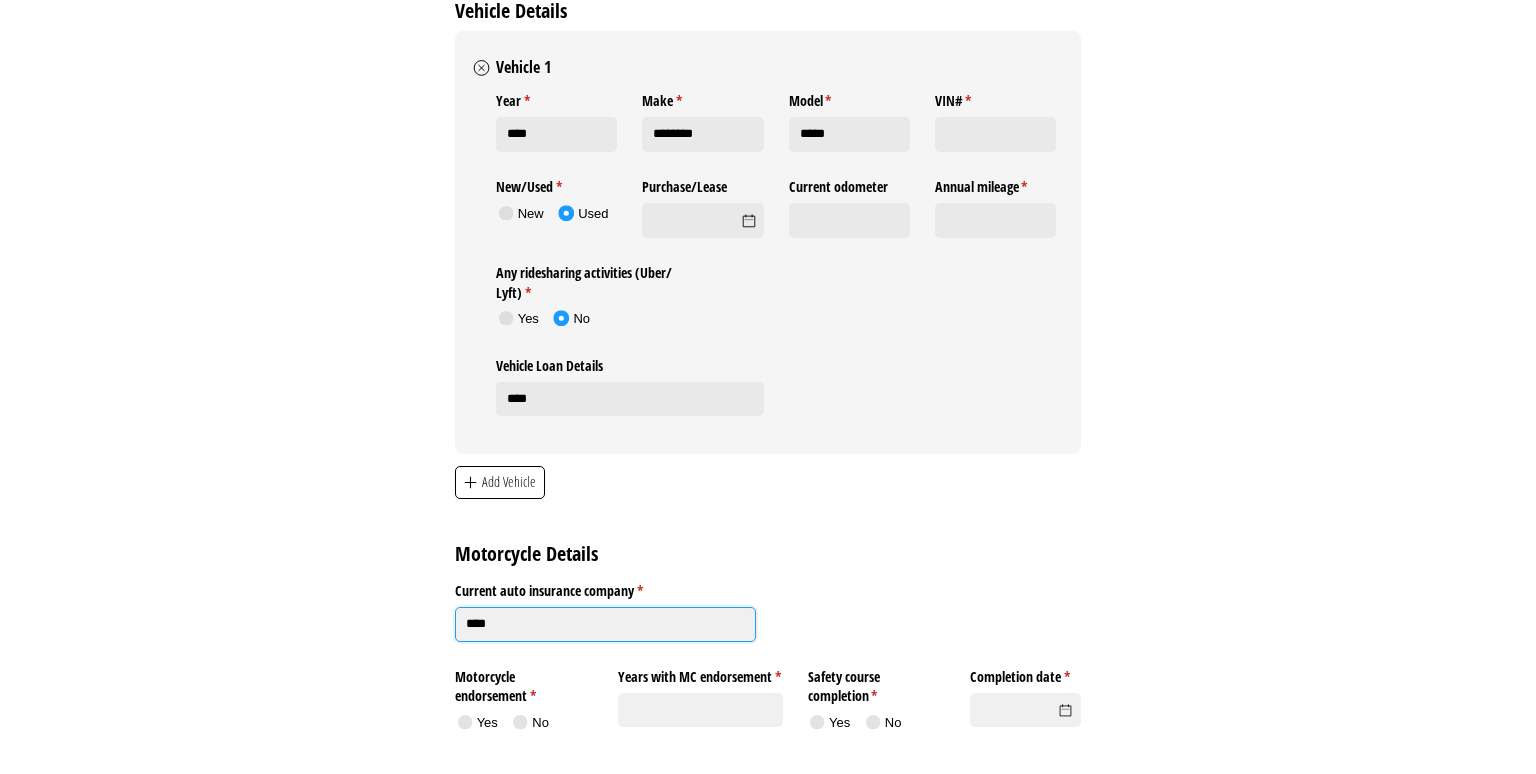 type on "****" 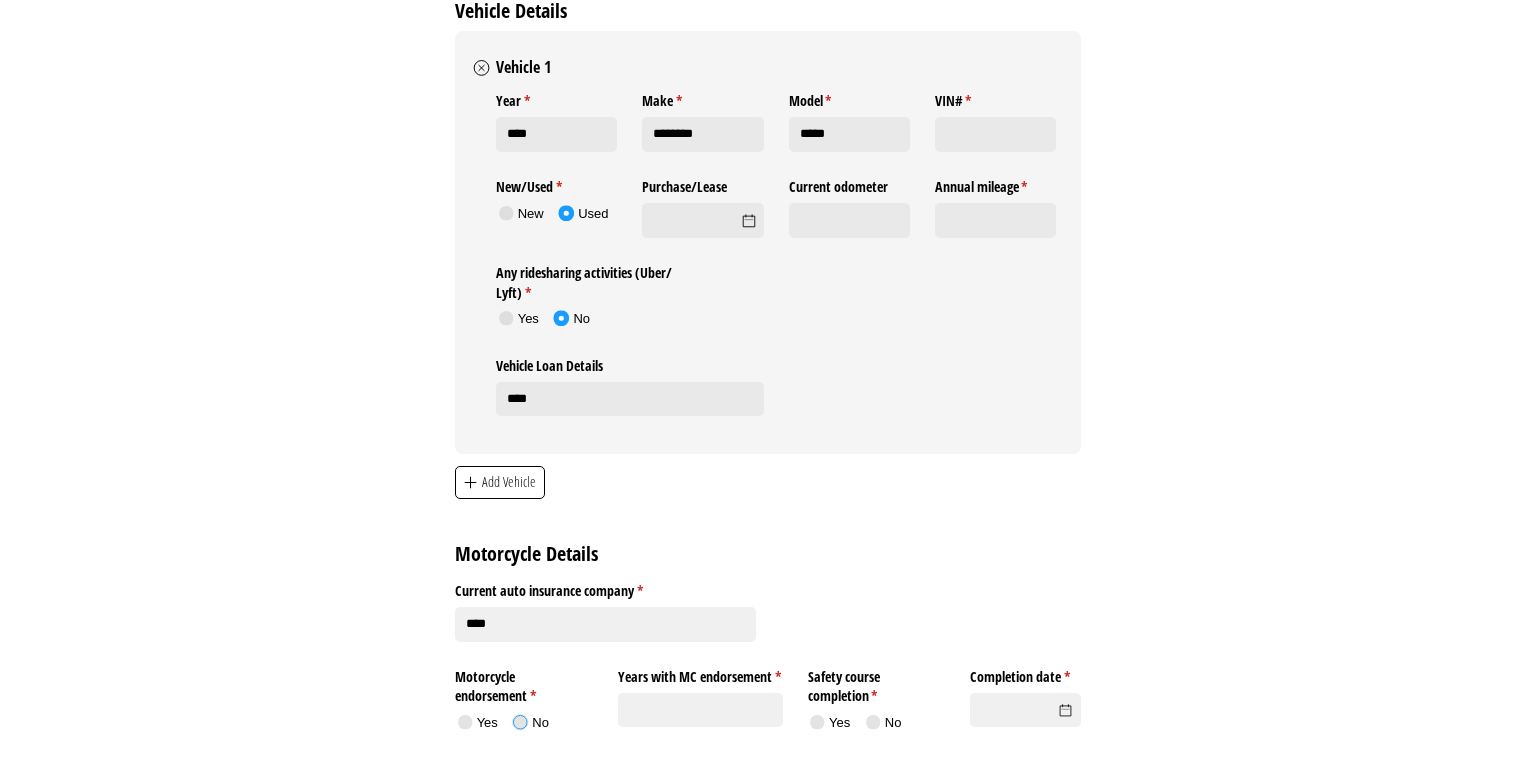 click 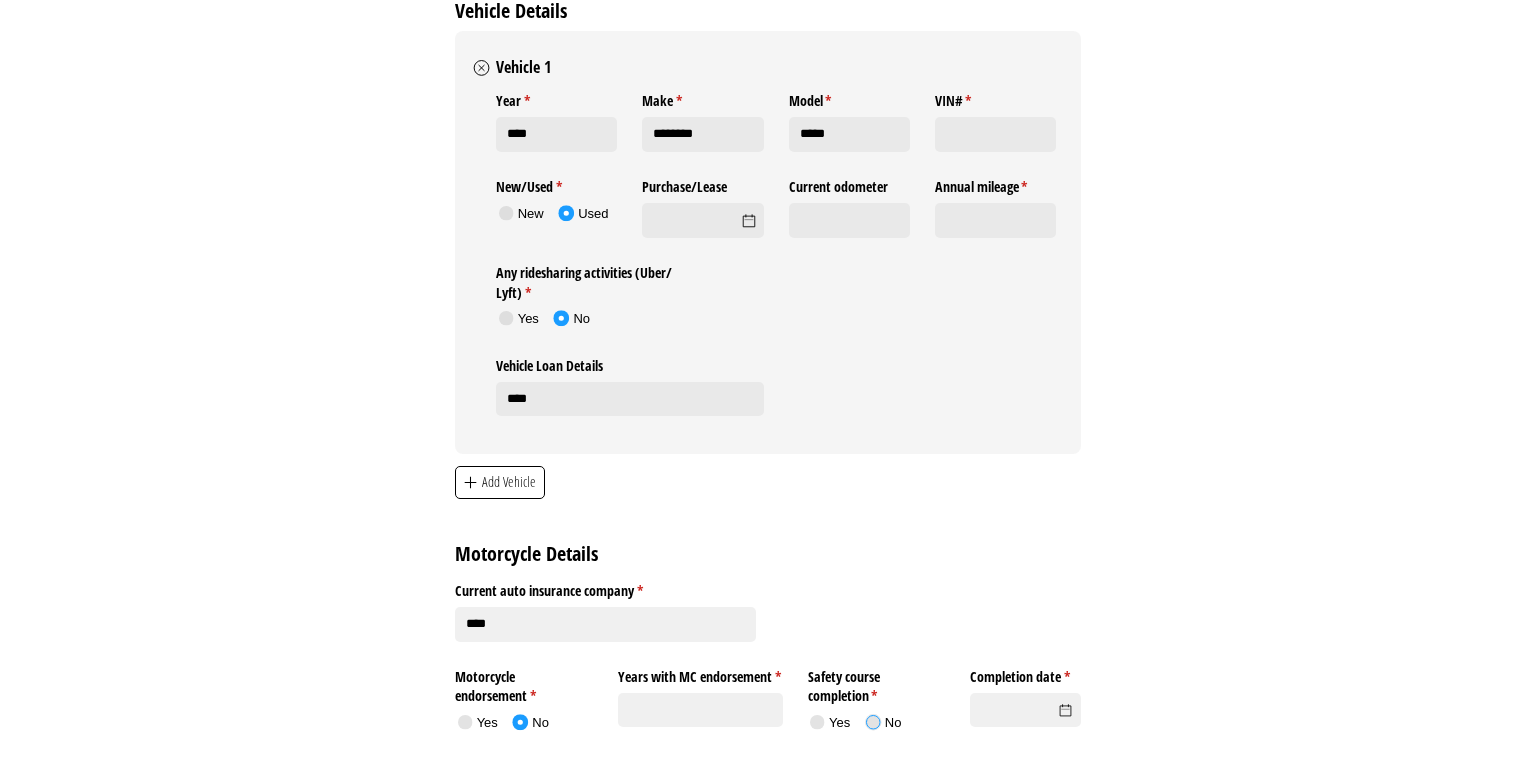 click 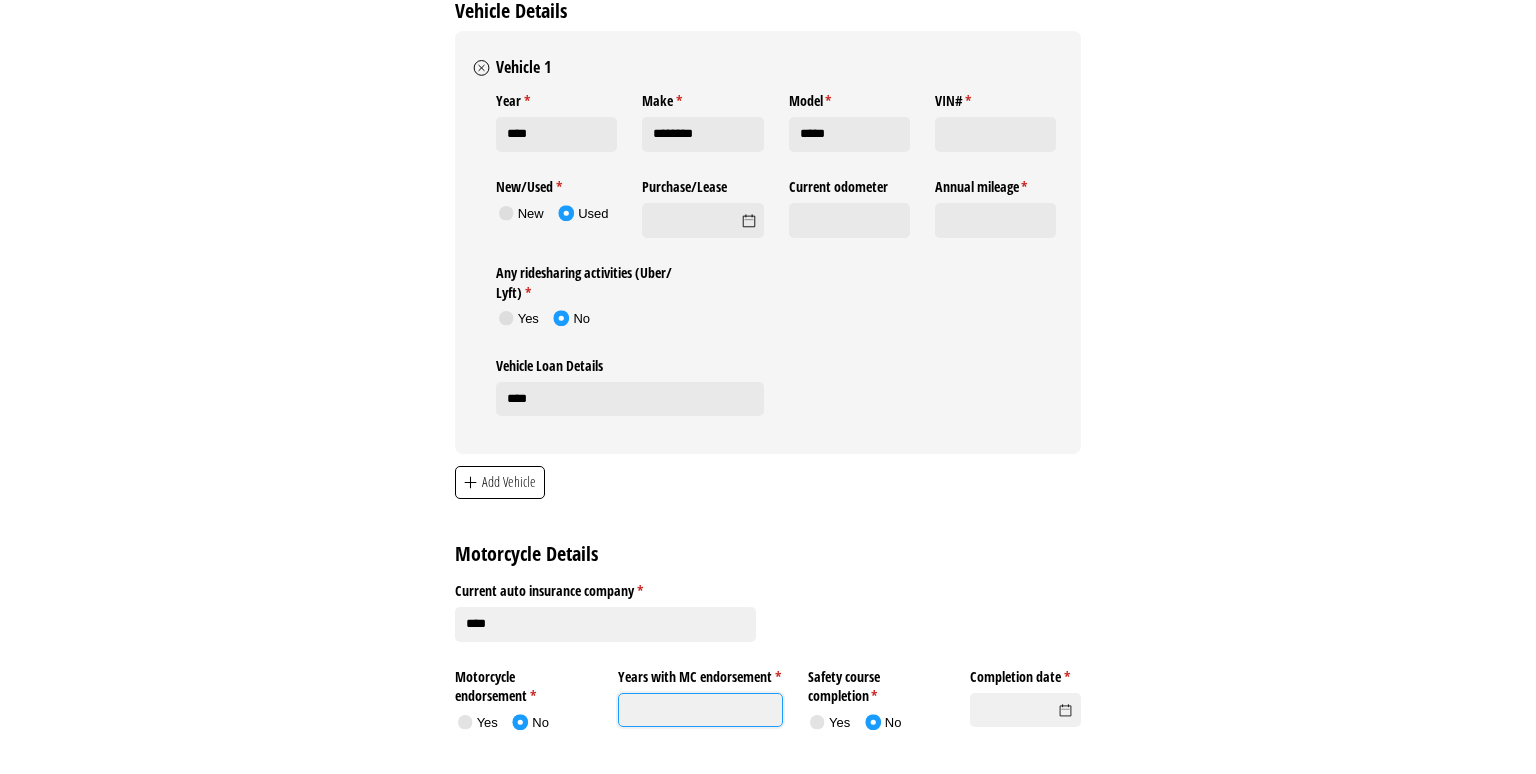 click on "Years with MC endorsement *   (required)" 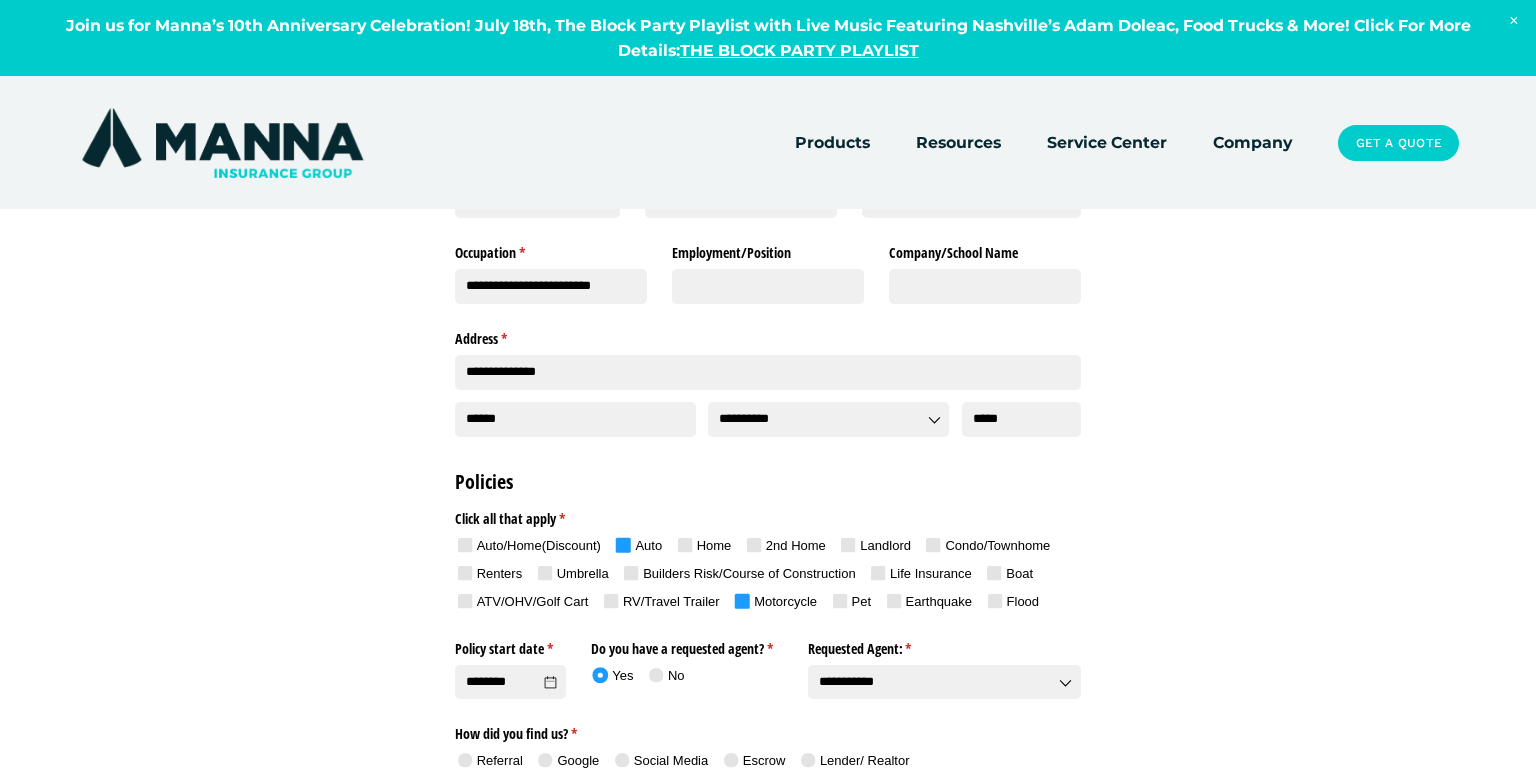 scroll, scrollTop: 316, scrollLeft: 0, axis: vertical 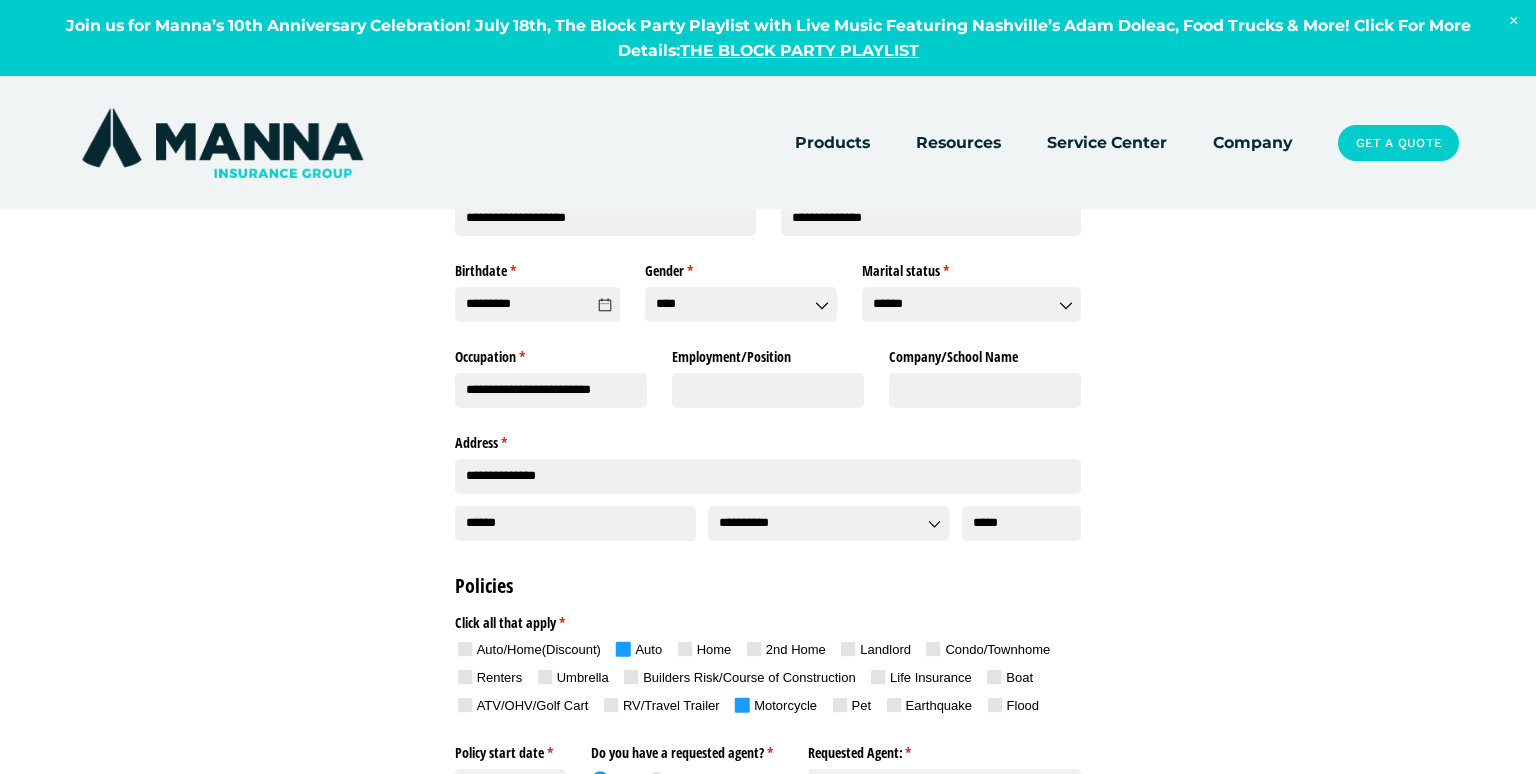 click 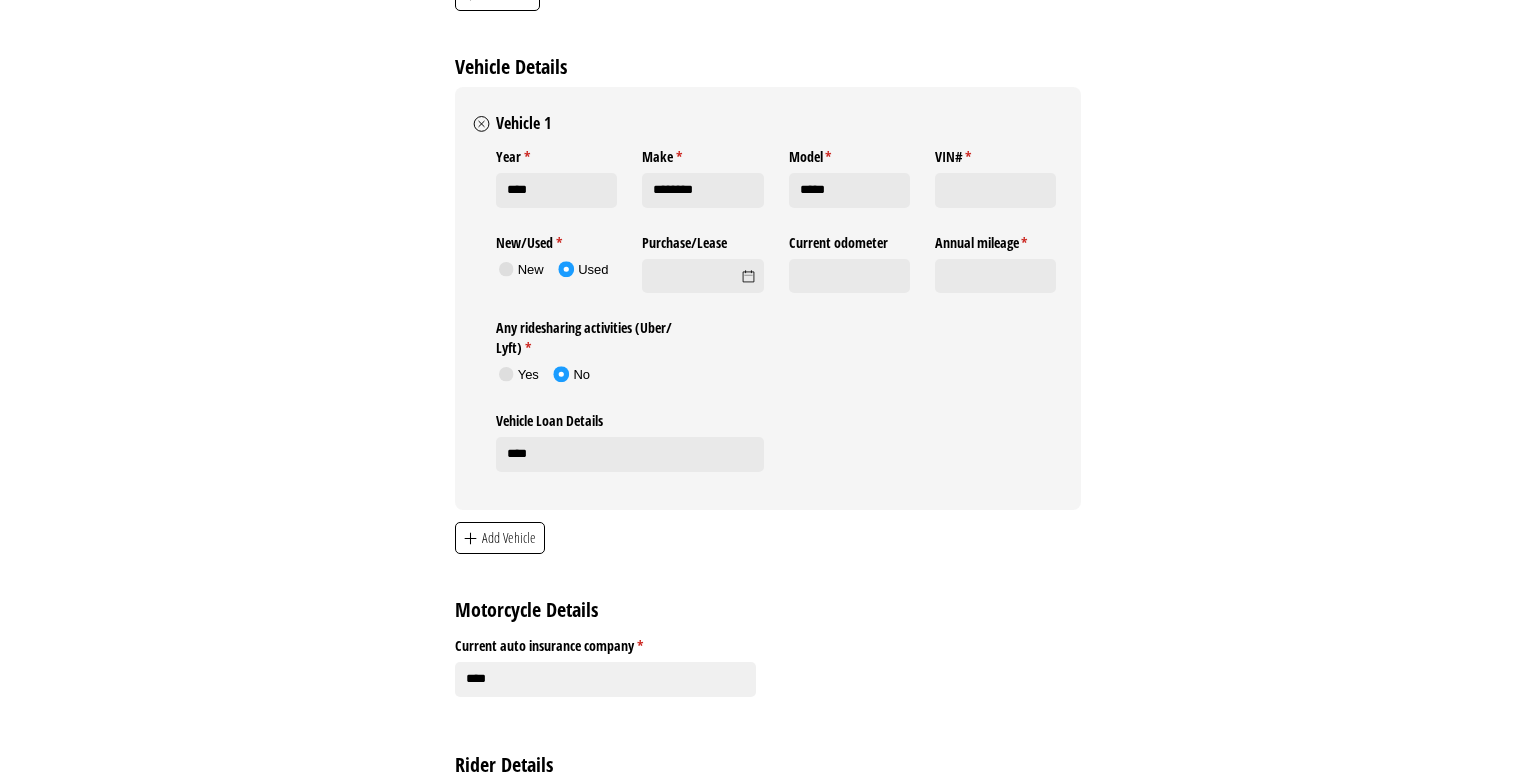 scroll, scrollTop: 1900, scrollLeft: 0, axis: vertical 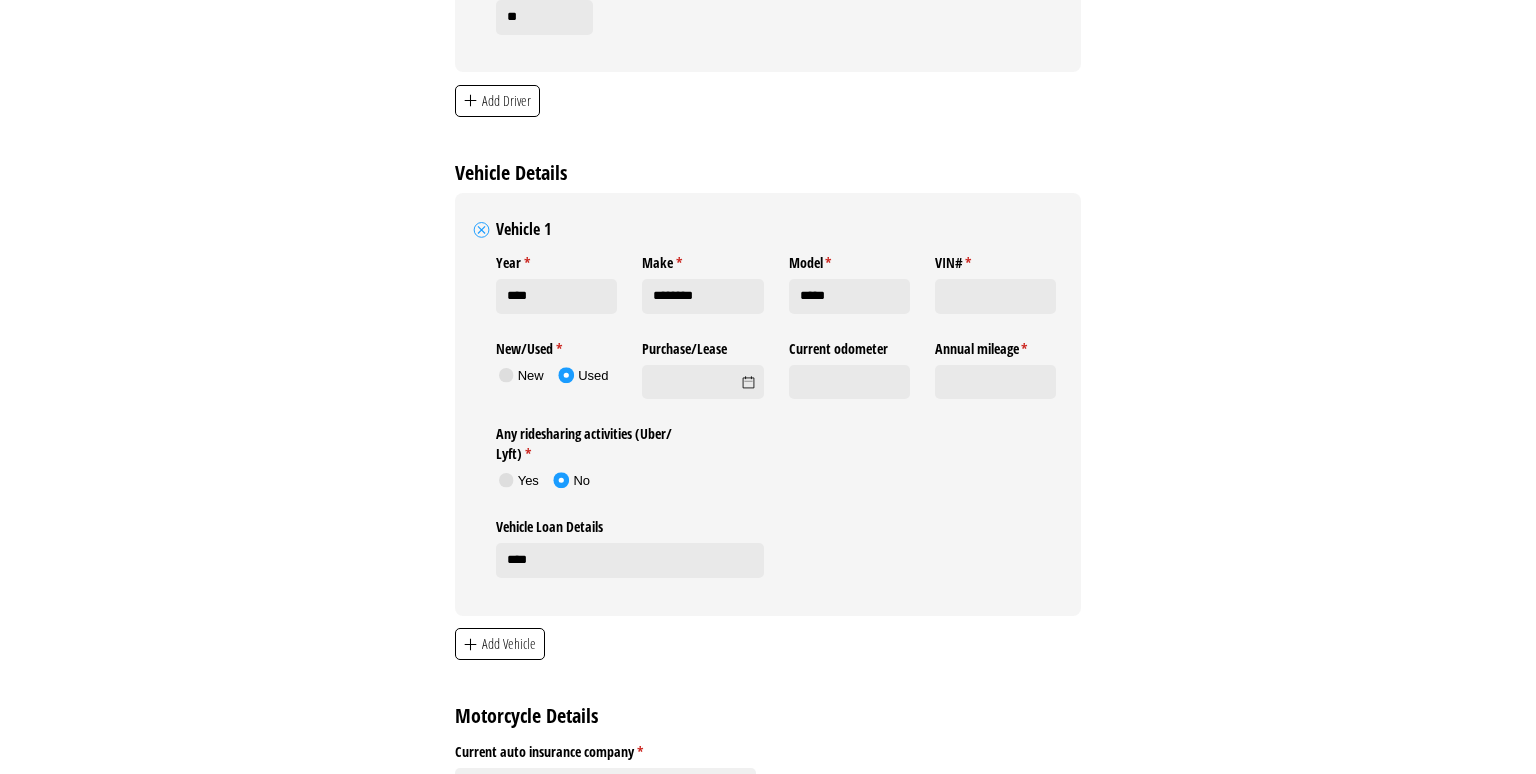 click 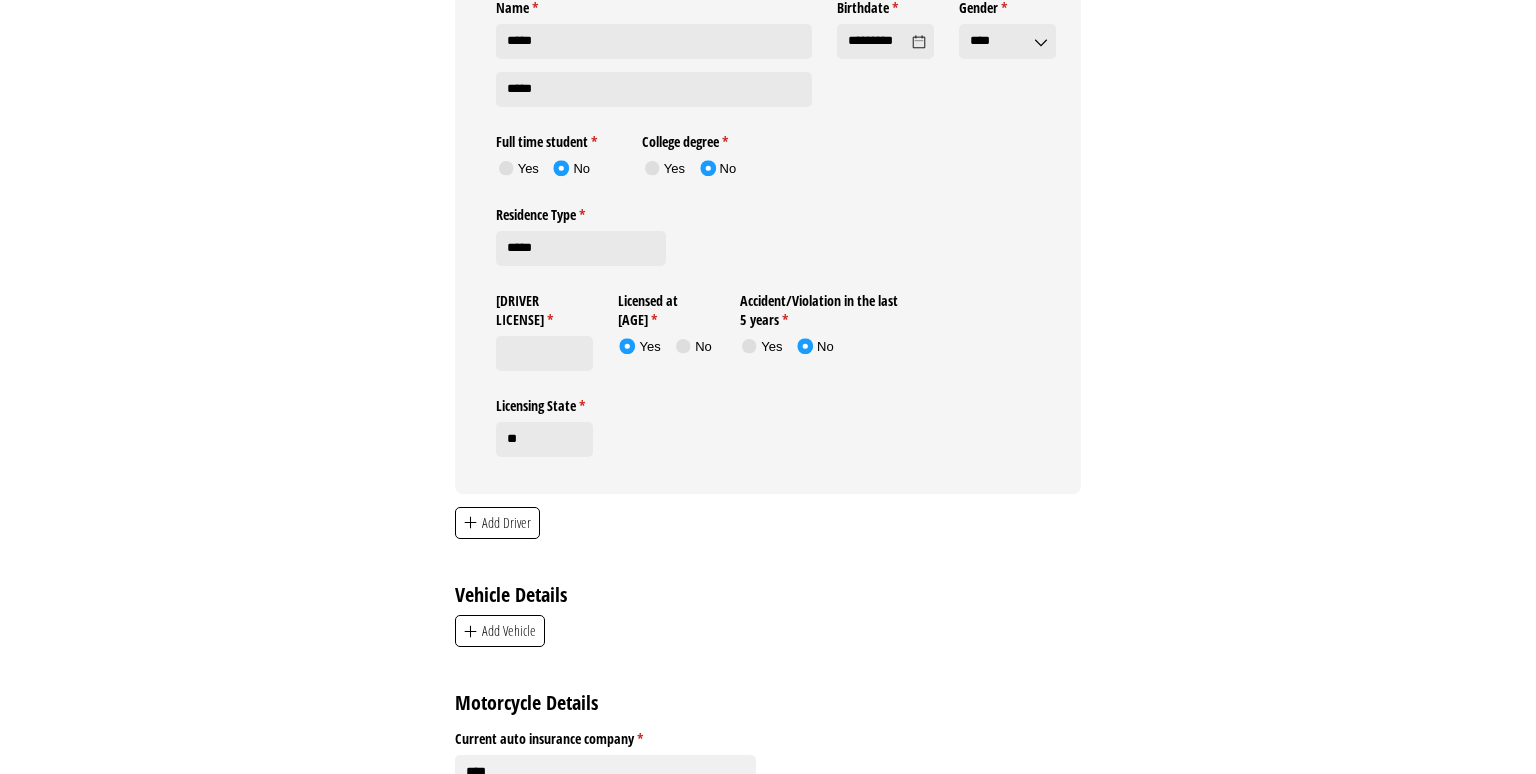 scroll, scrollTop: 1161, scrollLeft: 0, axis: vertical 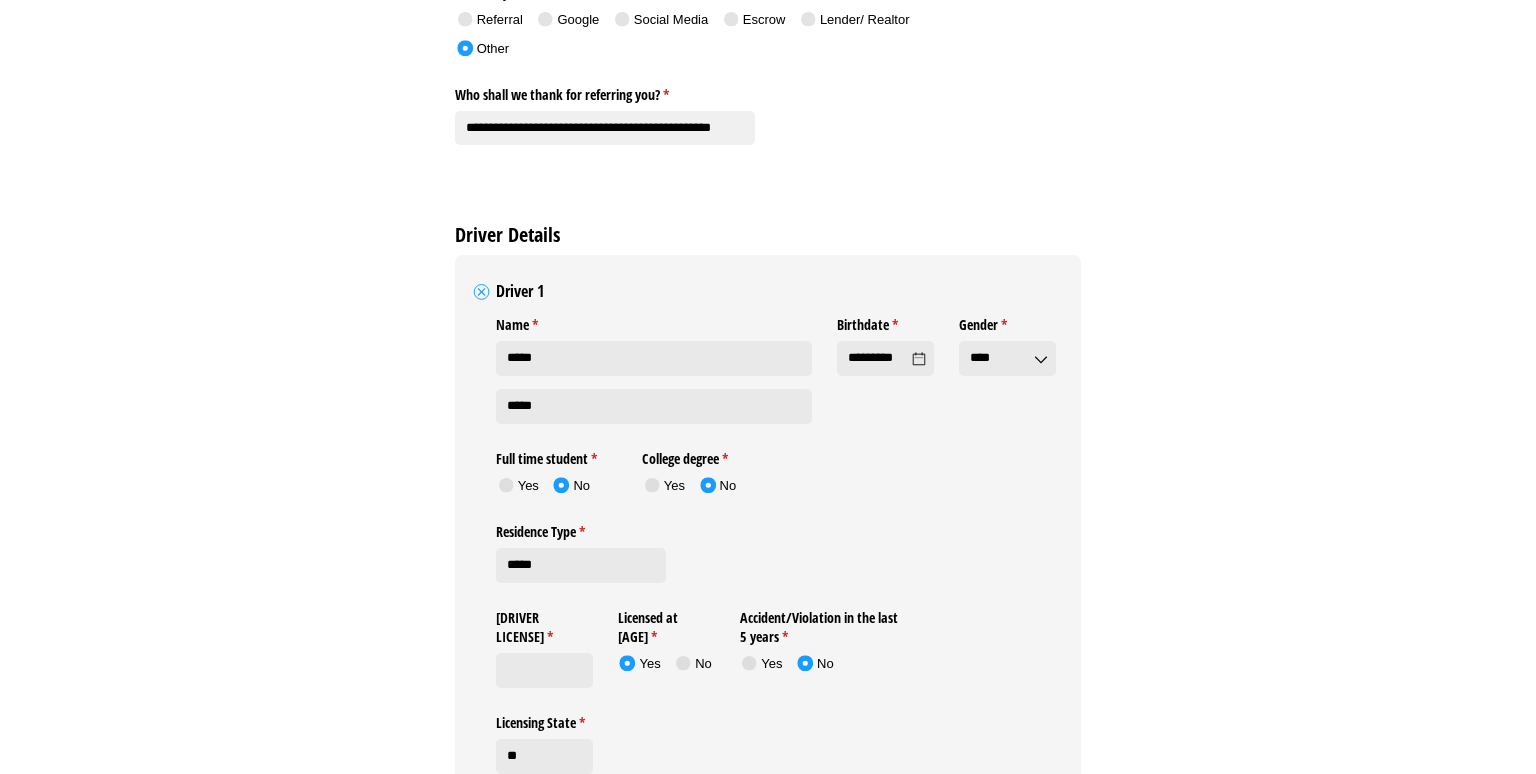 click 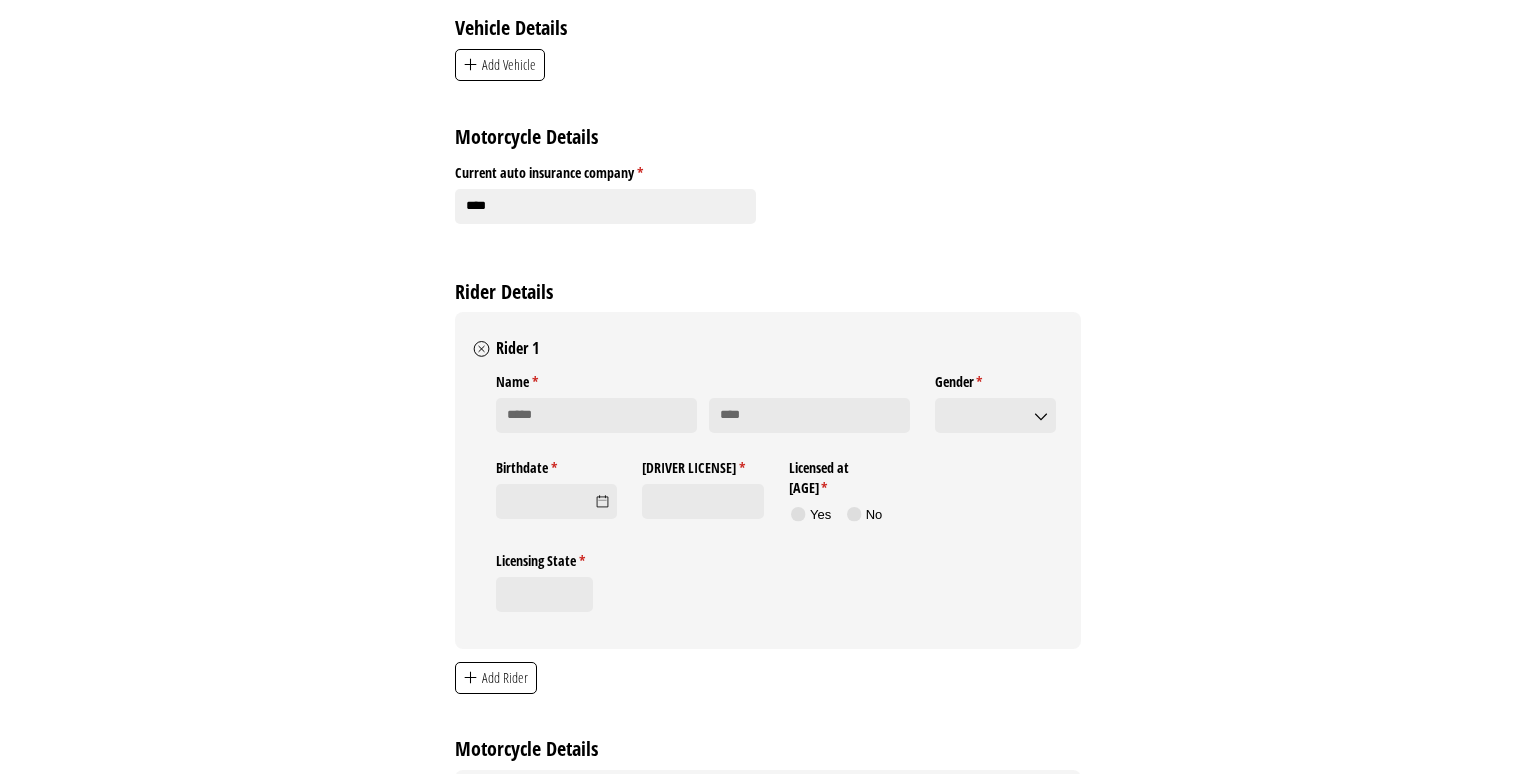 scroll, scrollTop: 1478, scrollLeft: 0, axis: vertical 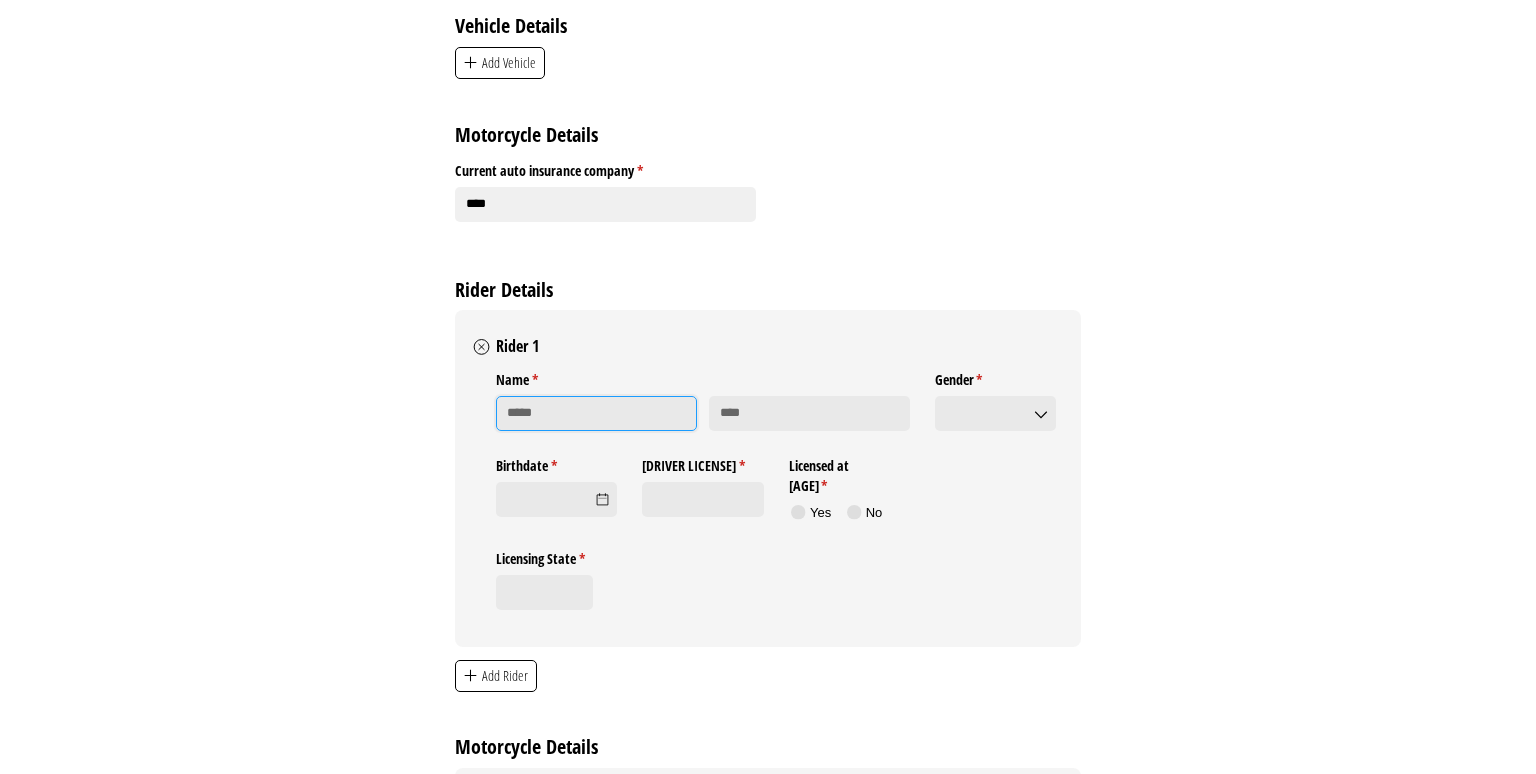 click 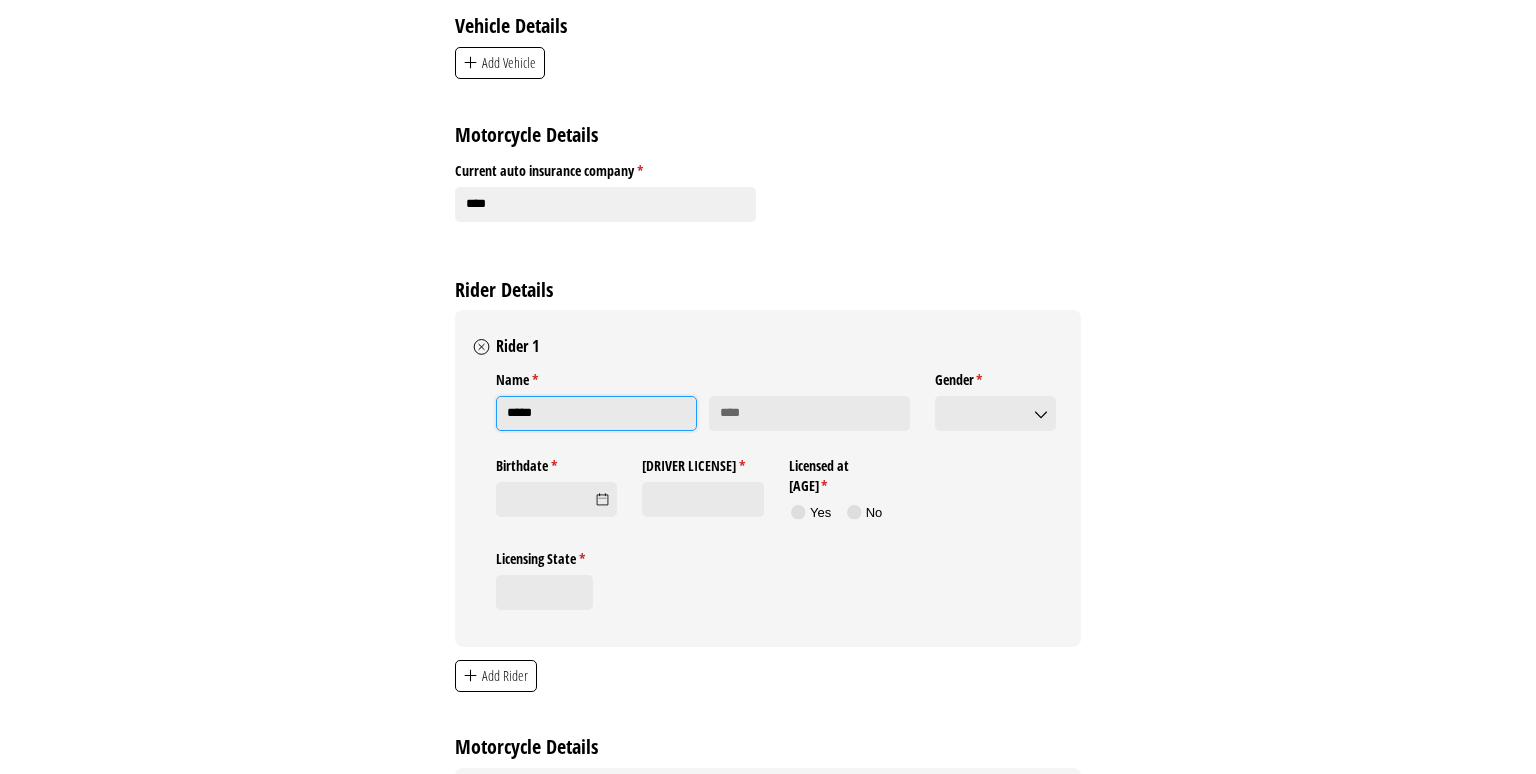 type on "*****" 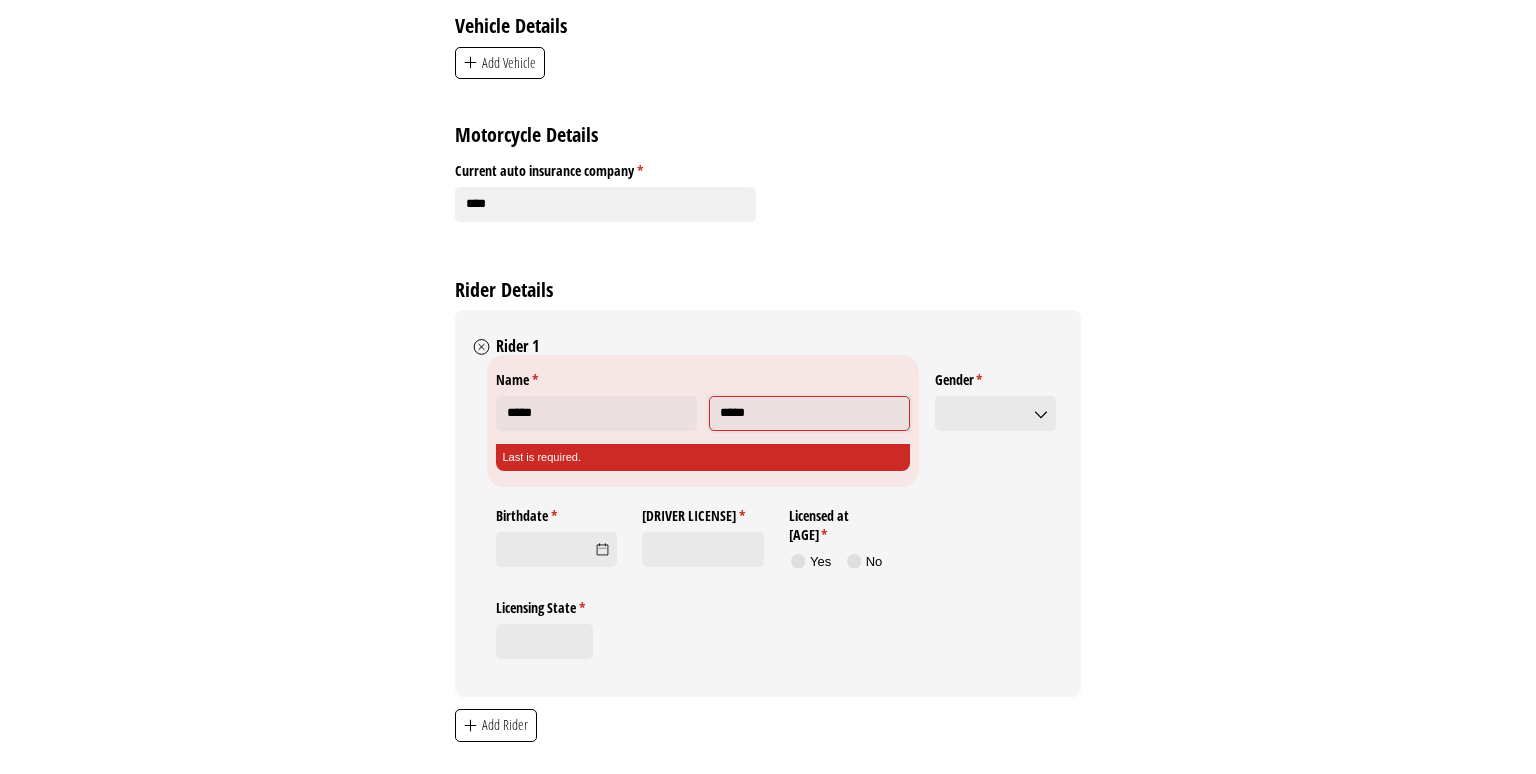 type on "*****" 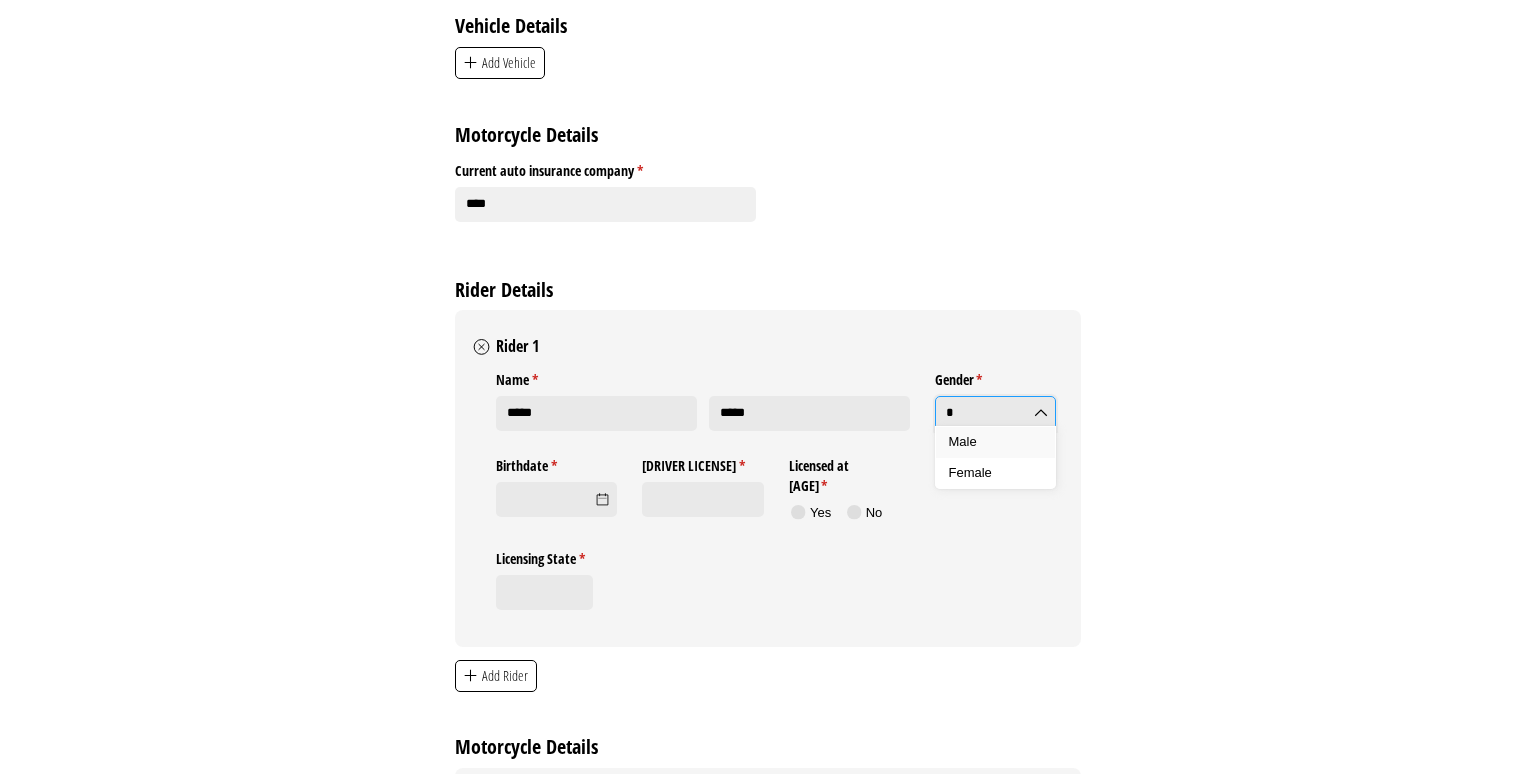 click on "Male" at bounding box center [996, 442] 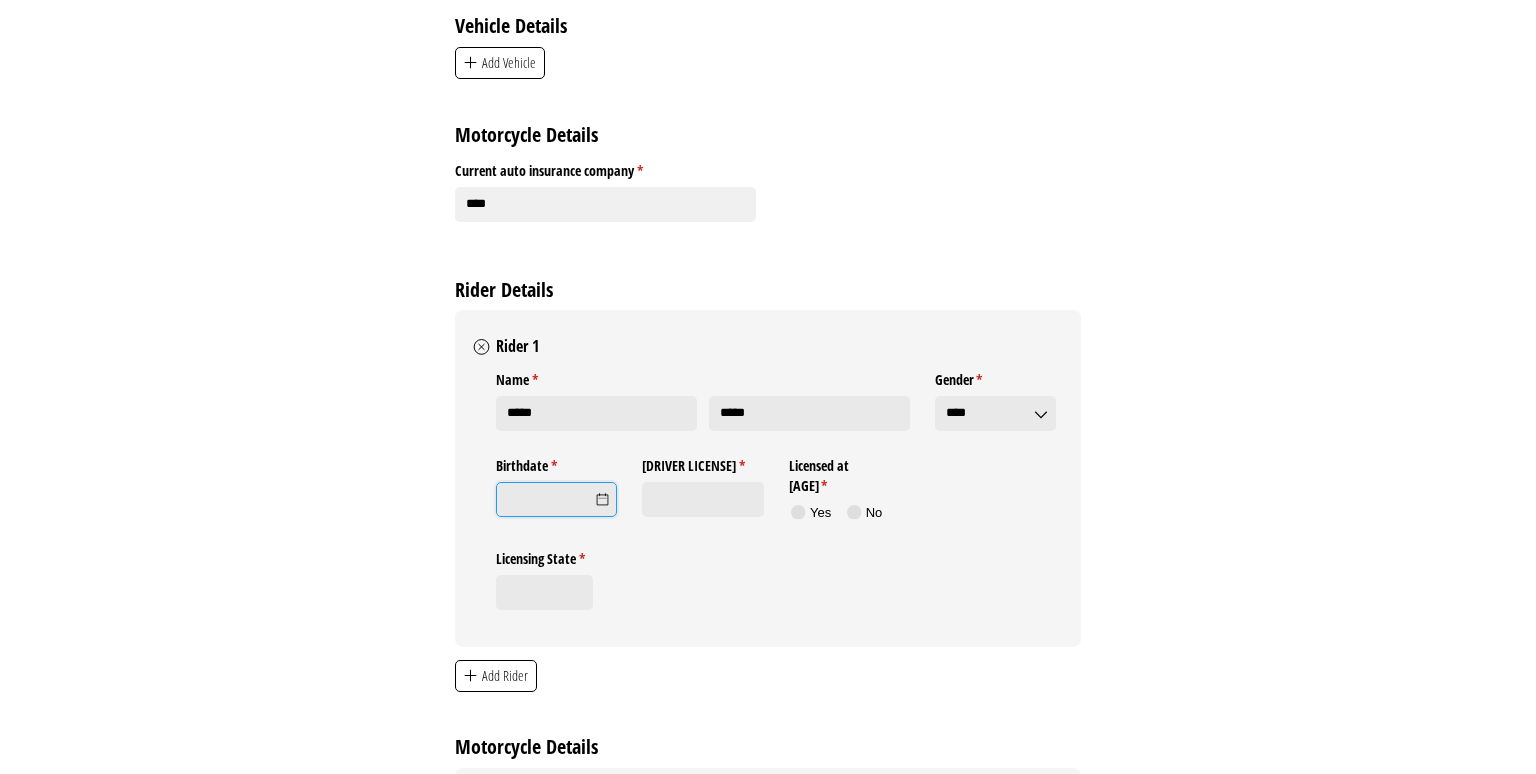 click on "Birthdate *   (required)" 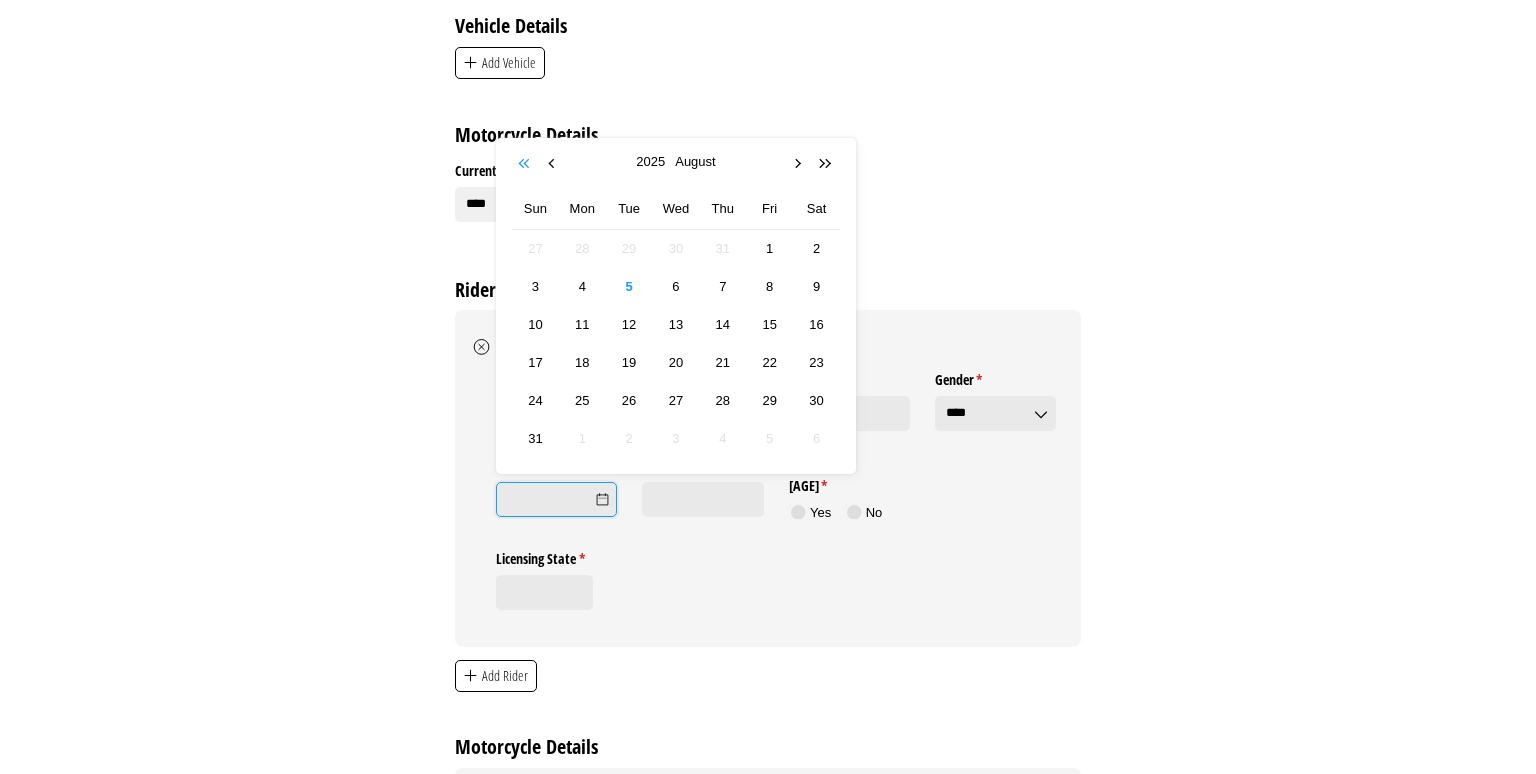 click at bounding box center [526, 164] 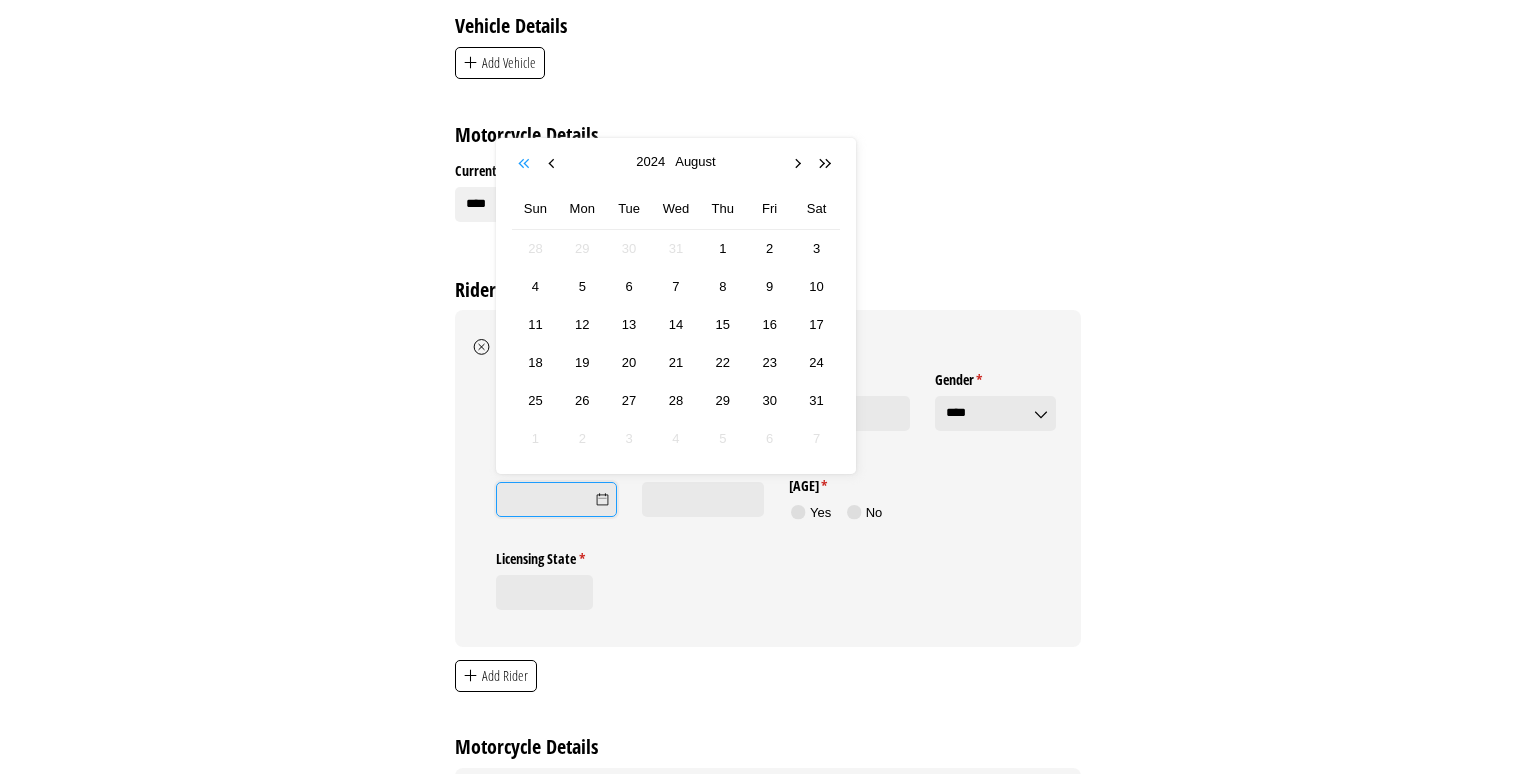 click at bounding box center (526, 164) 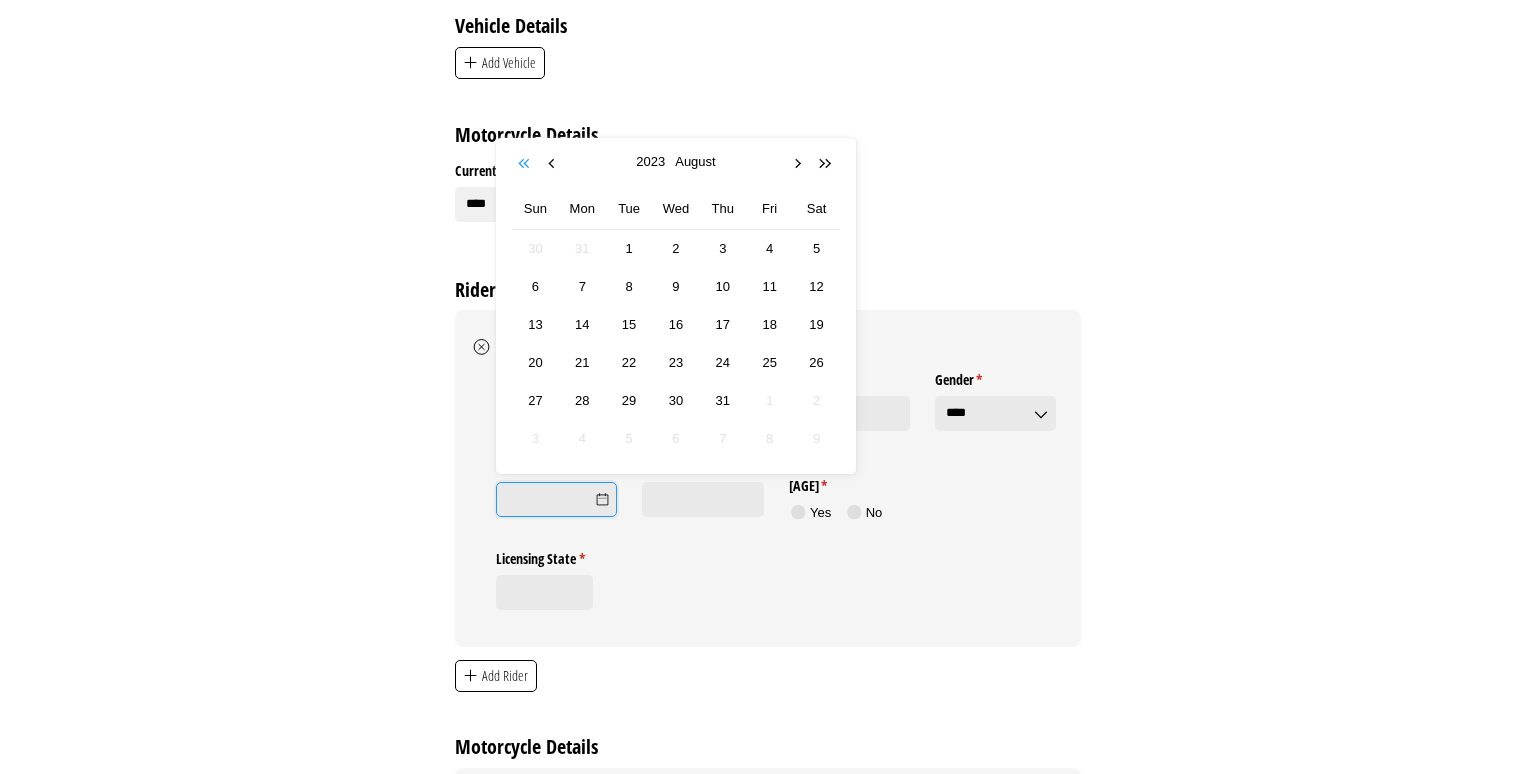 click at bounding box center (526, 164) 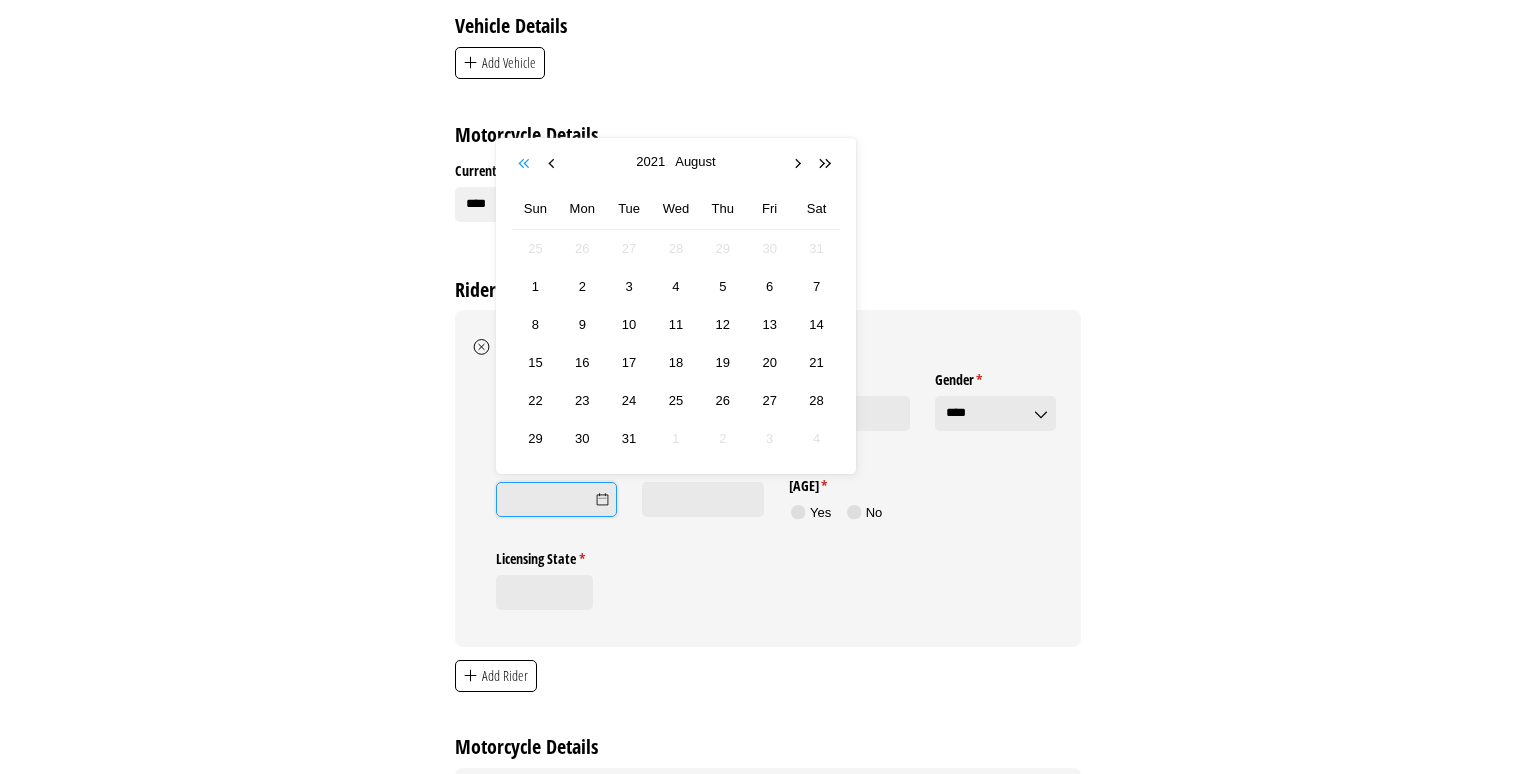 click at bounding box center (526, 164) 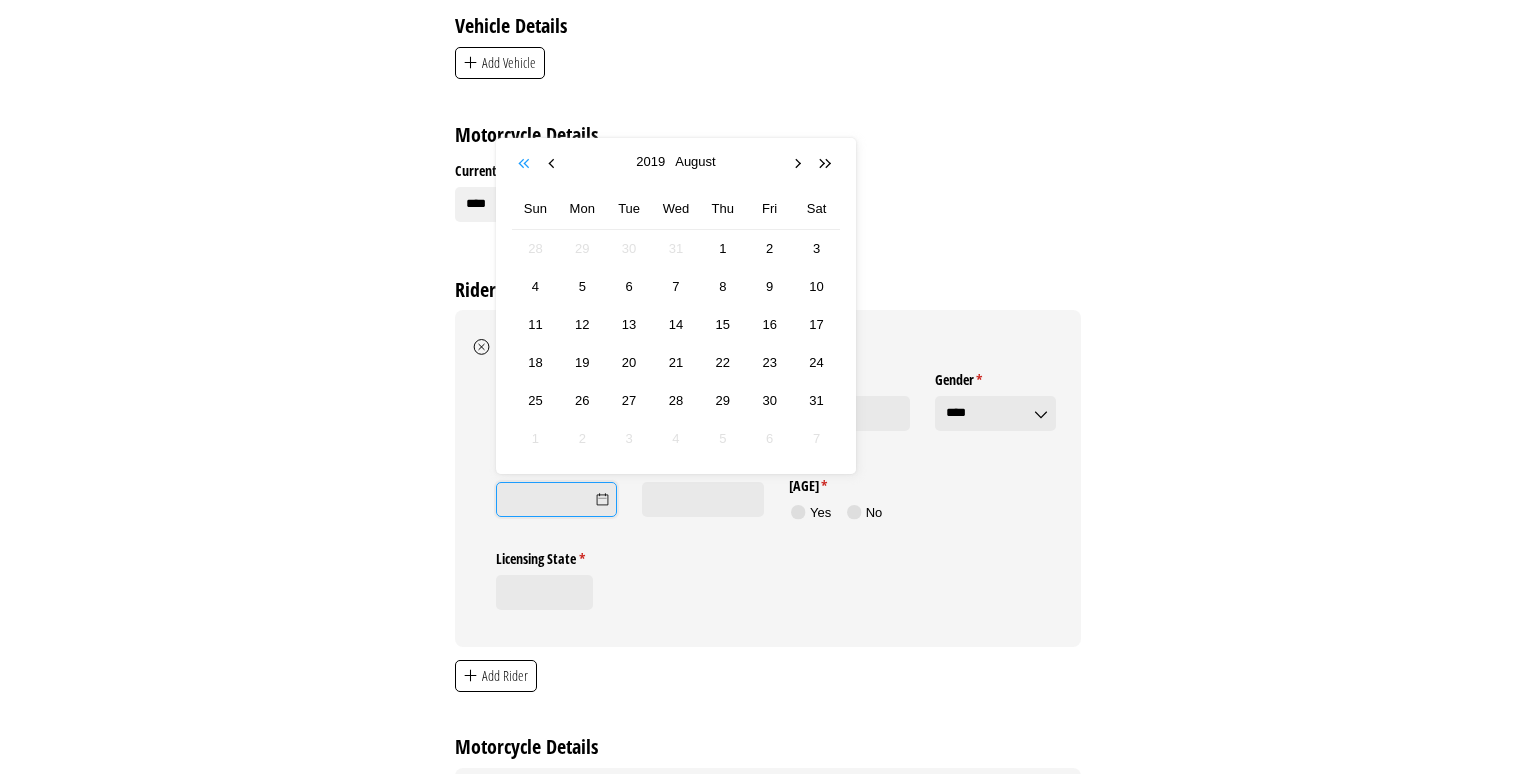 click at bounding box center [526, 164] 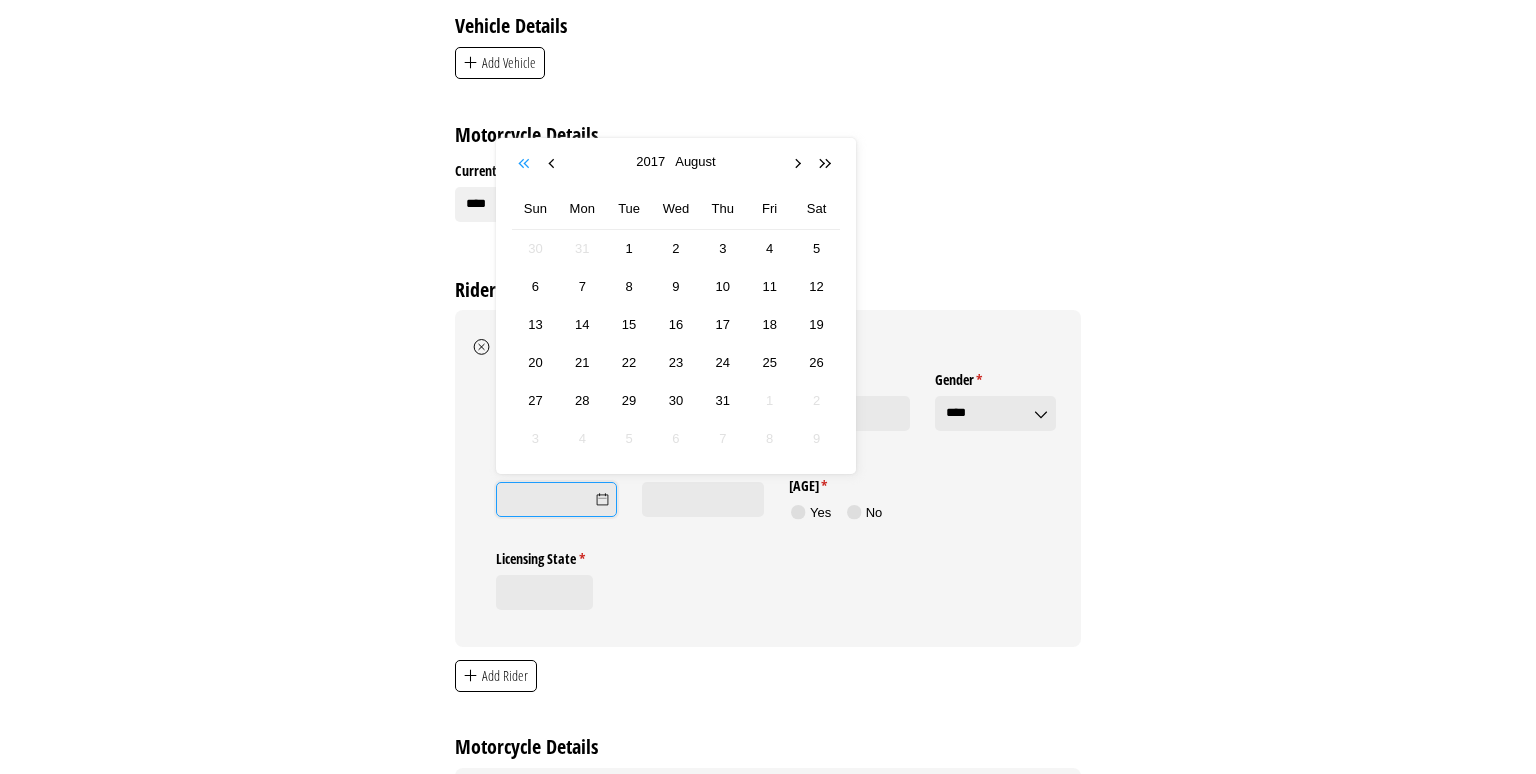 click at bounding box center (526, 164) 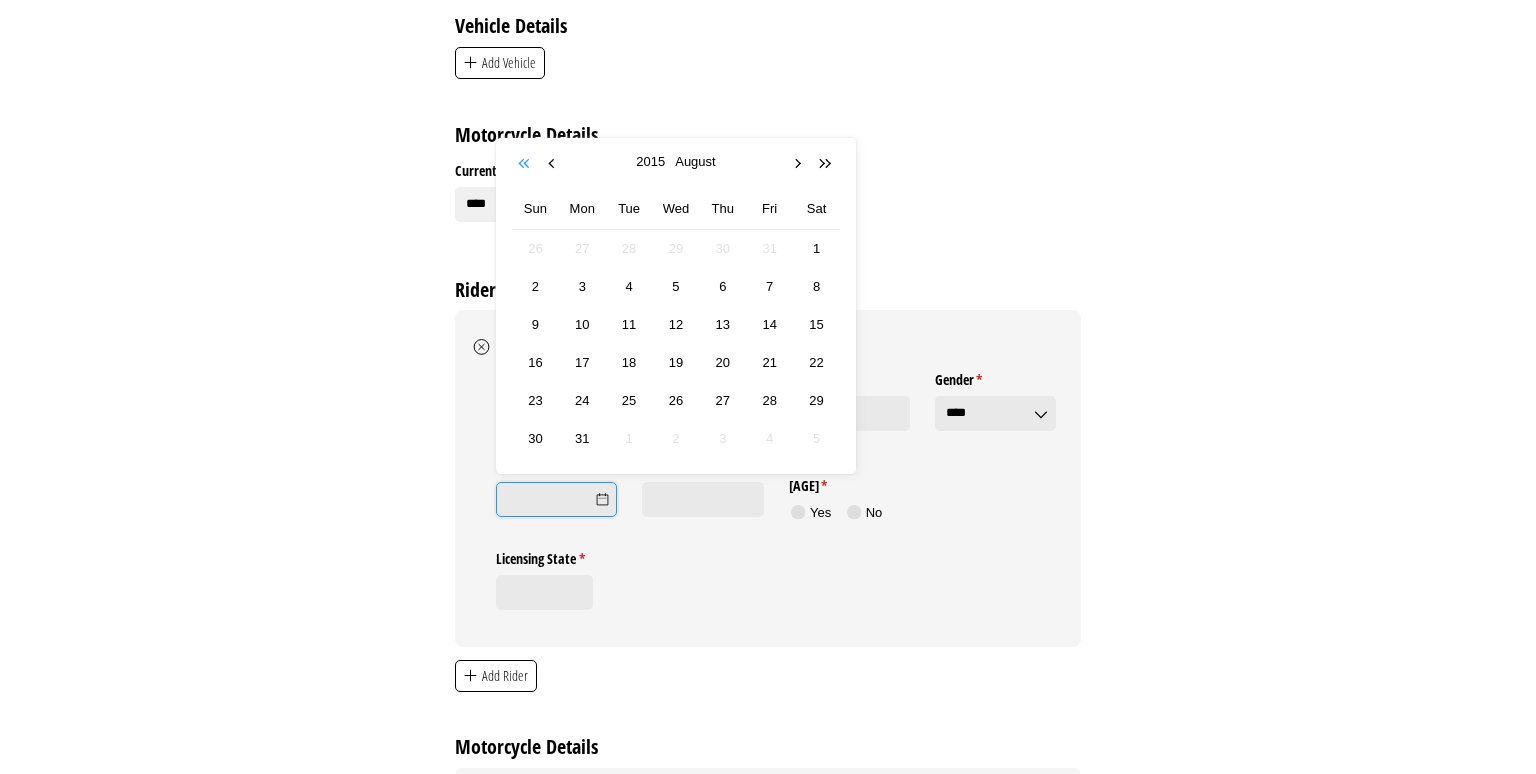 click at bounding box center (526, 164) 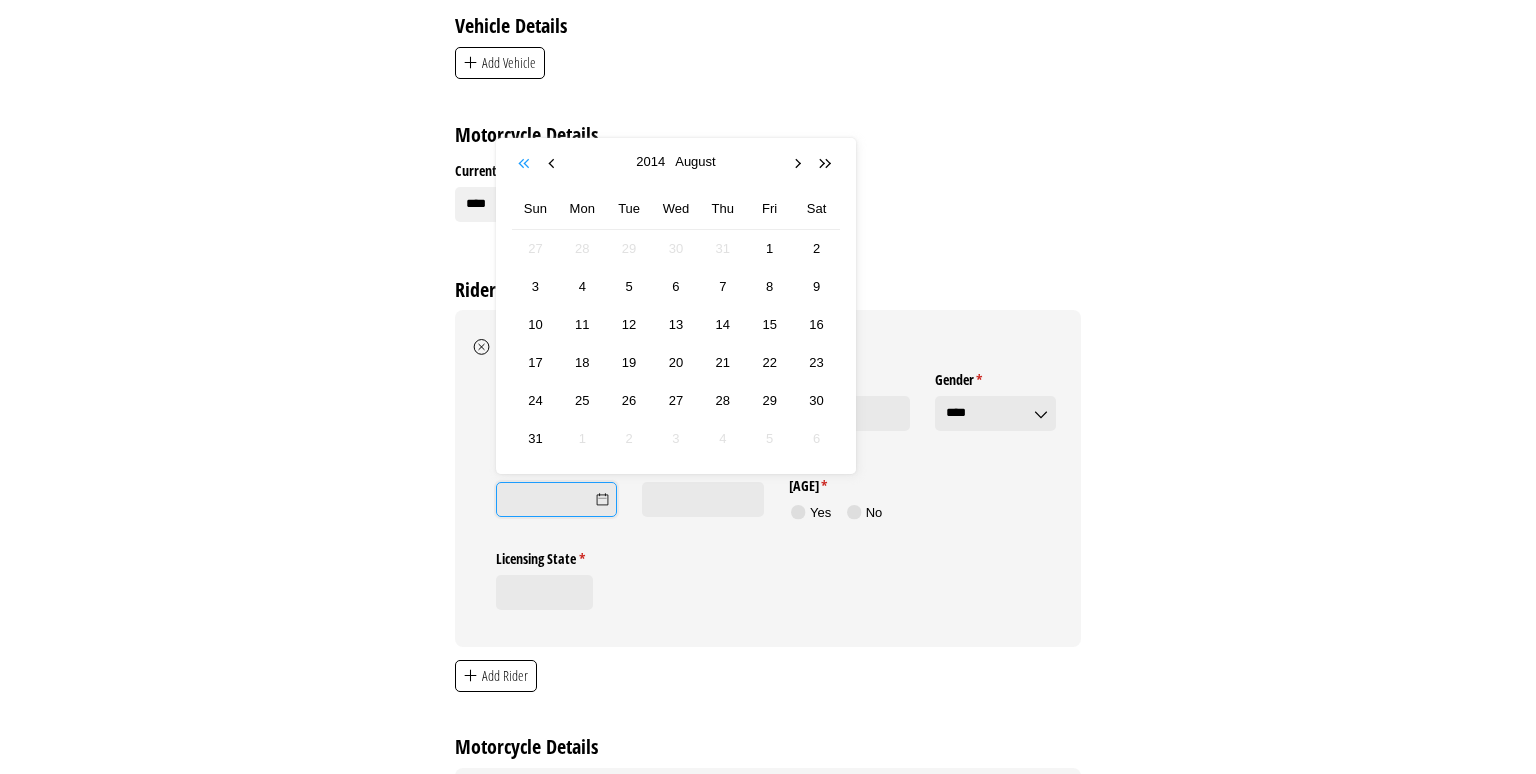 click at bounding box center [526, 164] 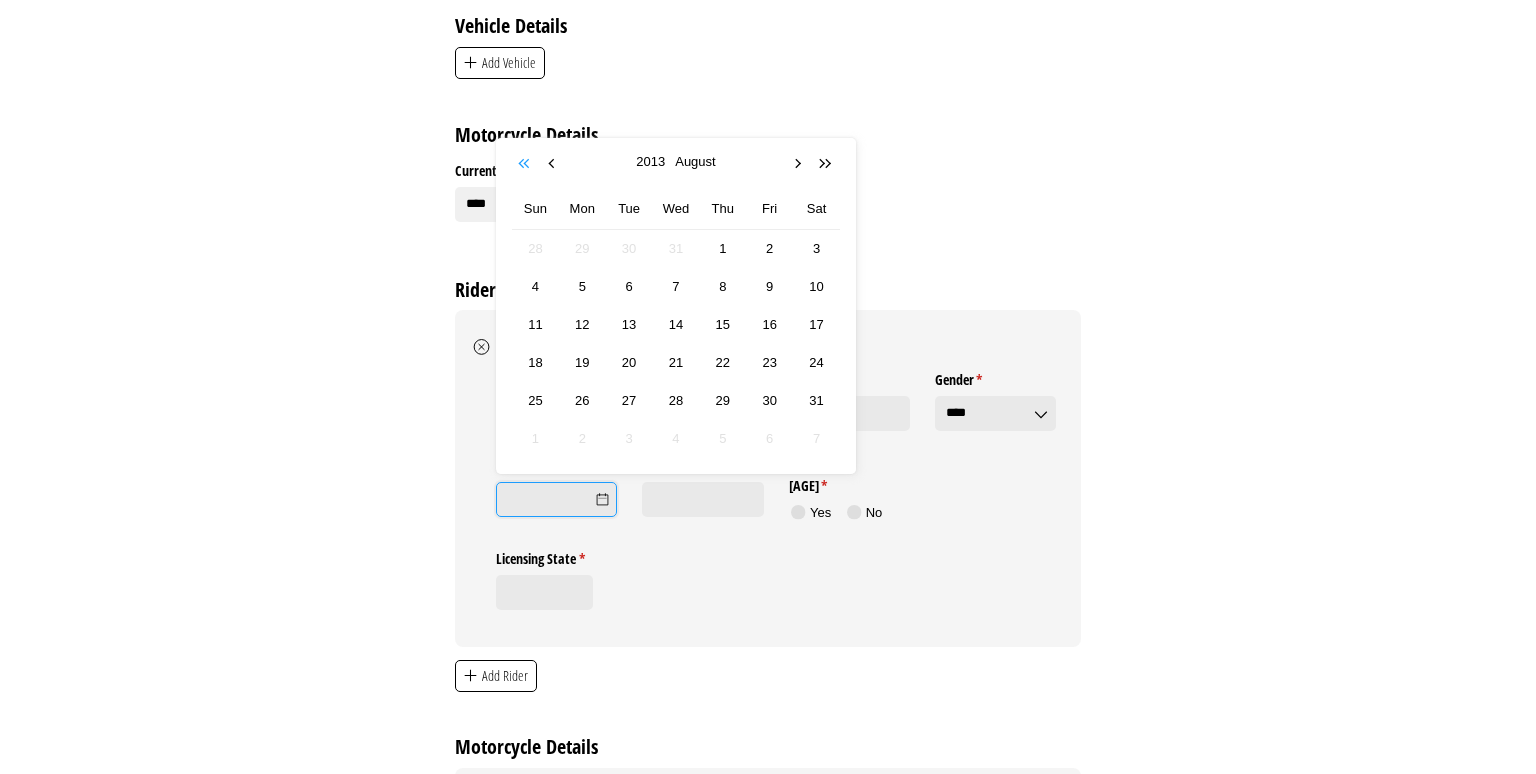 click at bounding box center (526, 164) 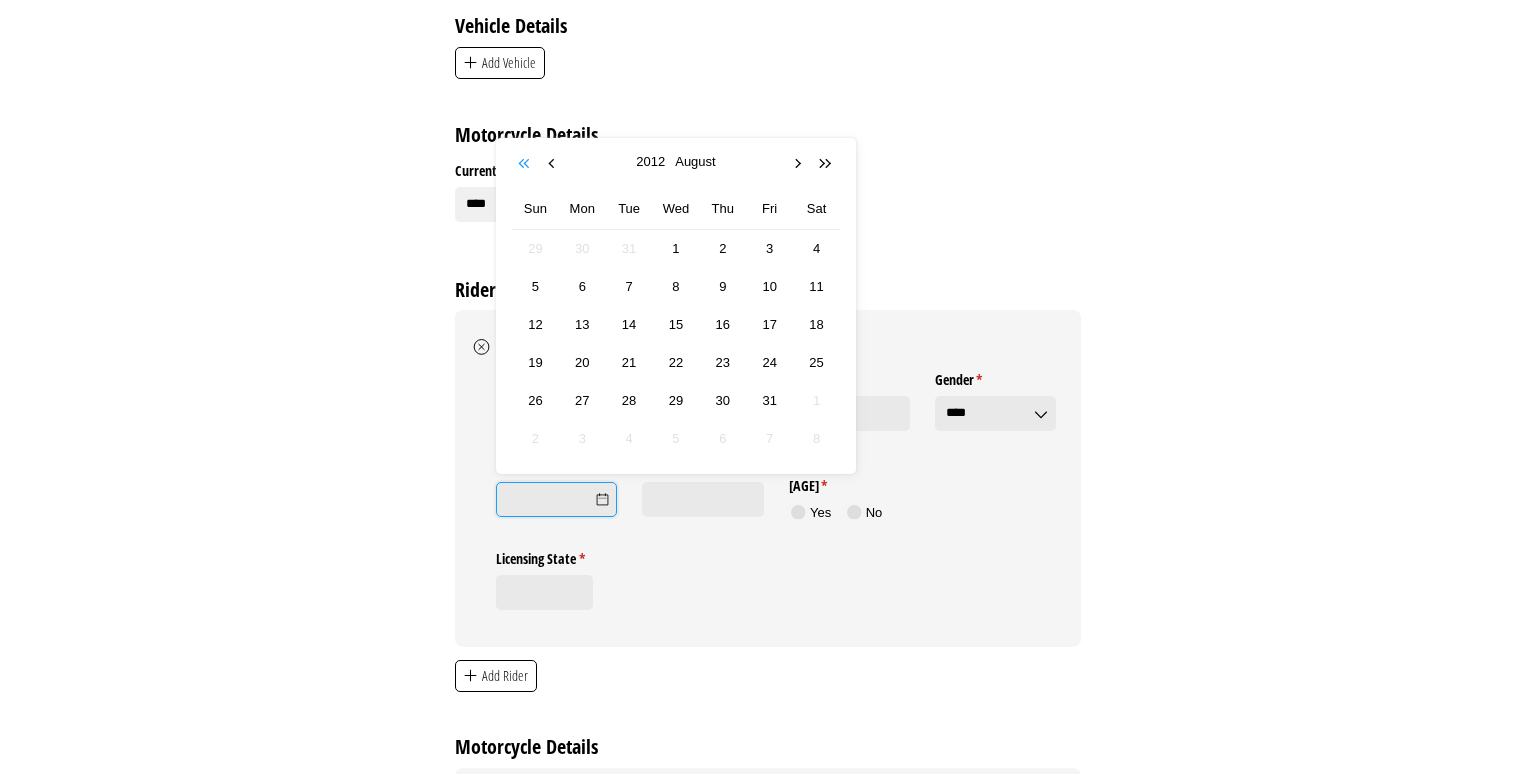 click at bounding box center [526, 164] 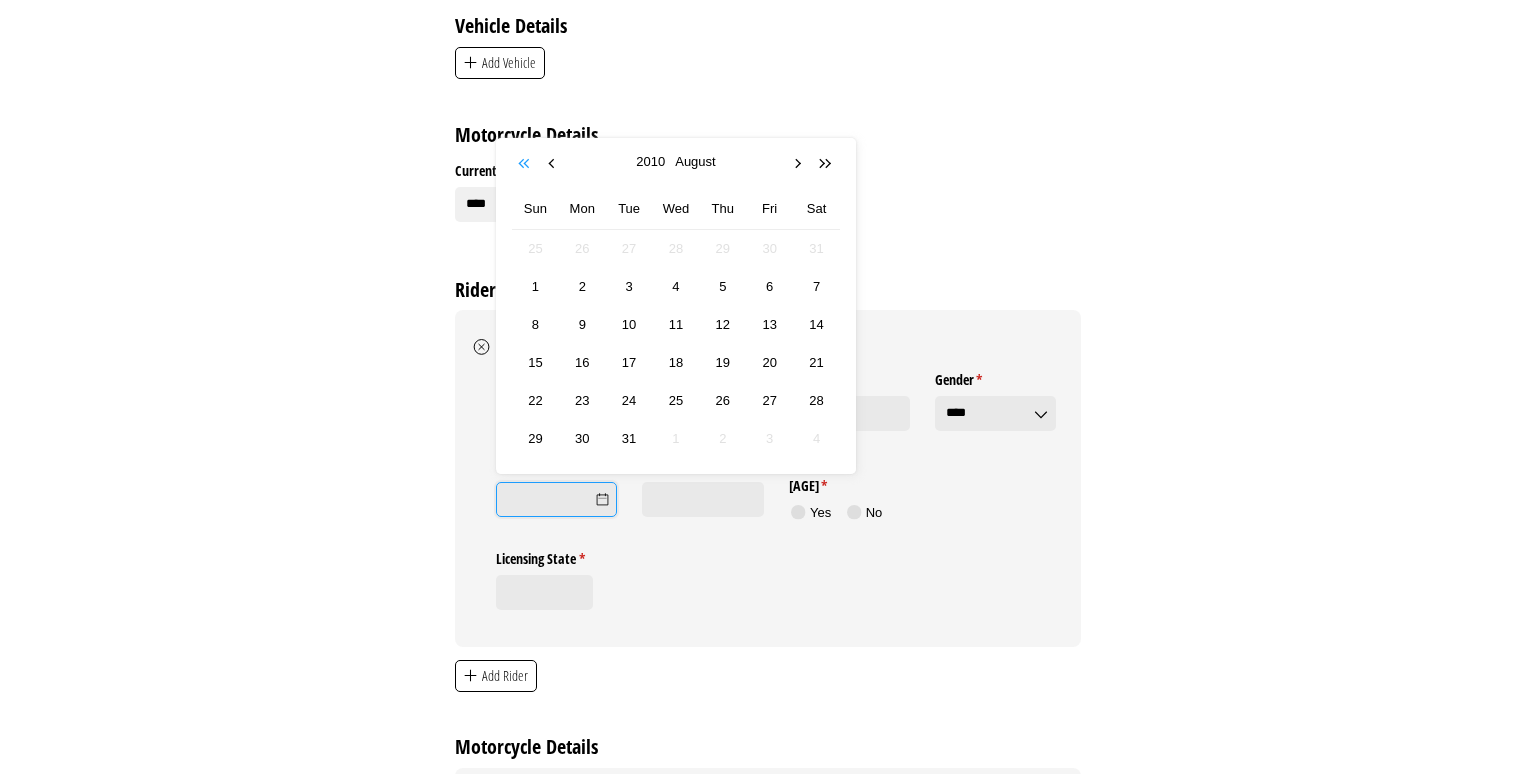 click at bounding box center (526, 164) 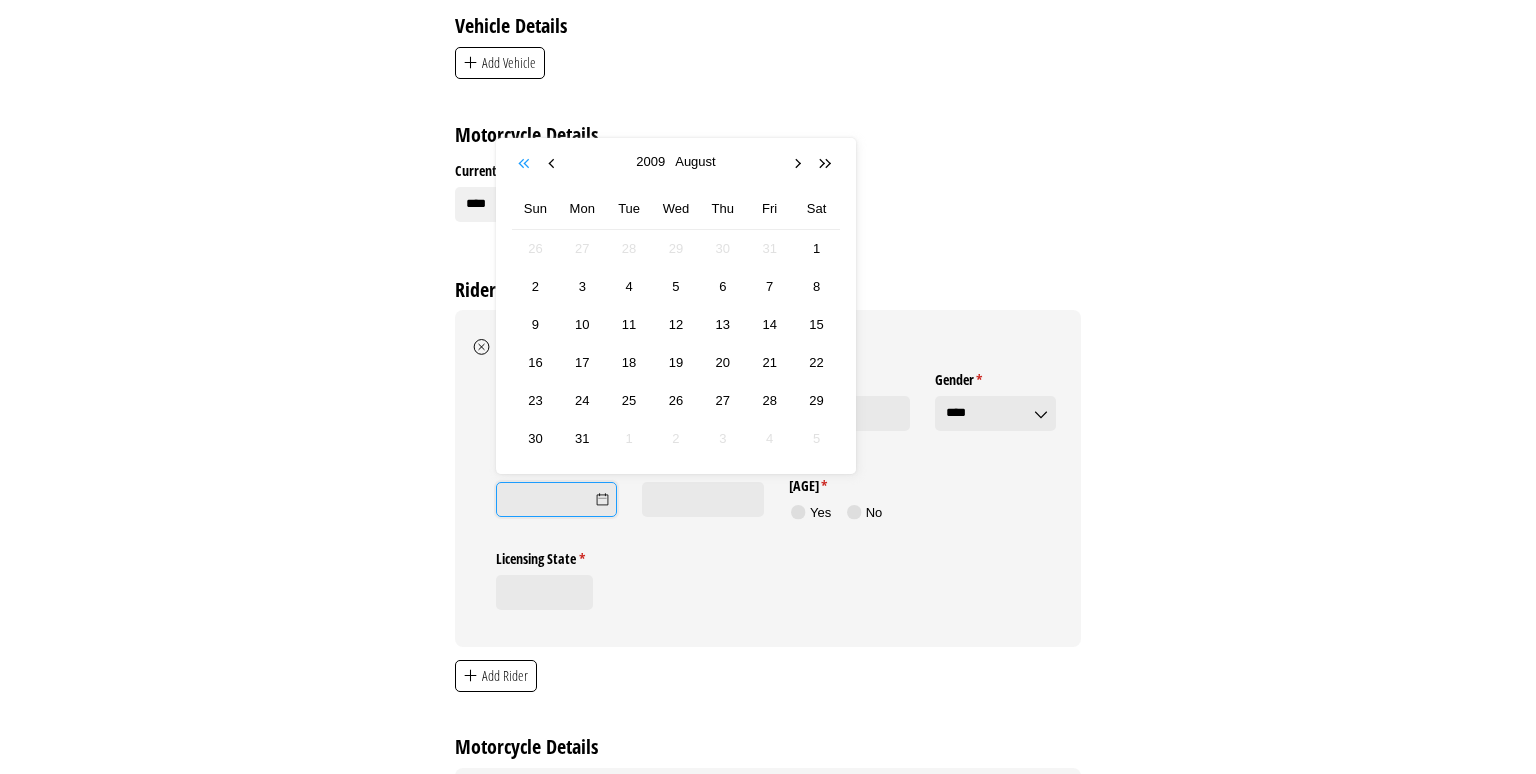 click at bounding box center (526, 164) 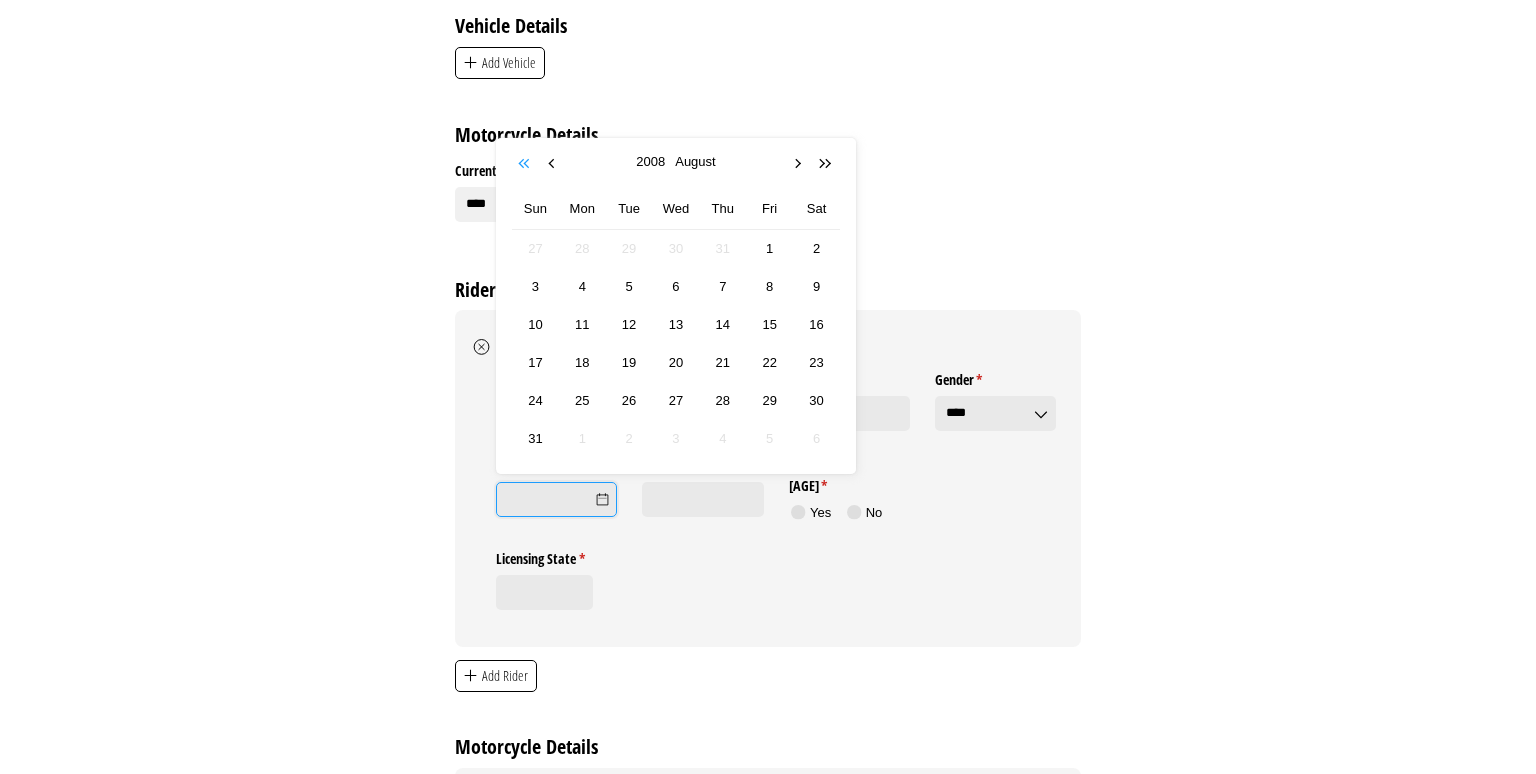 click at bounding box center [526, 164] 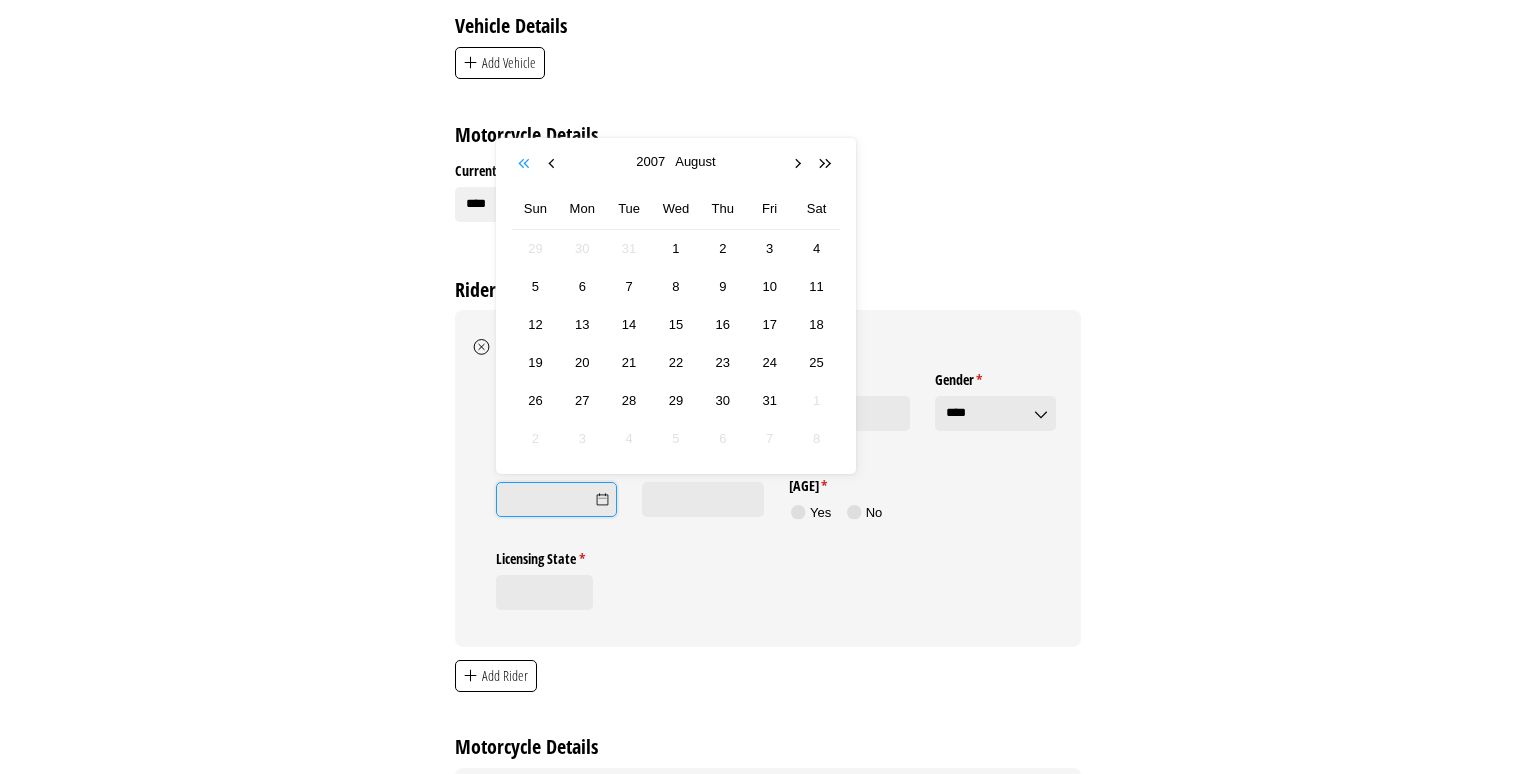 click at bounding box center [526, 164] 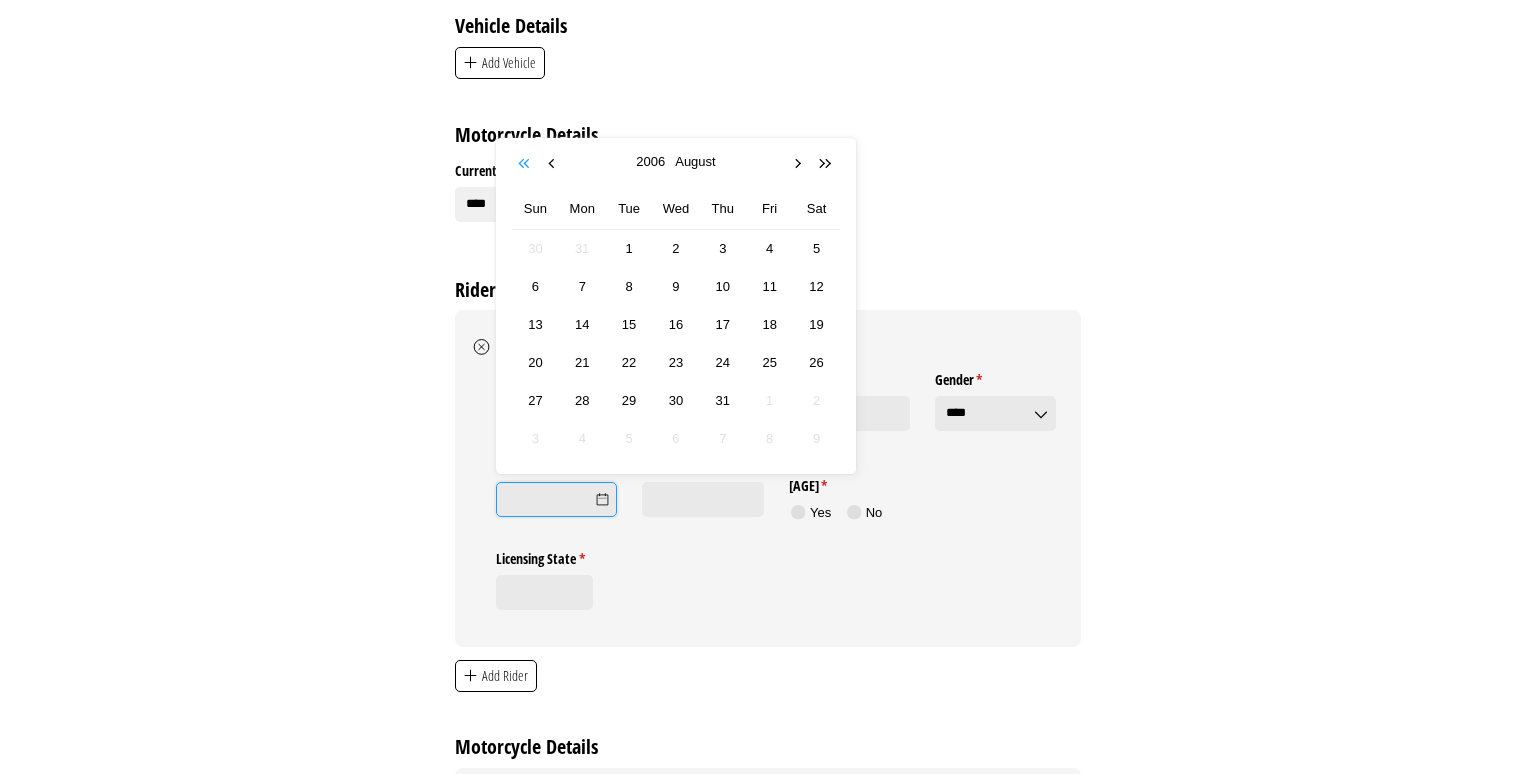 click at bounding box center [526, 164] 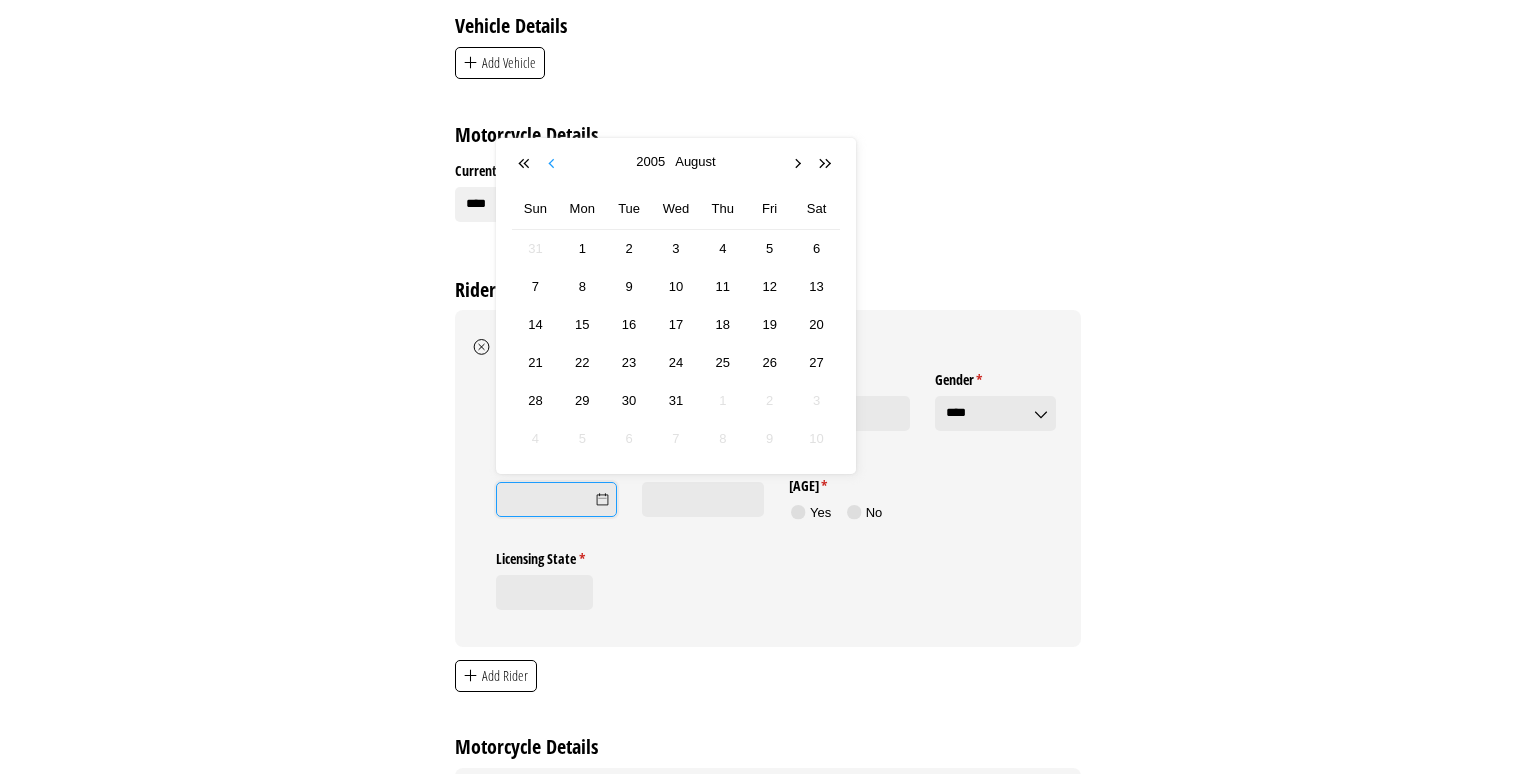 click at bounding box center (554, 164) 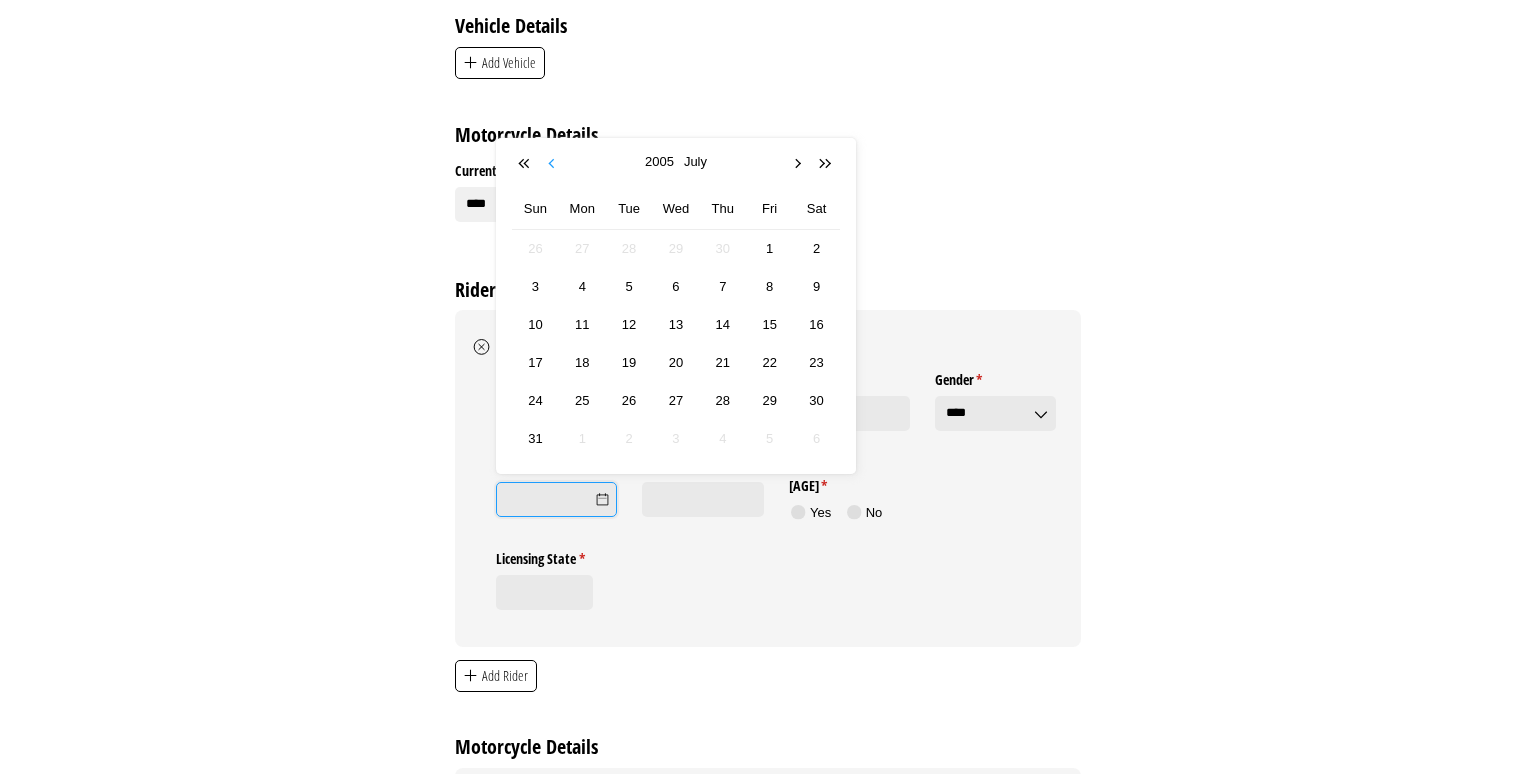 click at bounding box center [554, 164] 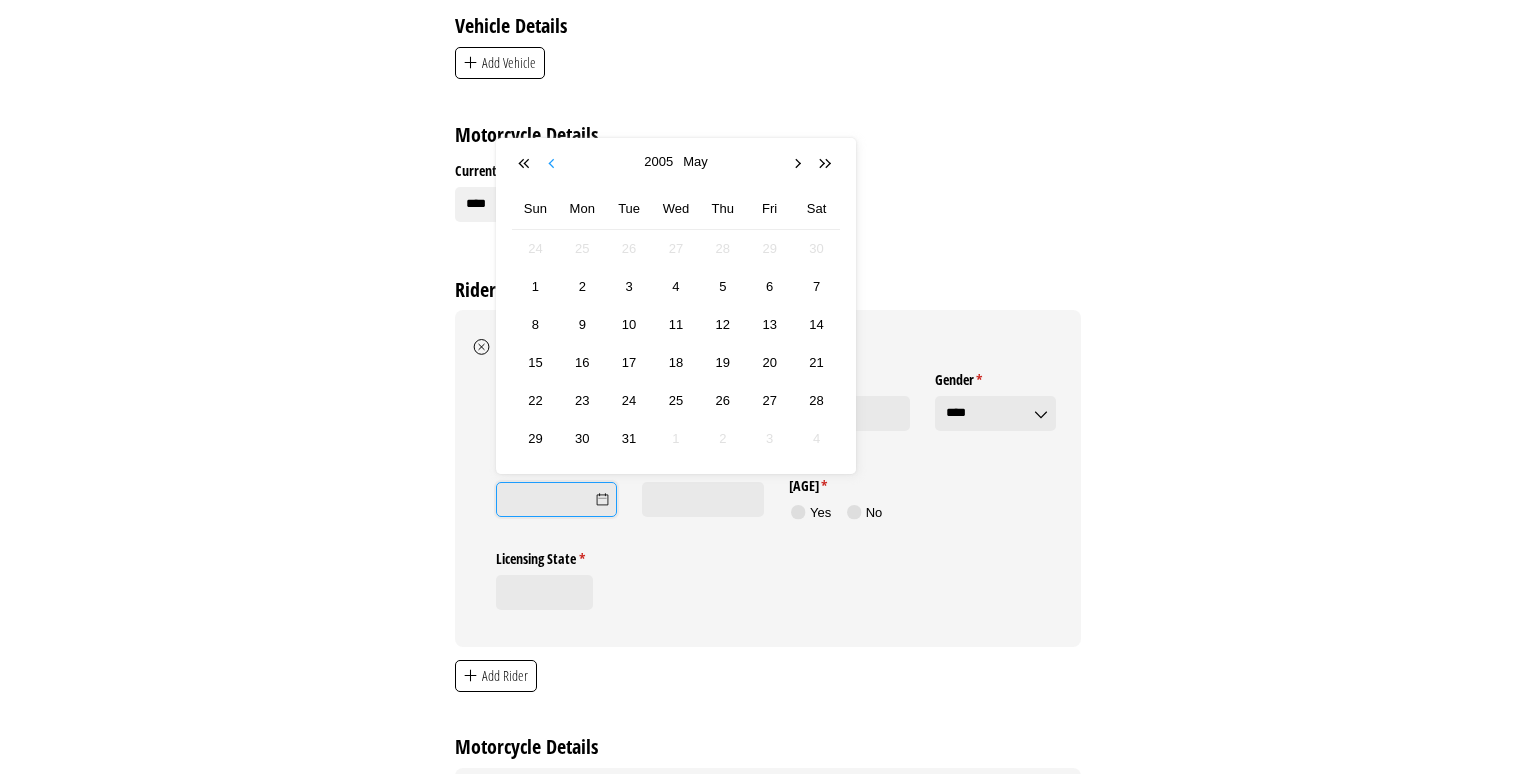click at bounding box center [554, 164] 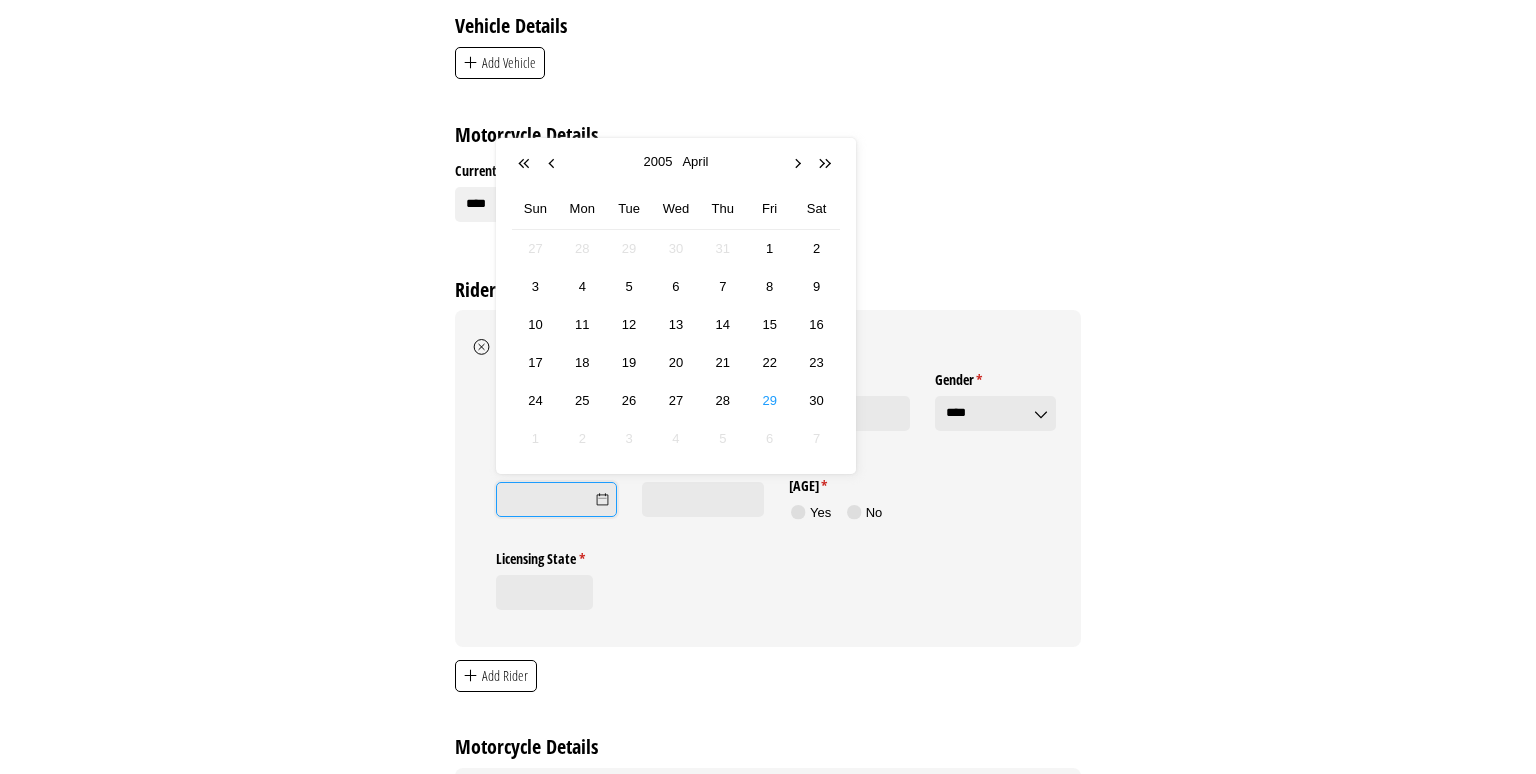 click on "29" at bounding box center [769, 401] 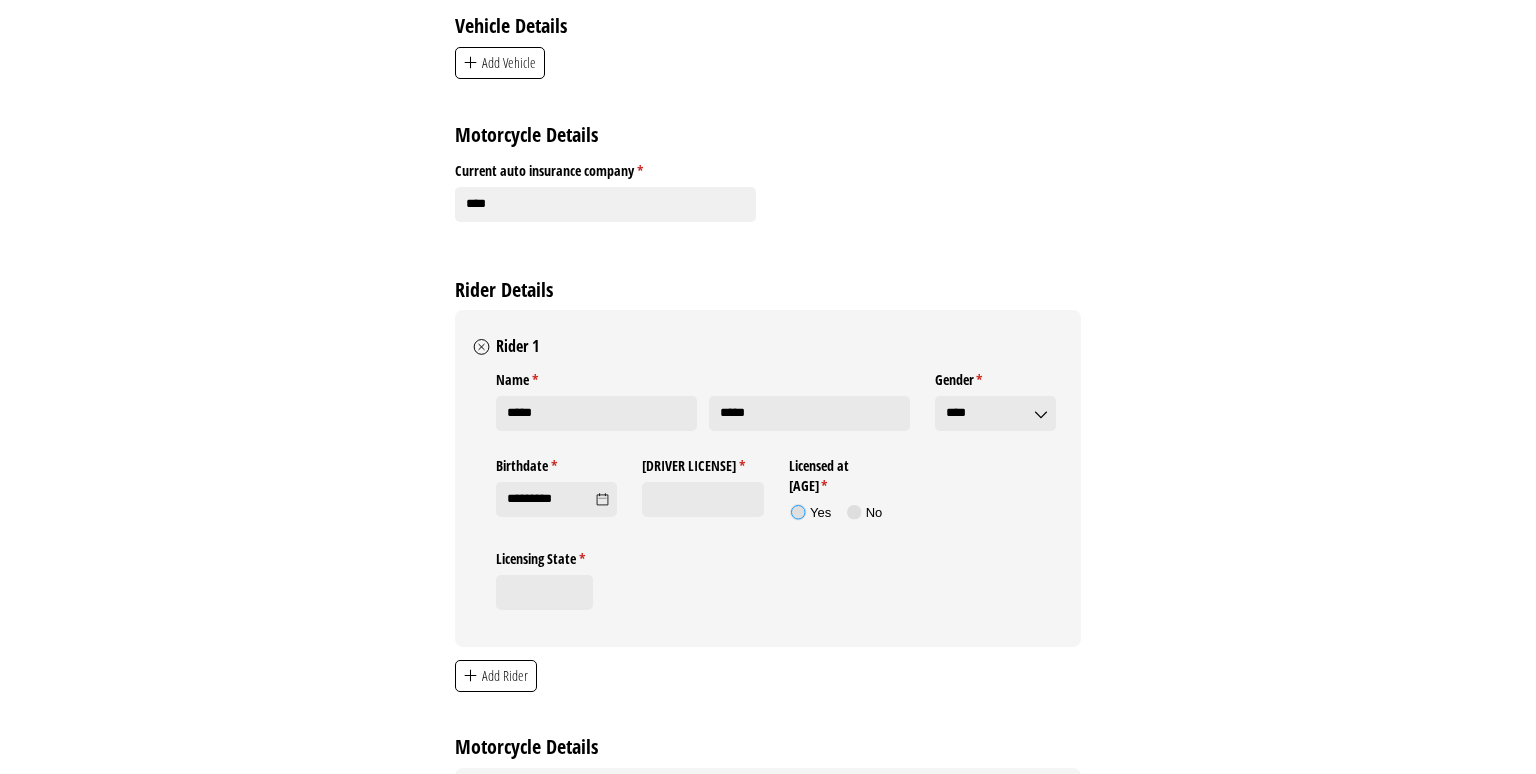 click 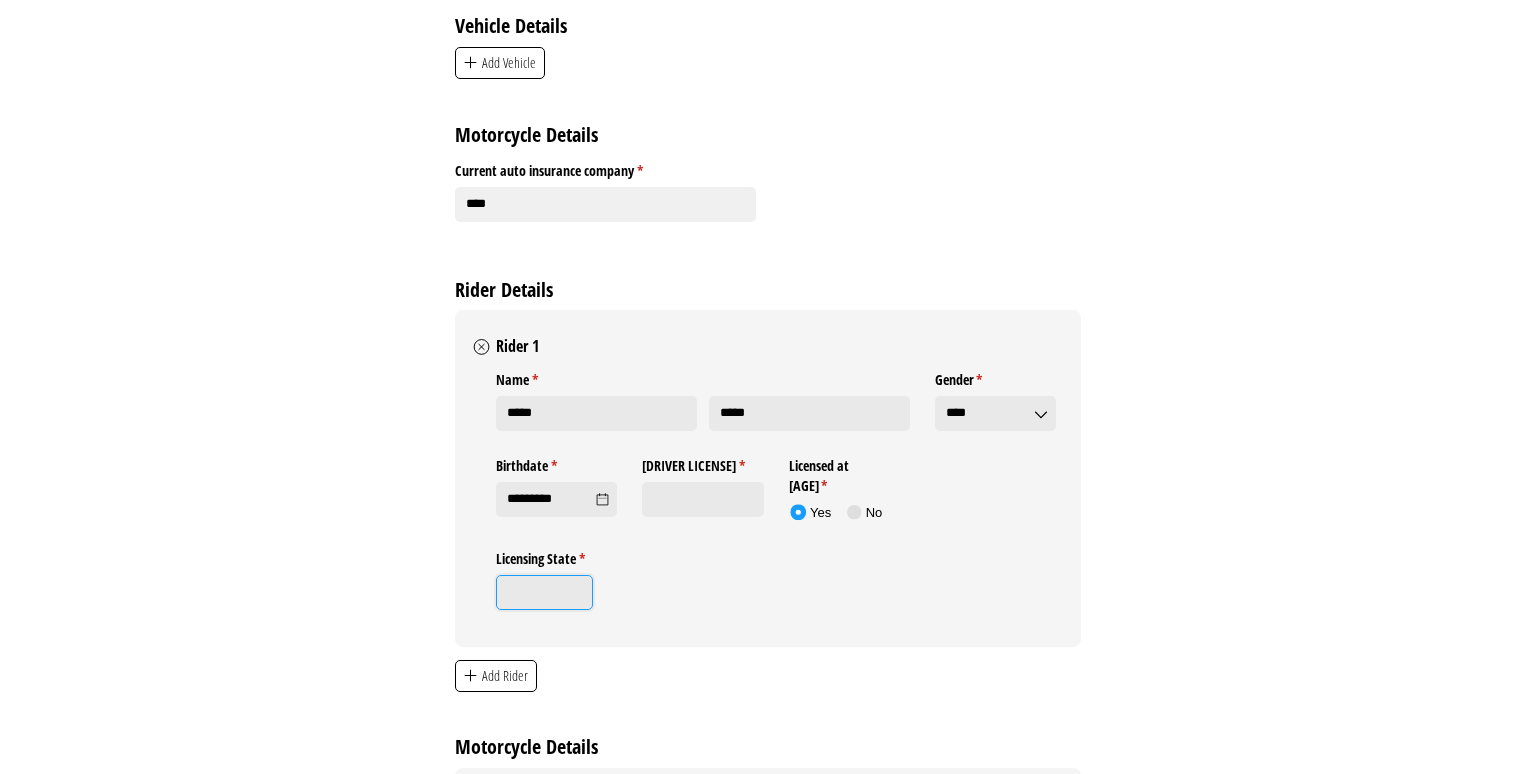 click on "Licensing State *   (required)" 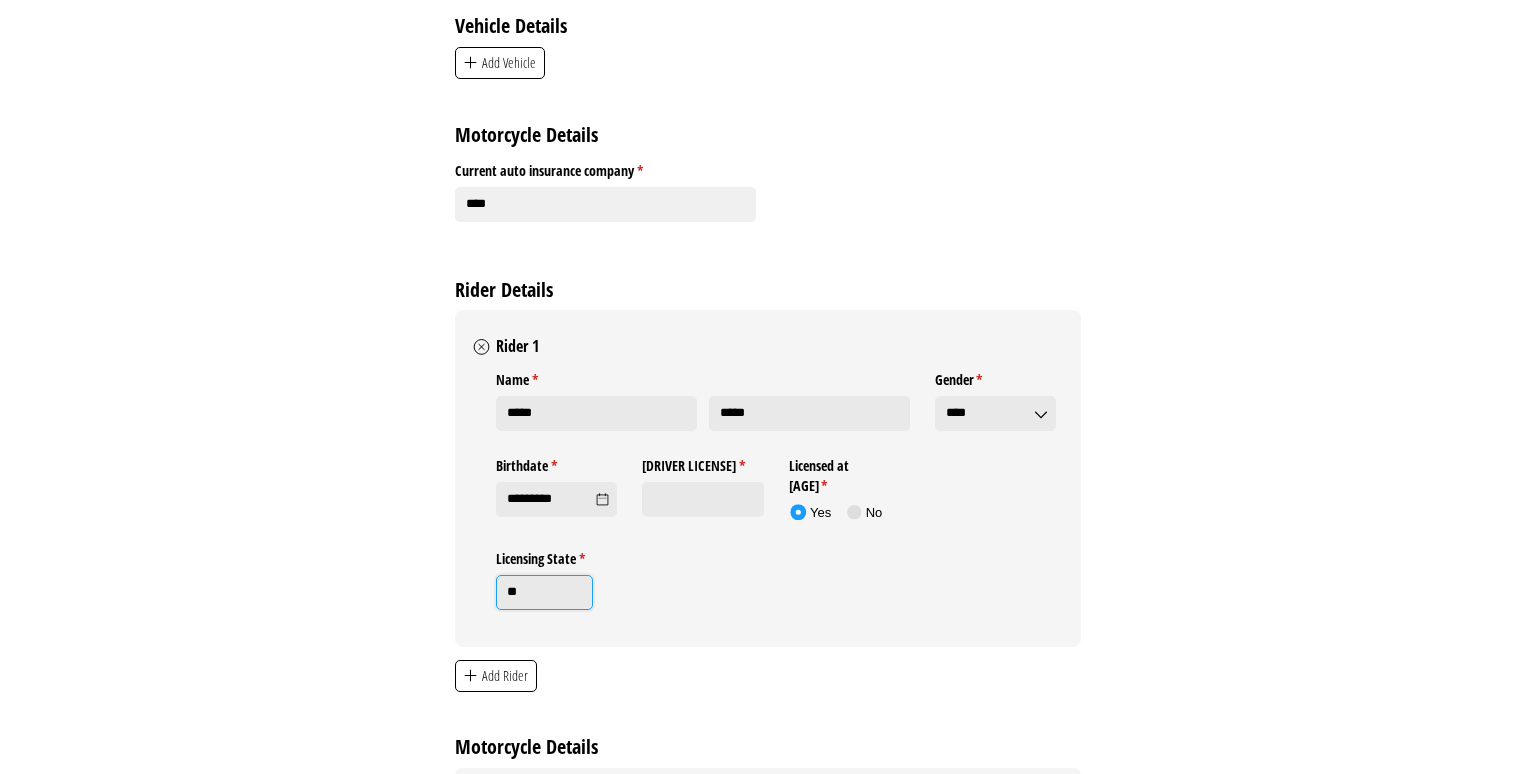 type on "**" 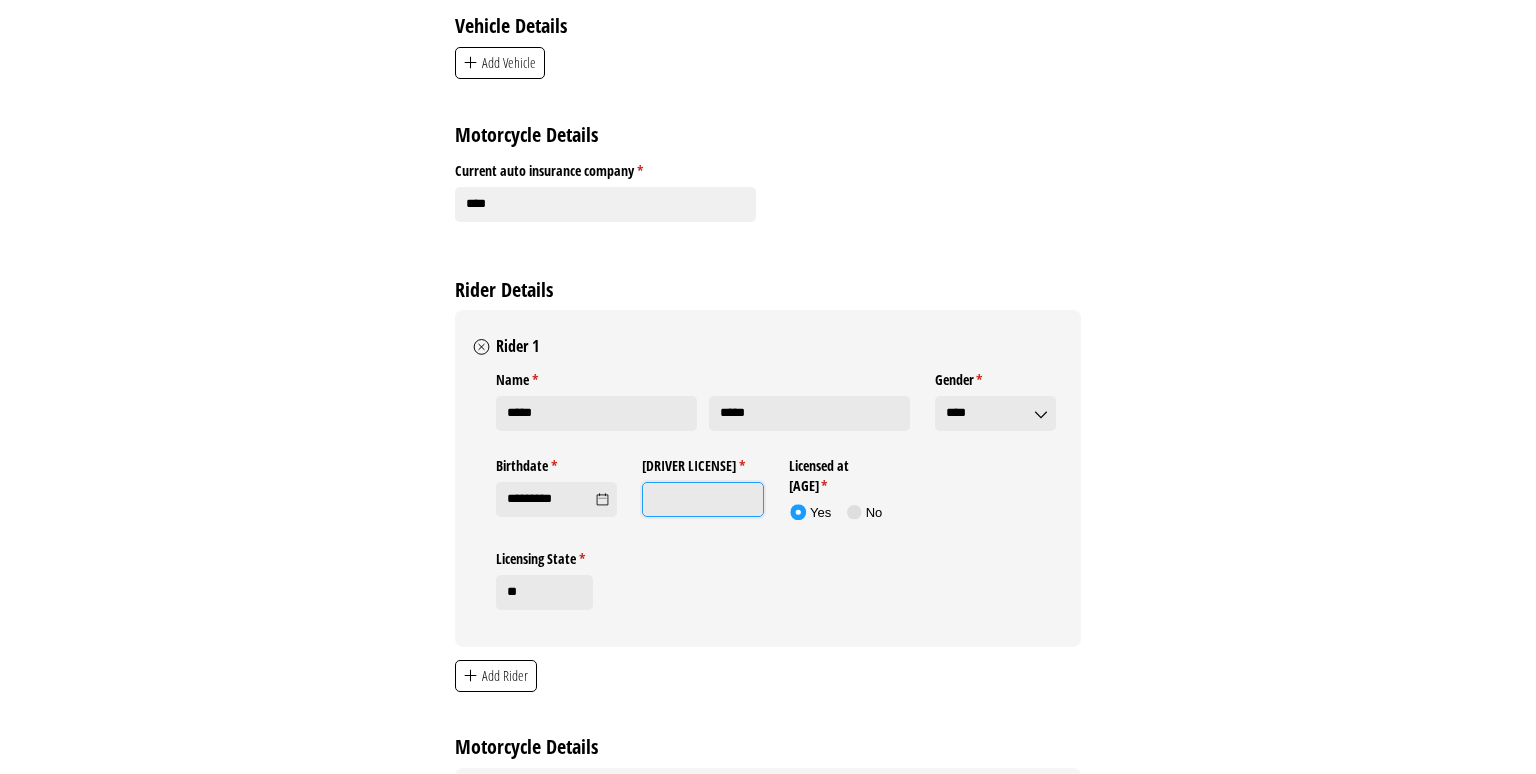 click on "[DRIVER LICENSE]" 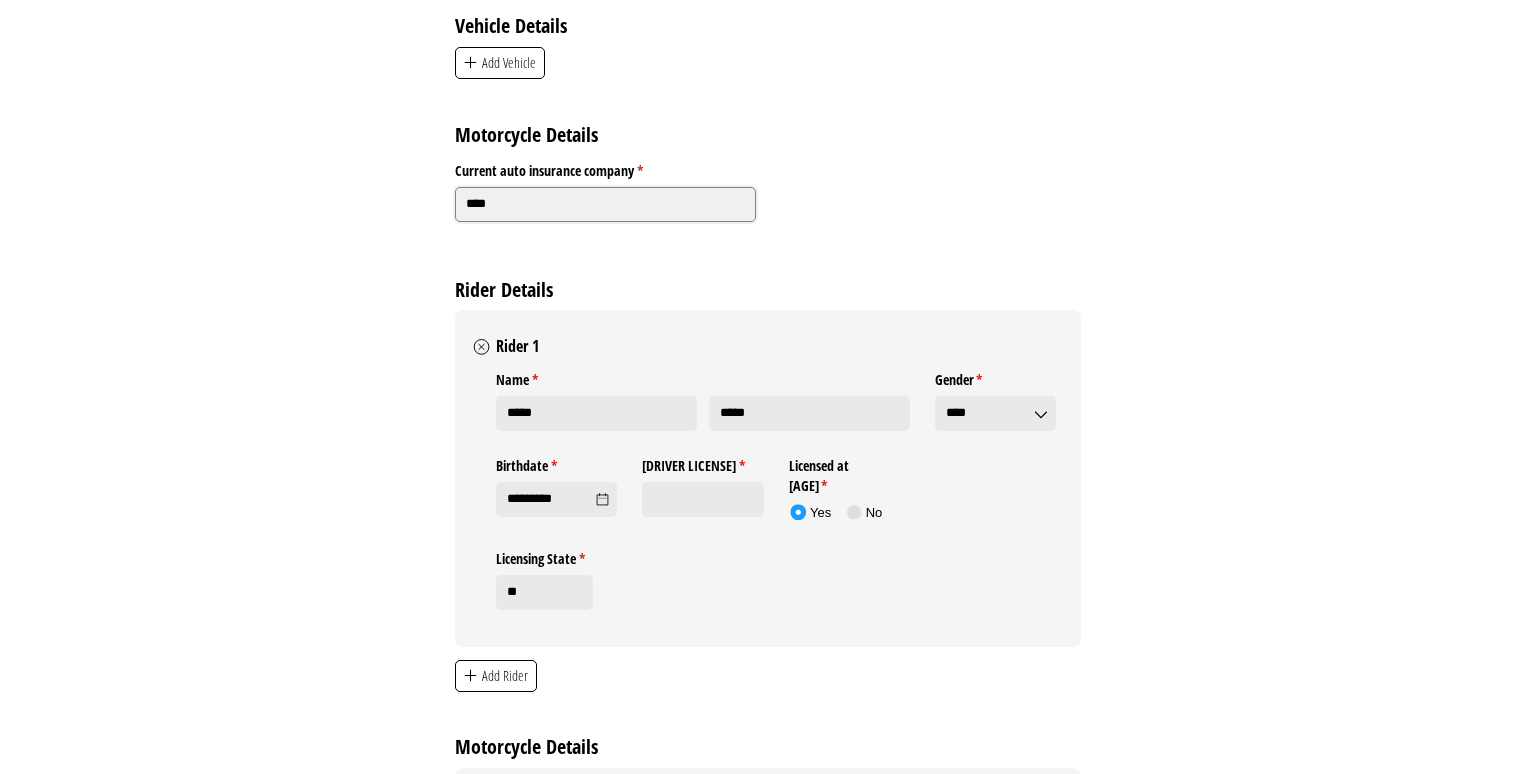 click on "****" 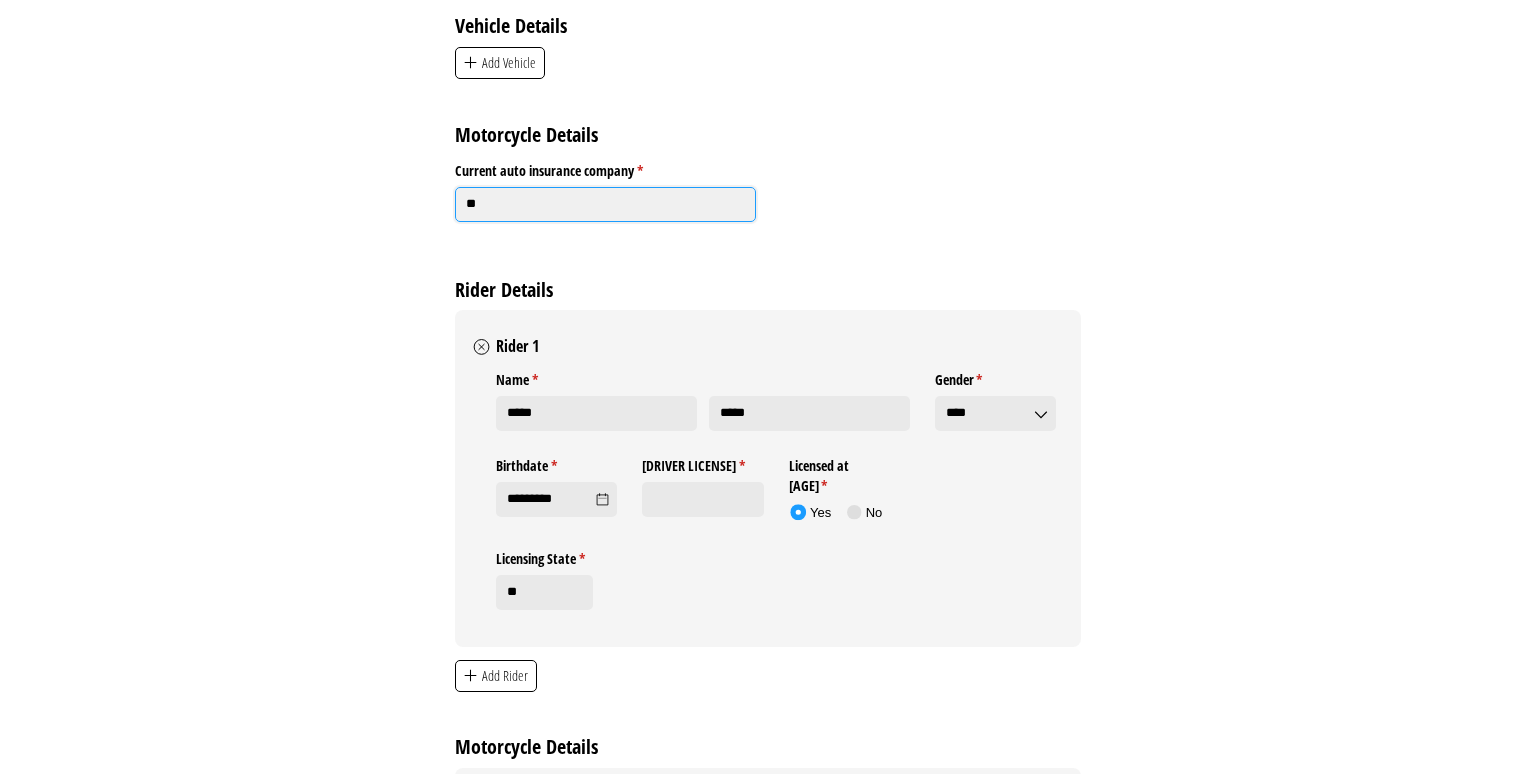 click on "**" 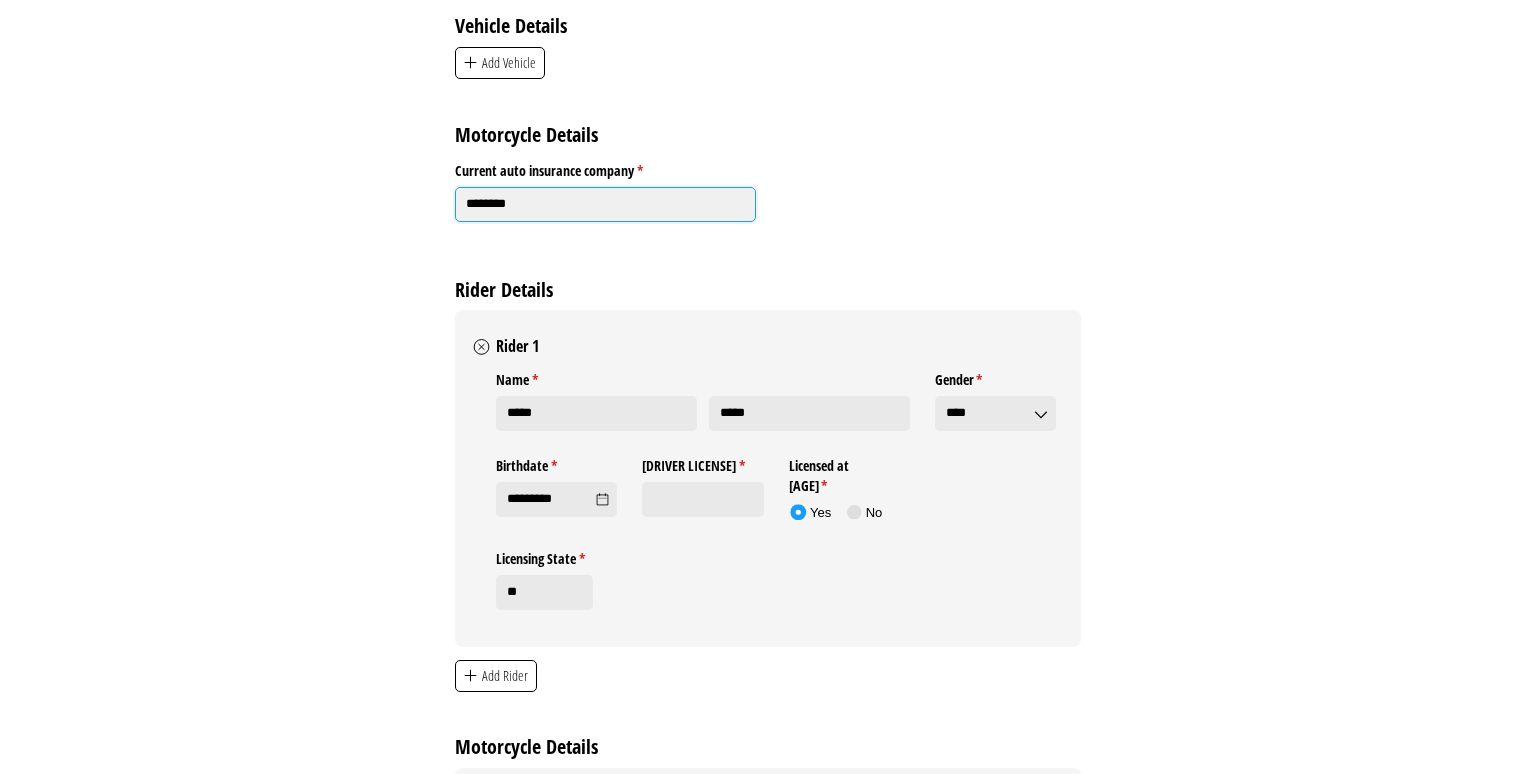 type on "********" 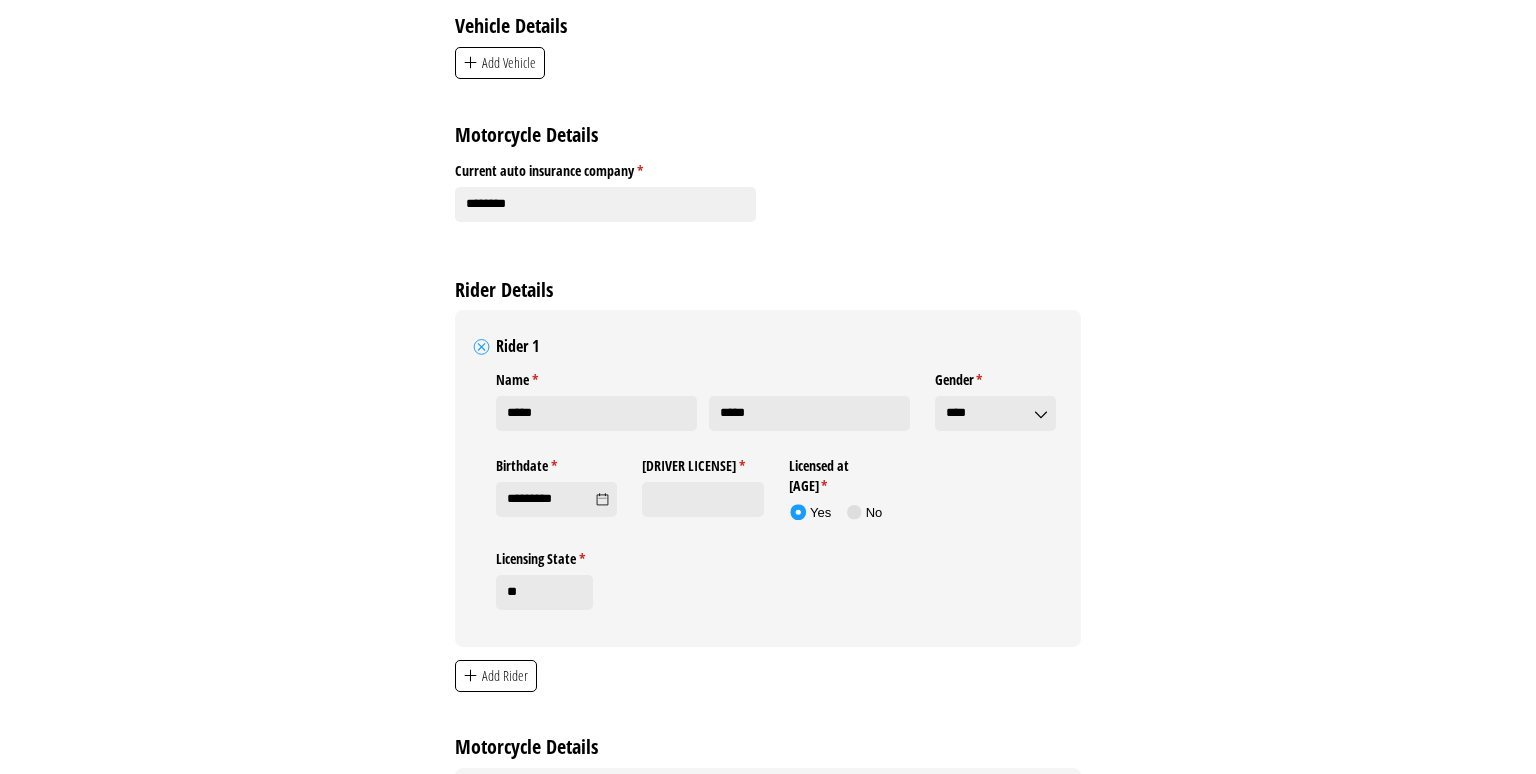 type 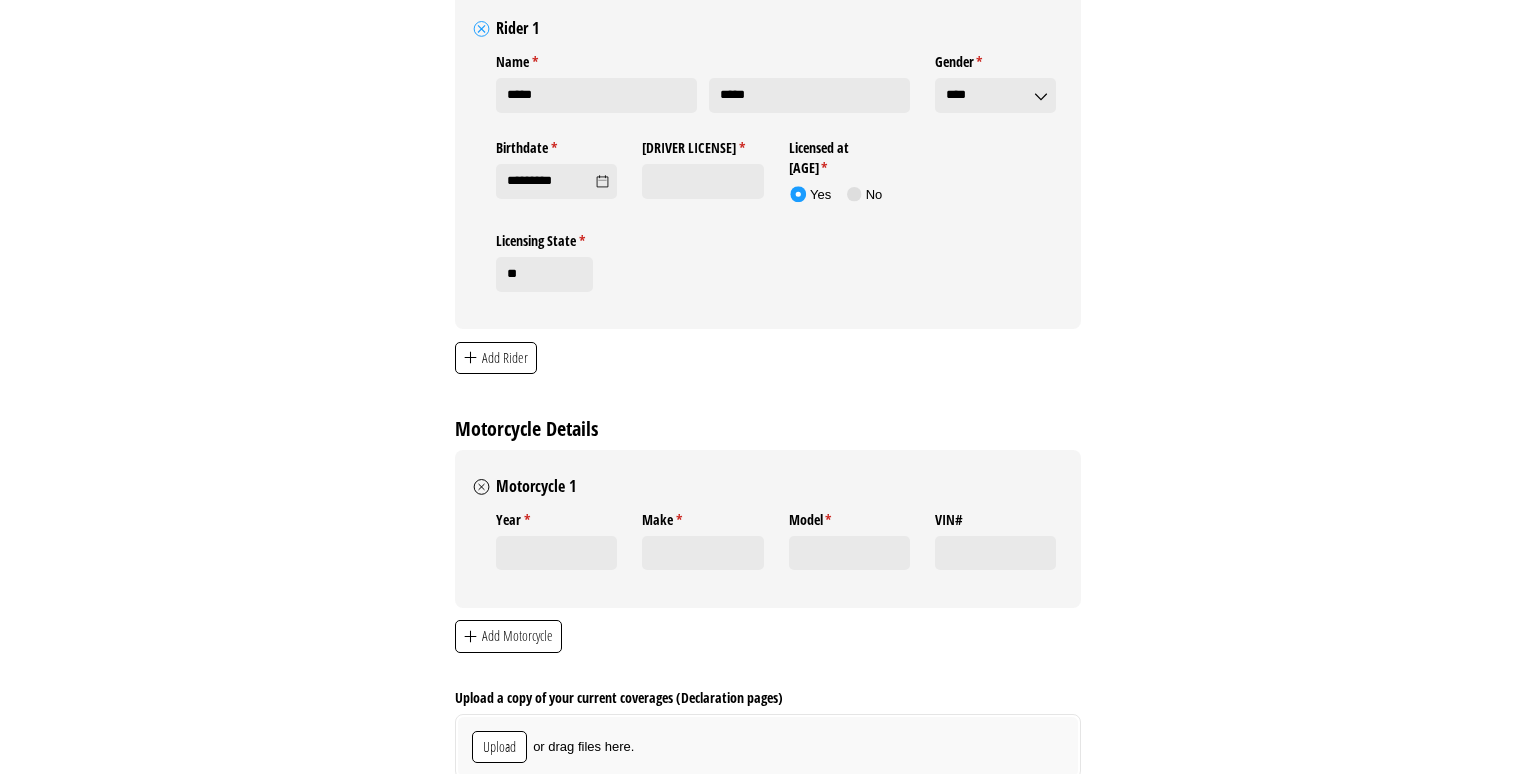 scroll, scrollTop: 1900, scrollLeft: 0, axis: vertical 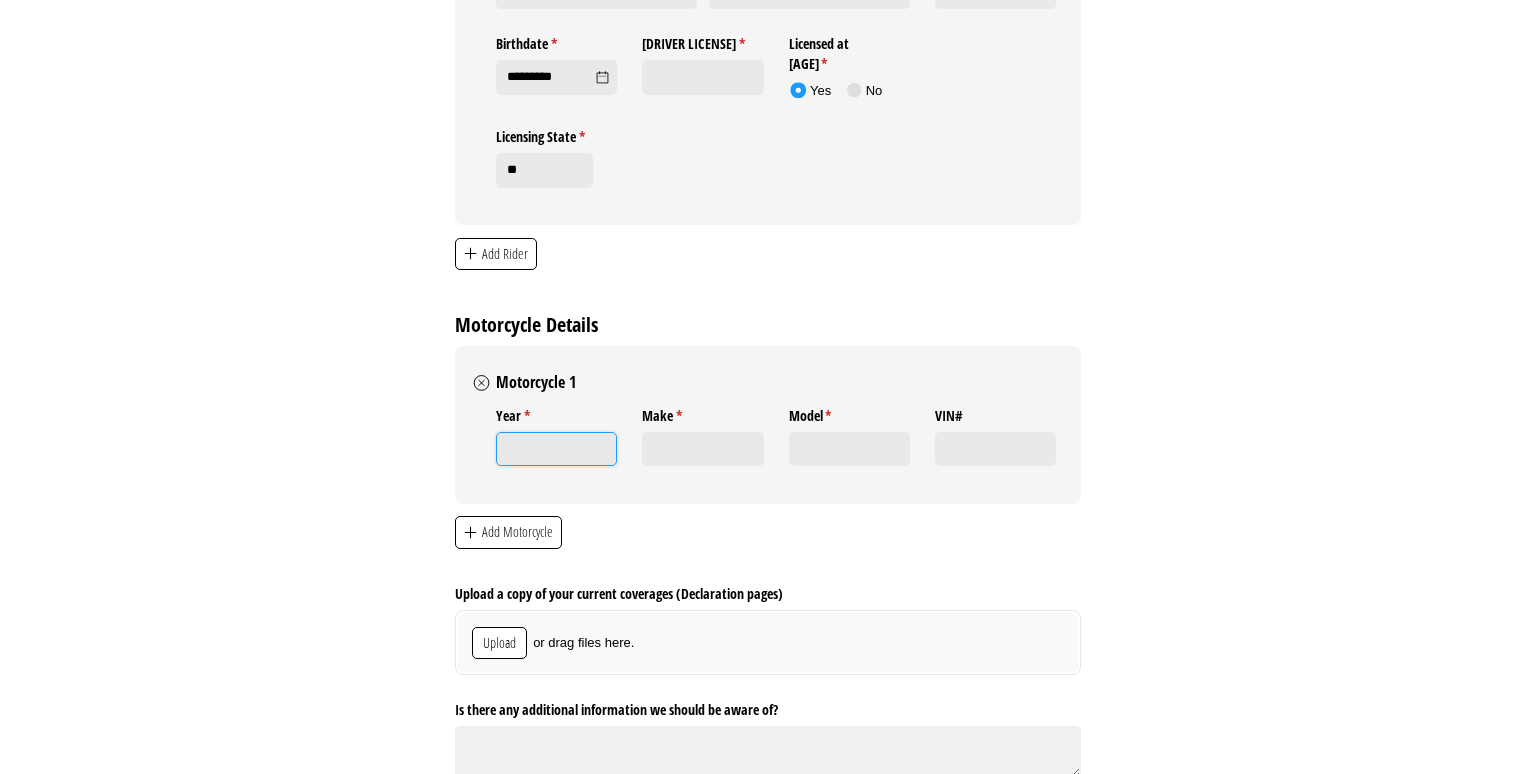 click on "Year *   (required)" 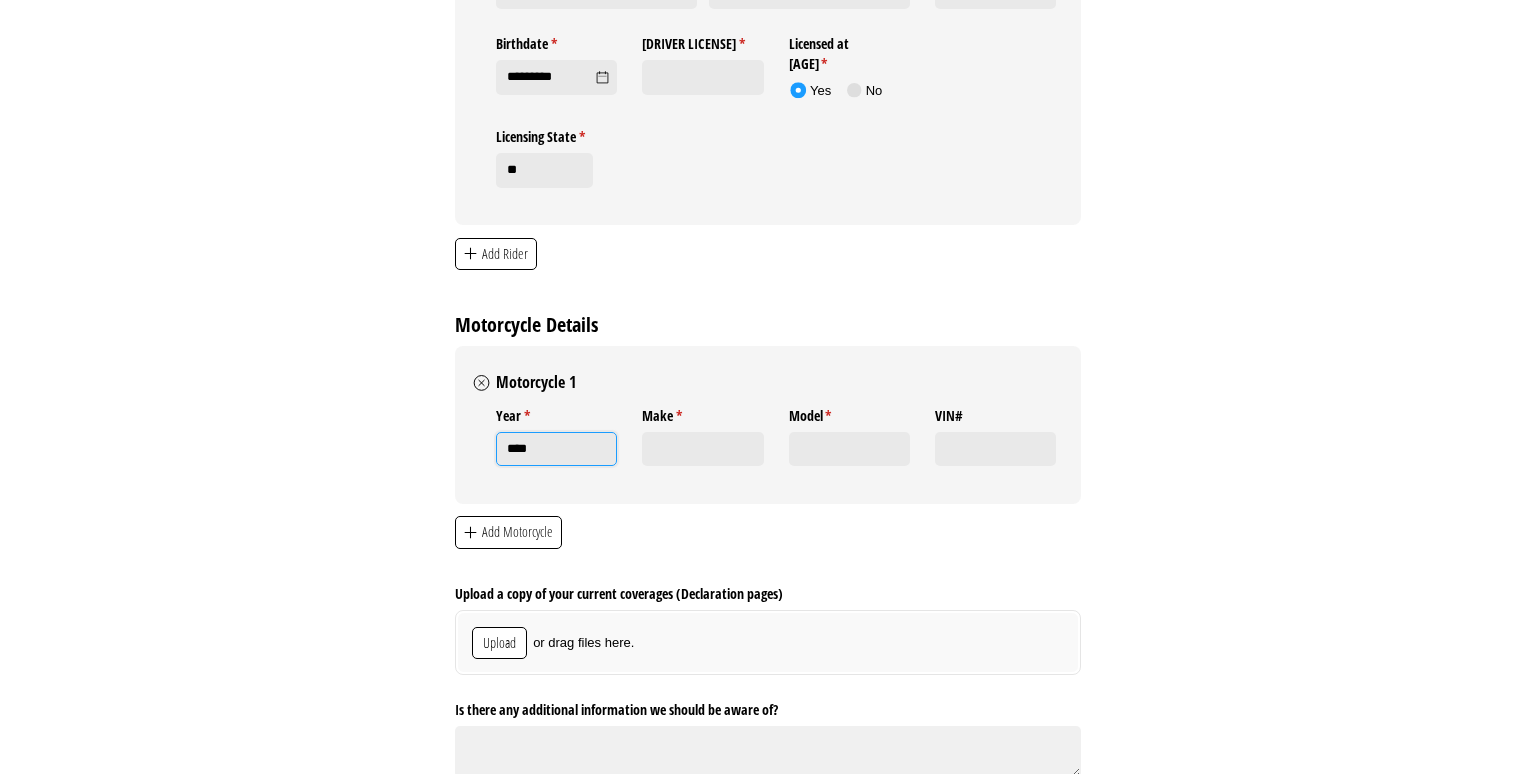 type on "****" 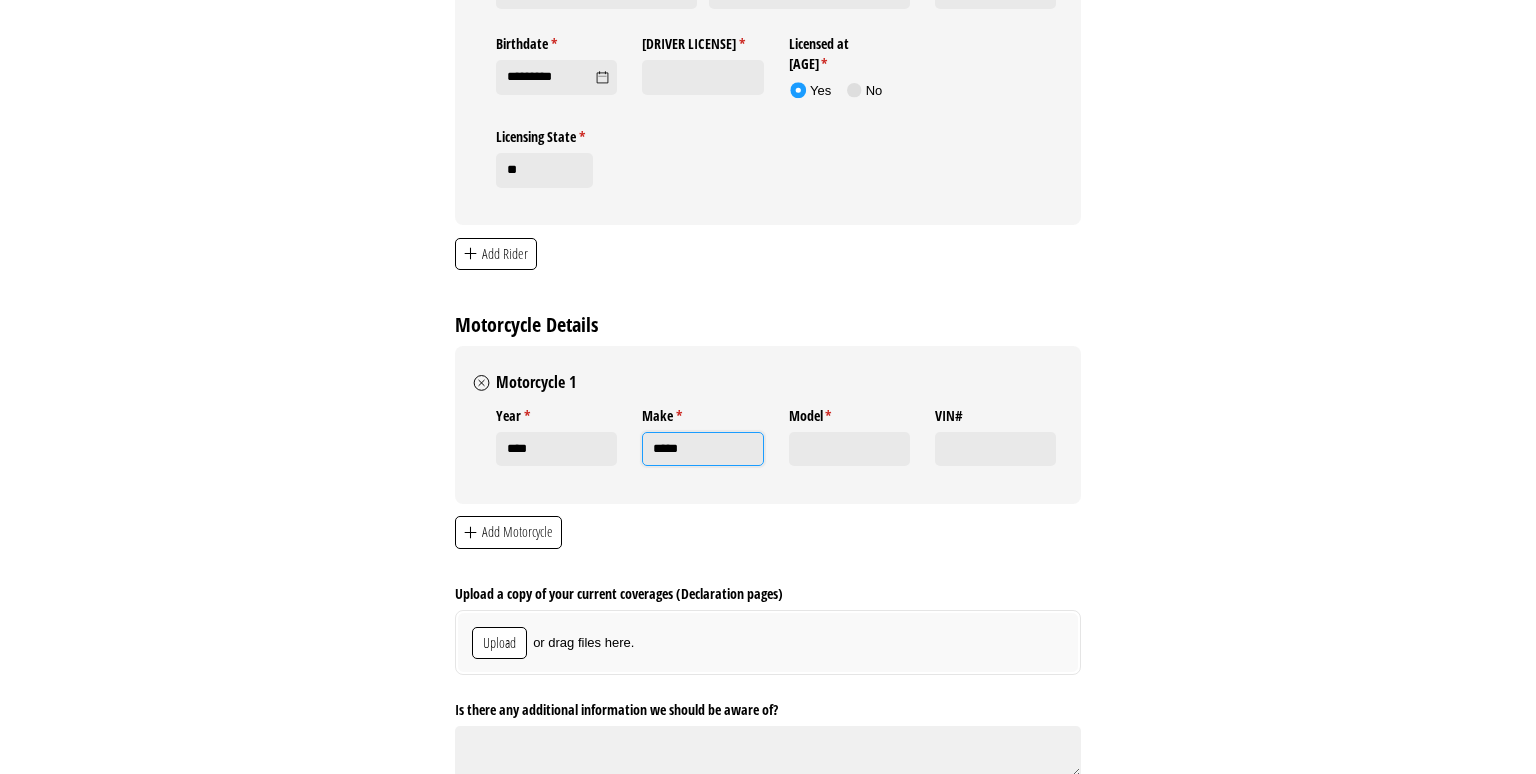 type on "*****" 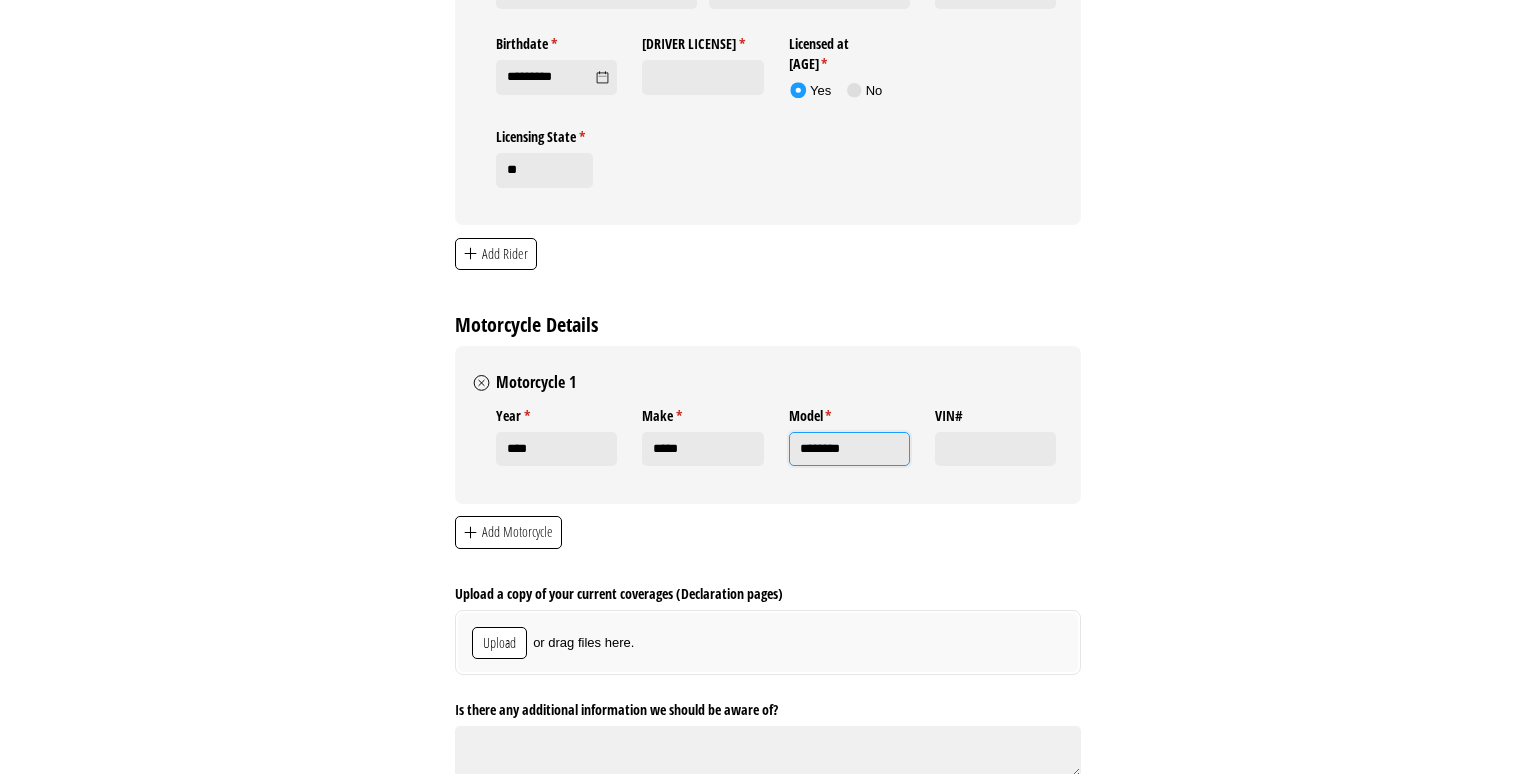 type on "********" 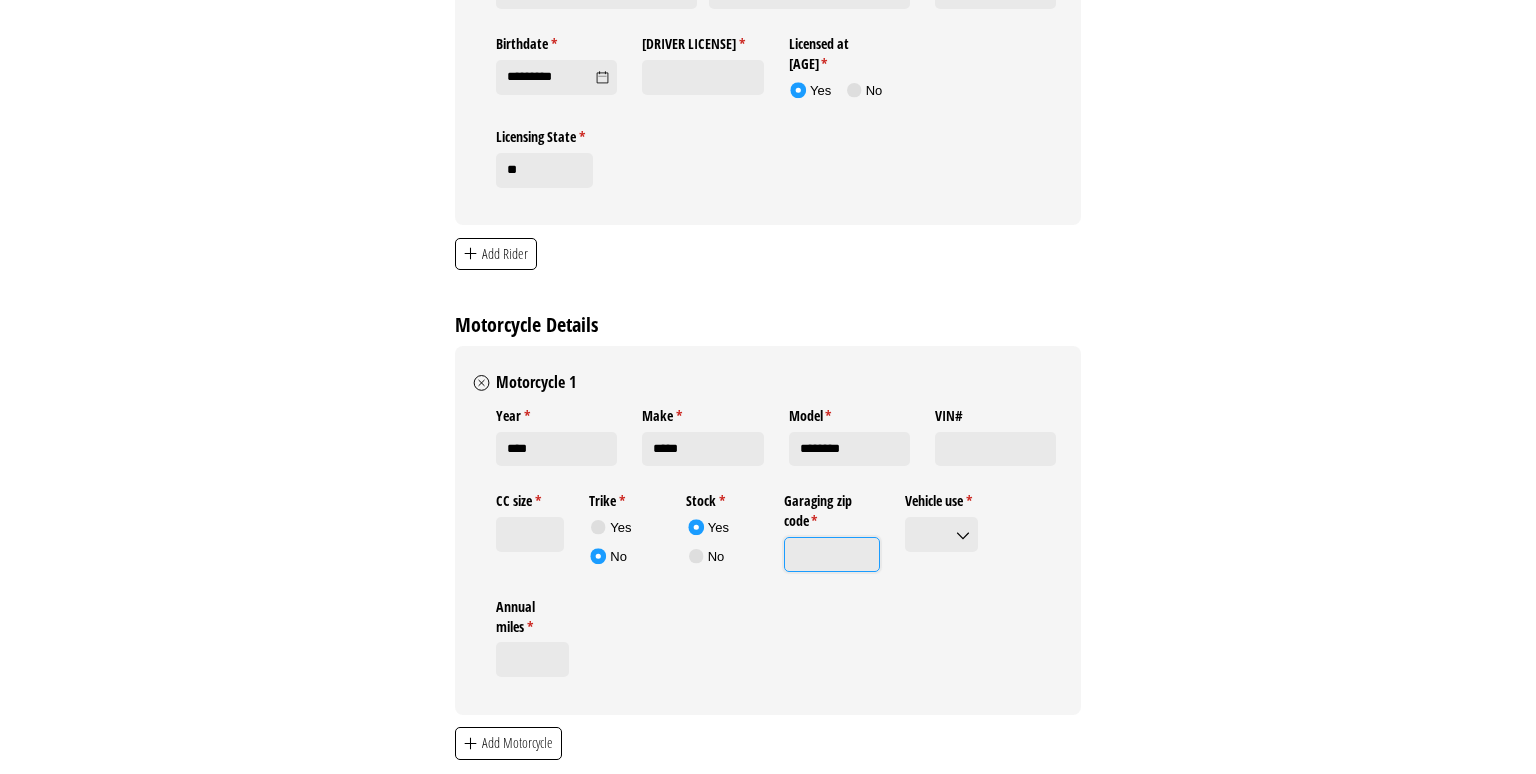 click on "Garaging zip code *   (required)" 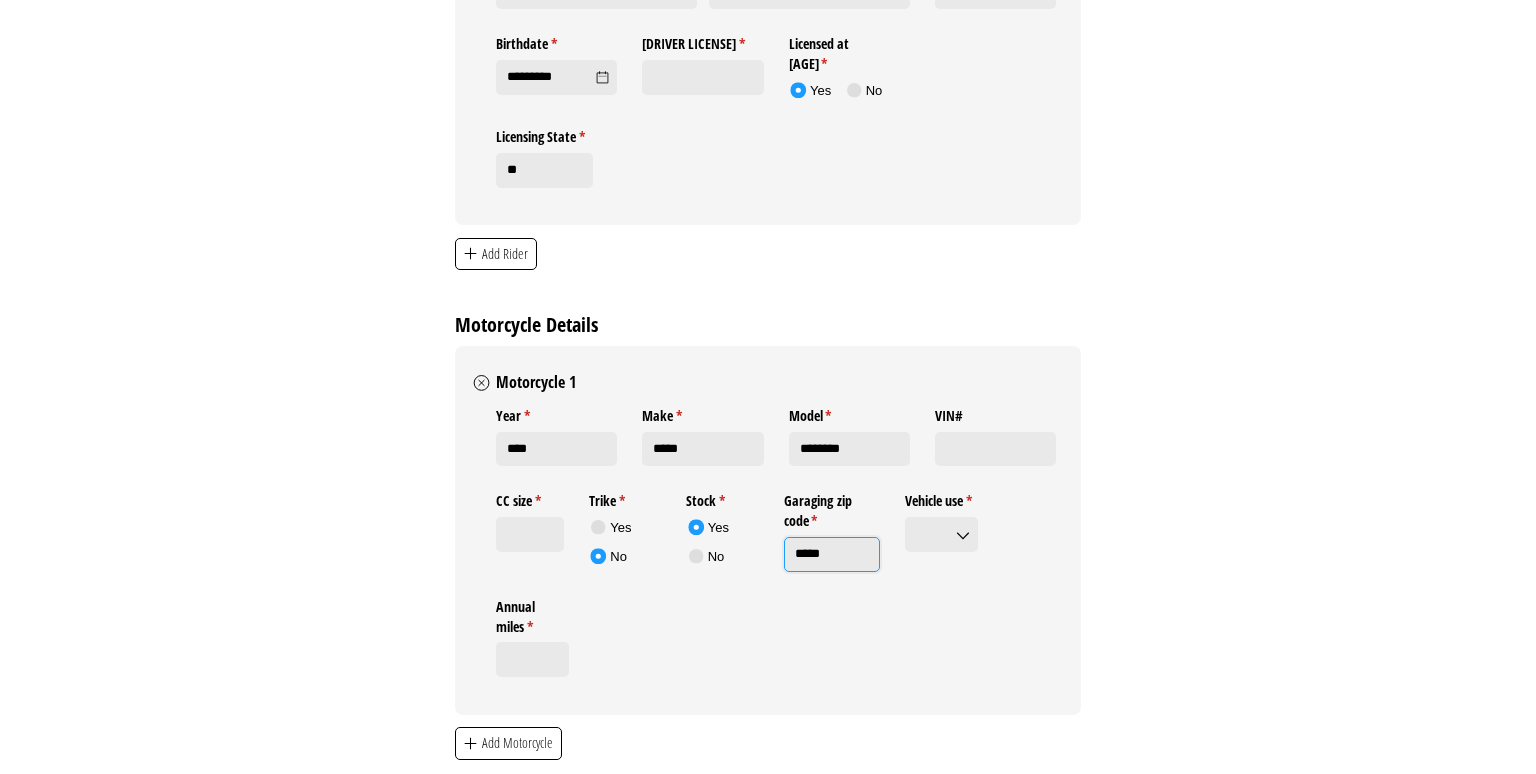 type on "*****" 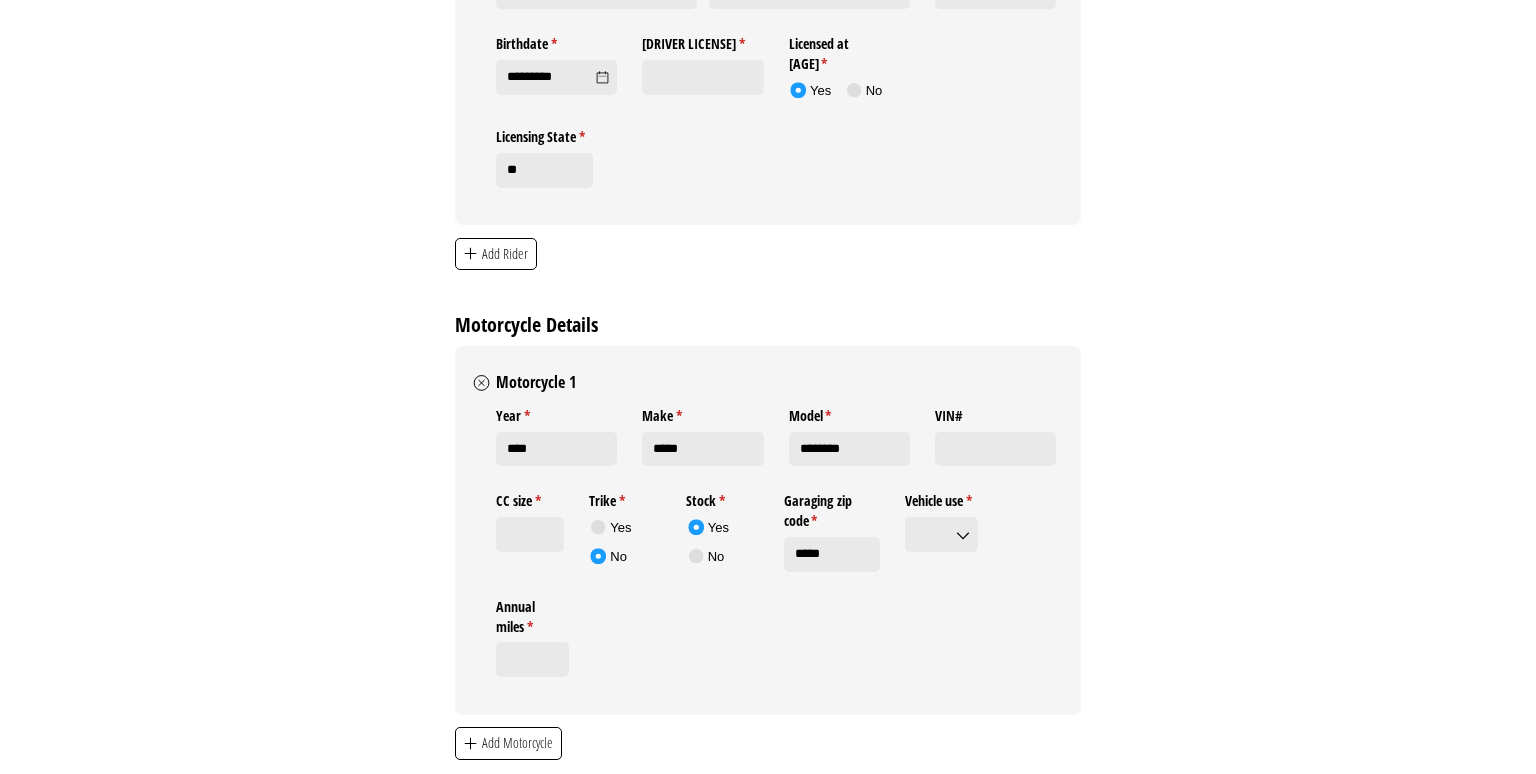 click on "CC size *   (required)
Trike *   (required)
Yes
No
Yes No
Stock *   (required)
Yes
No
Yes No
Garaging zip code *   (required)     *****
Vehicle use *   (required)
Annual miles *   (required)" 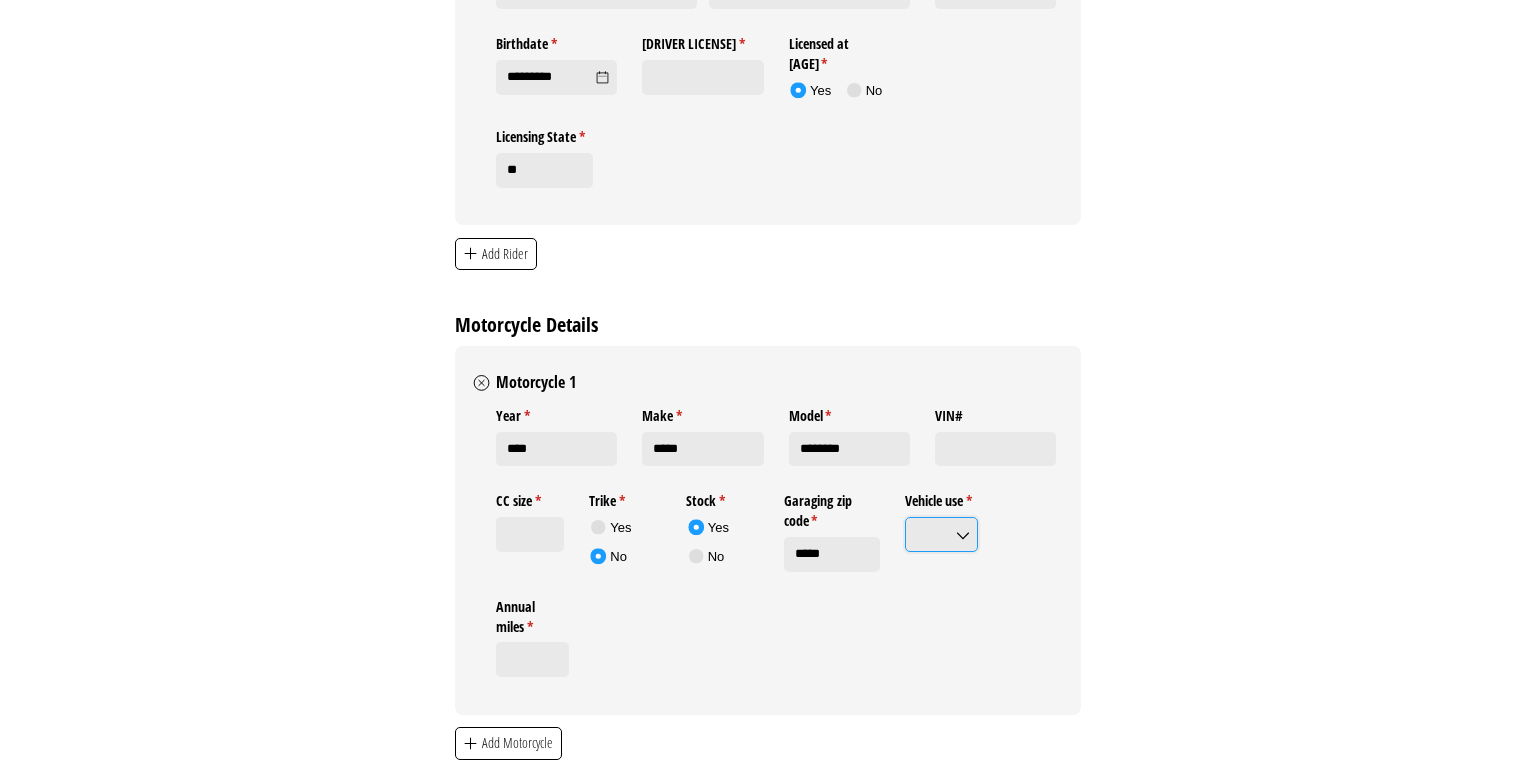 click on "Vehicle use *   (required)" 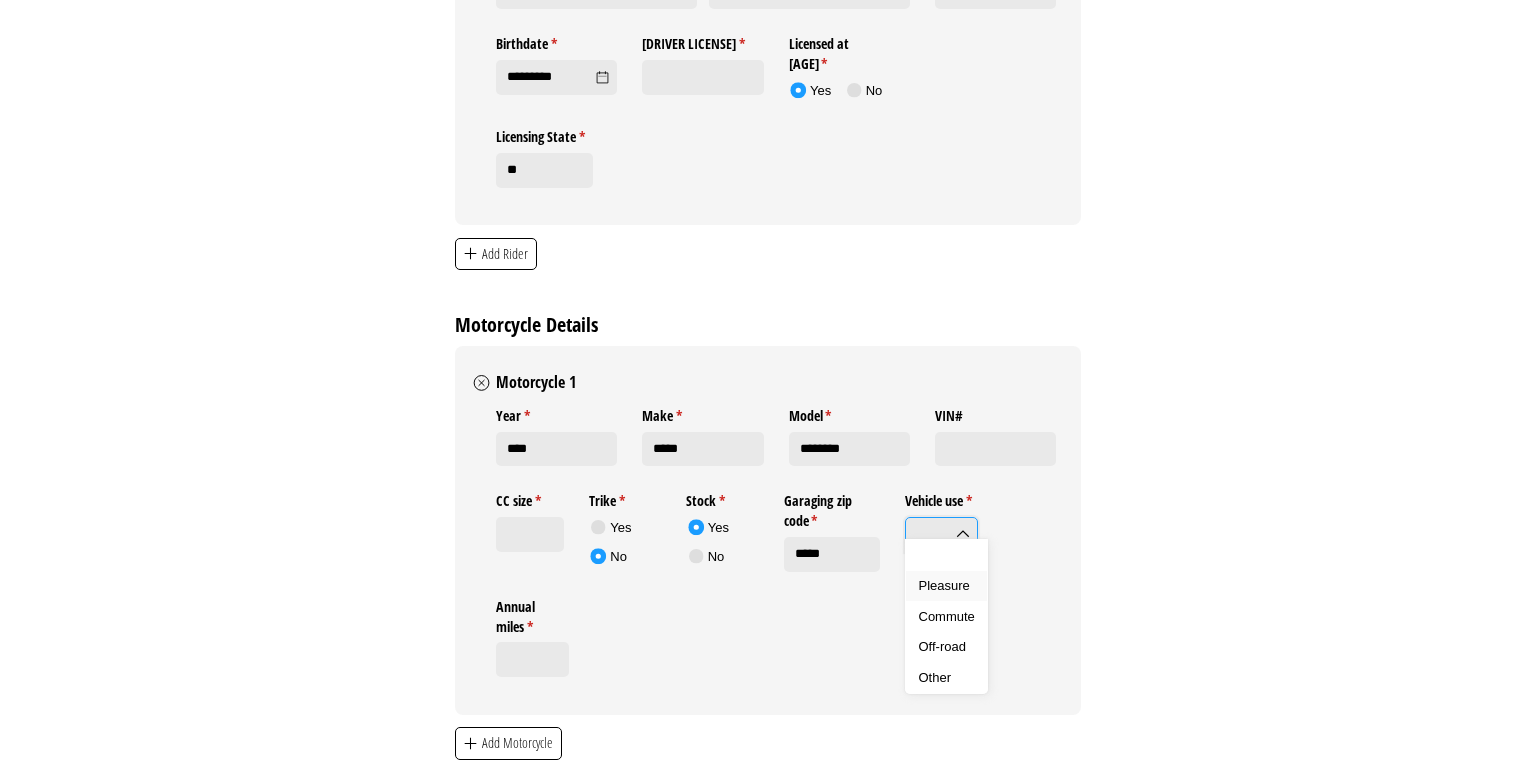 click on "Pleasure" at bounding box center [944, 585] 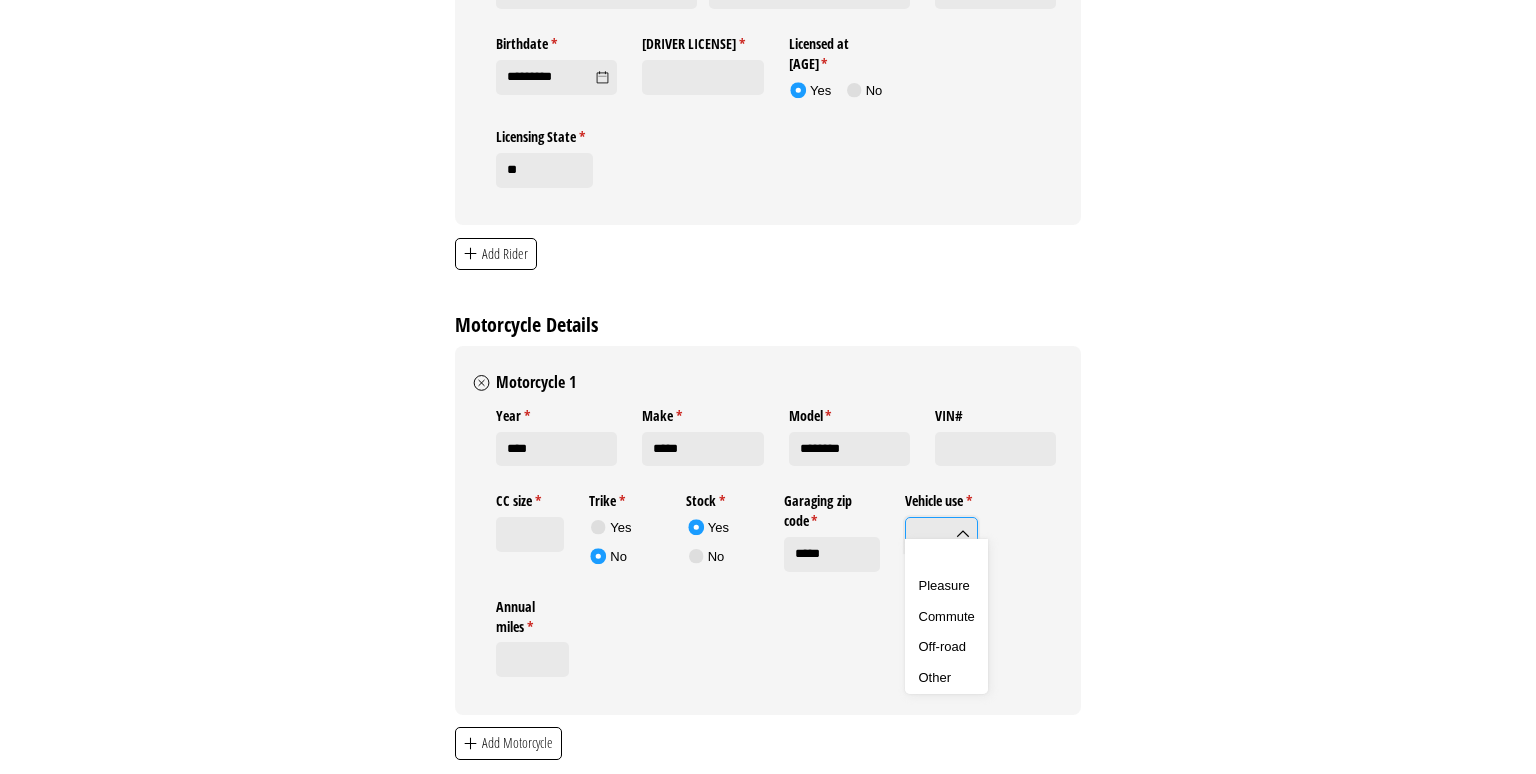 type on "********" 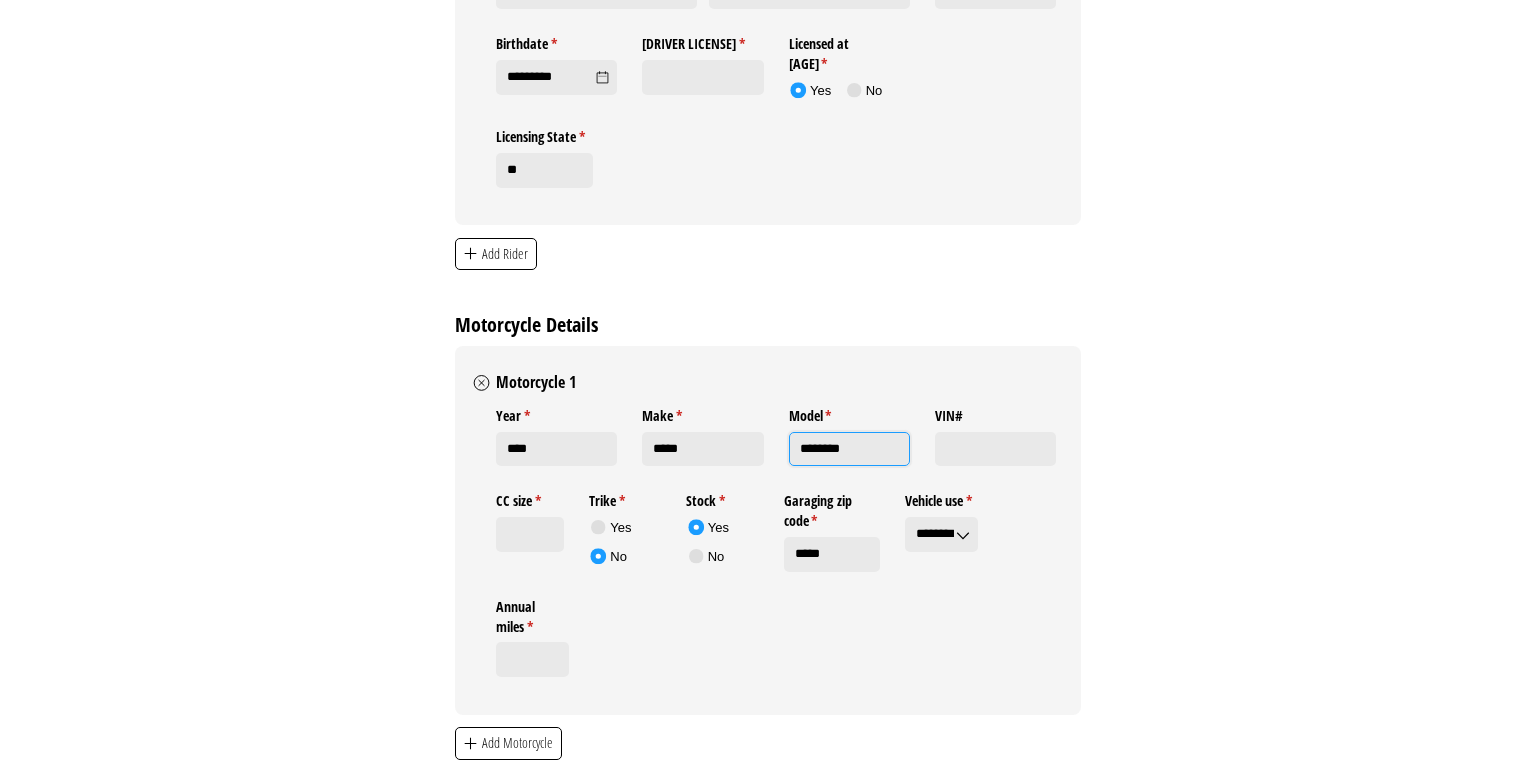drag, startPoint x: 869, startPoint y: 436, endPoint x: 754, endPoint y: 430, distance: 115.15642 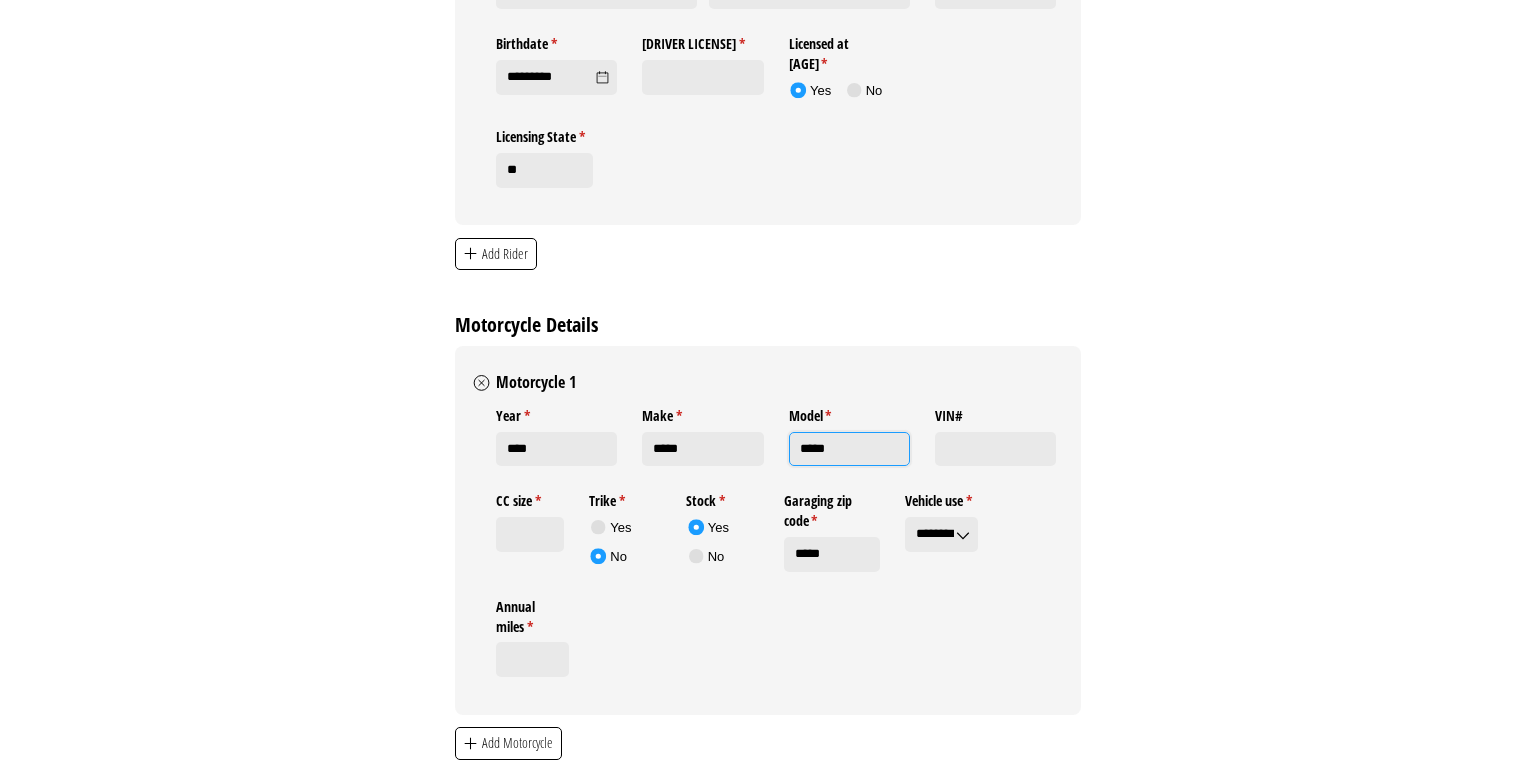 type on "*****" 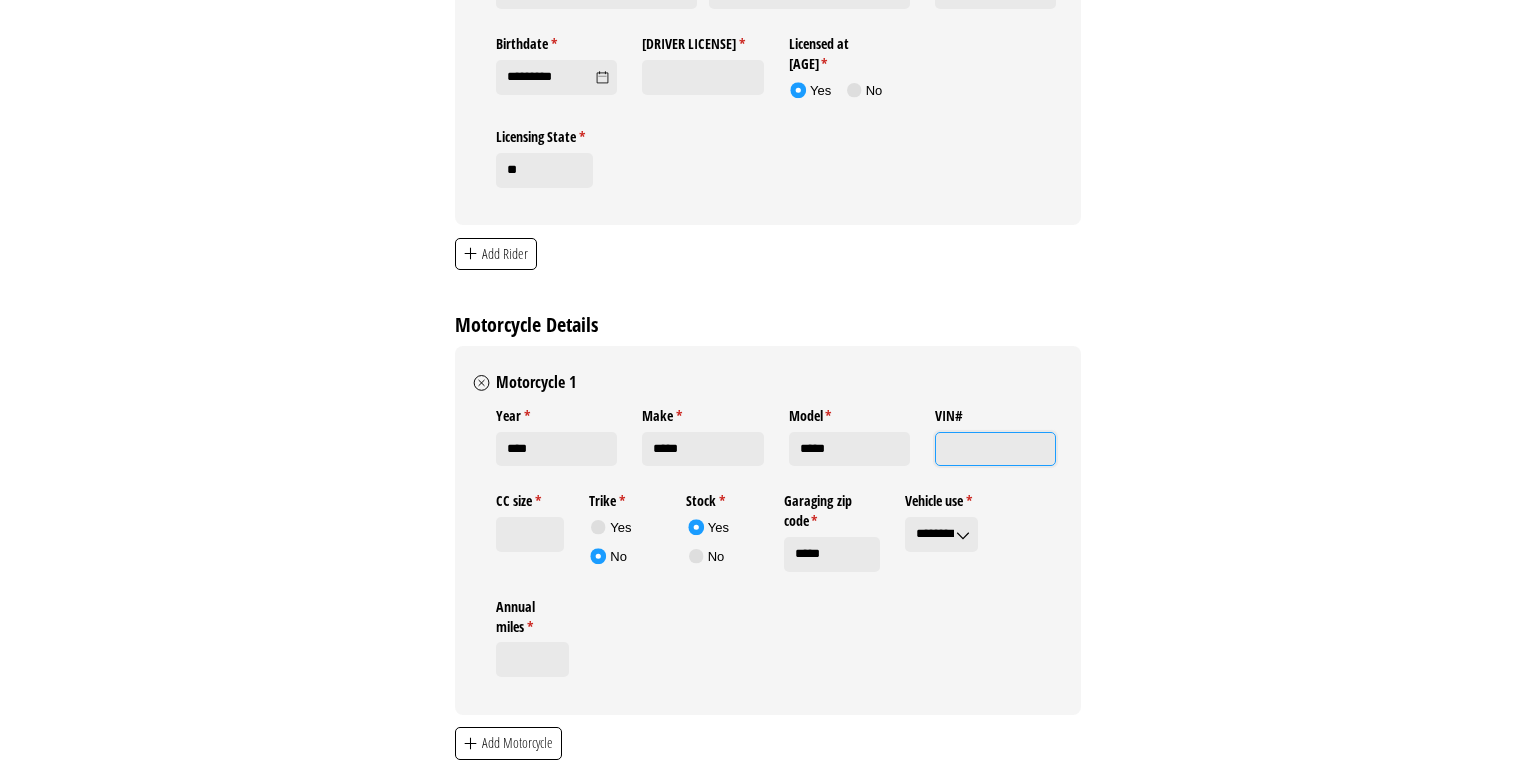 click on "VIN#" 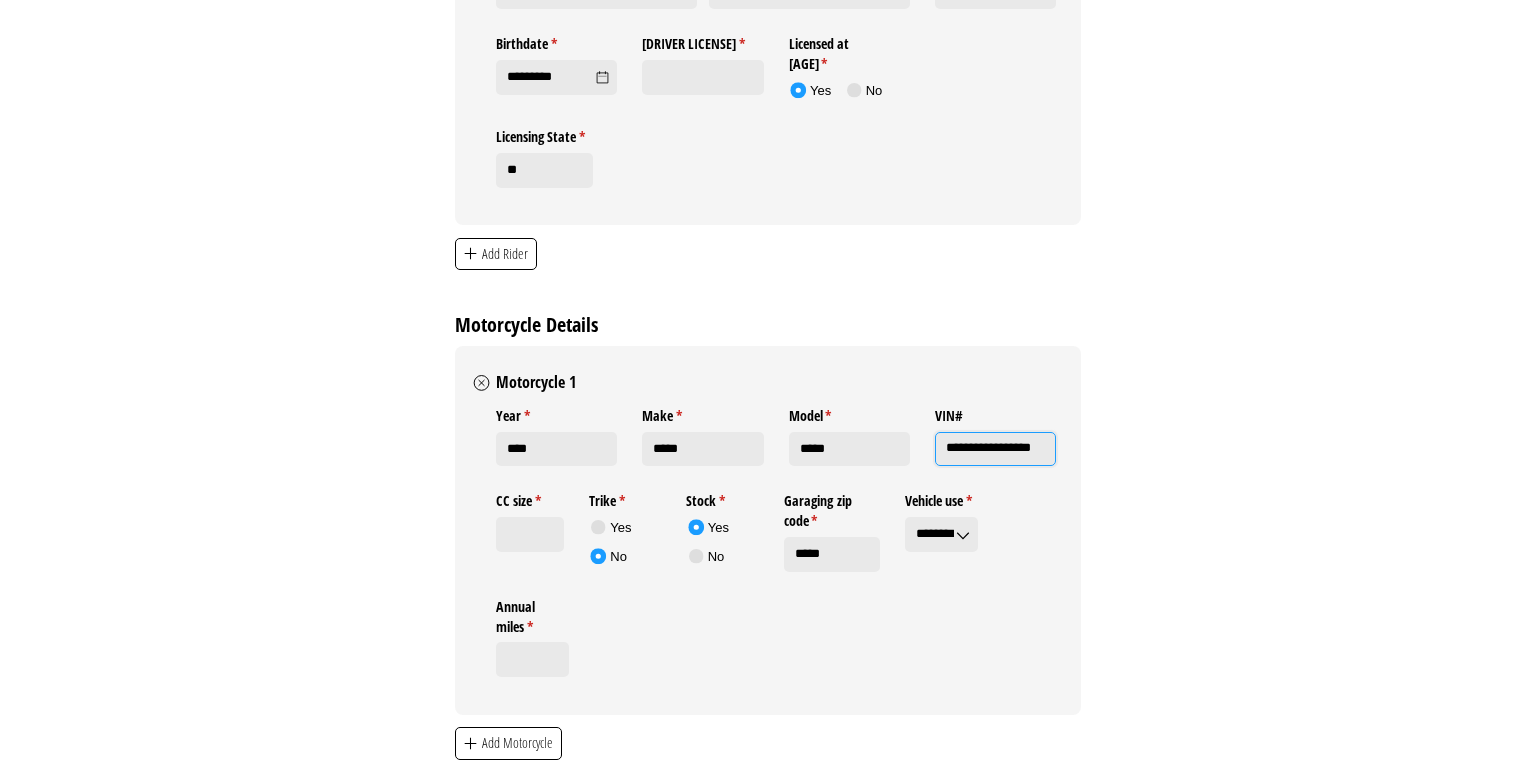 scroll, scrollTop: 0, scrollLeft: 40, axis: horizontal 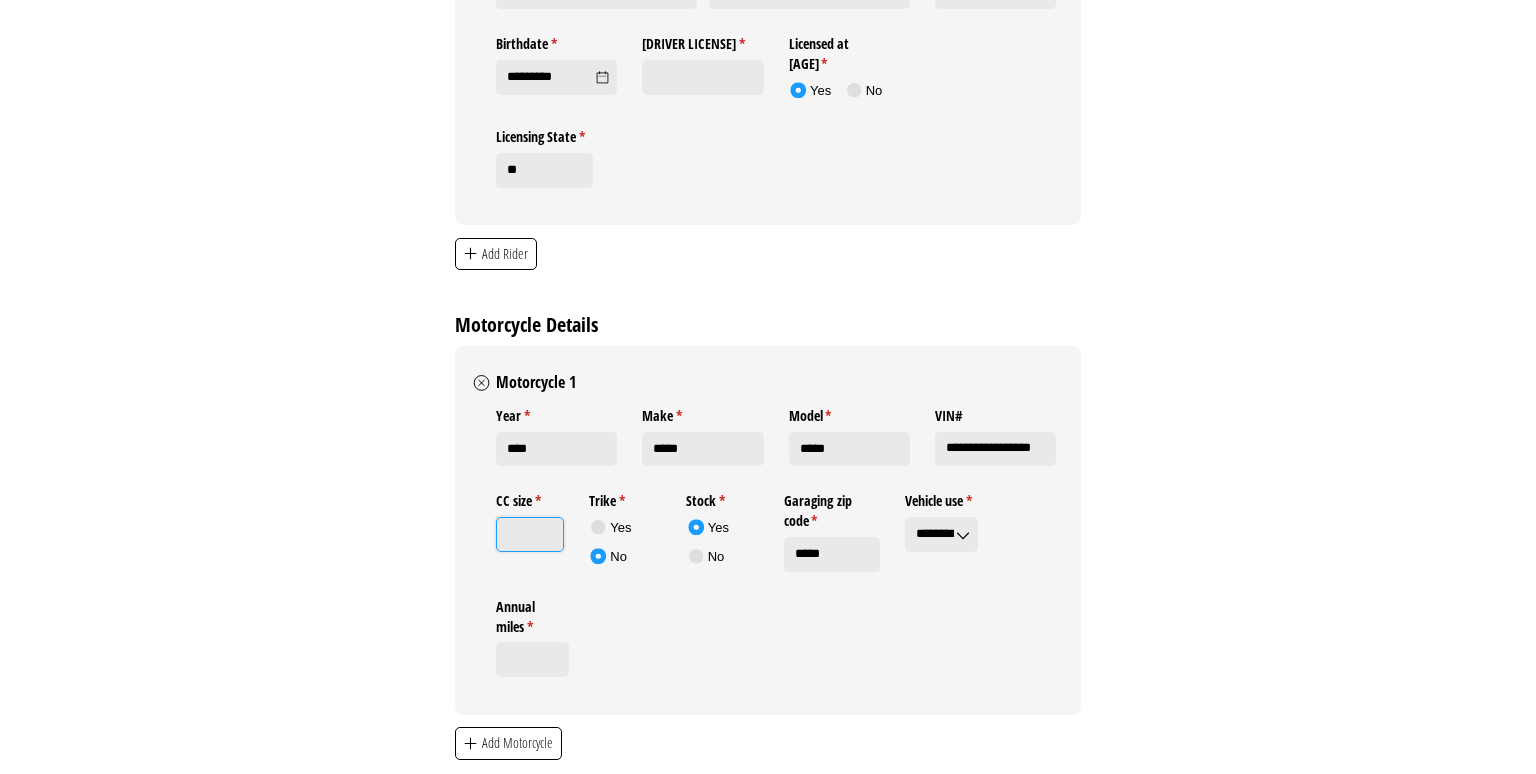 click on "CC size *   (required)" 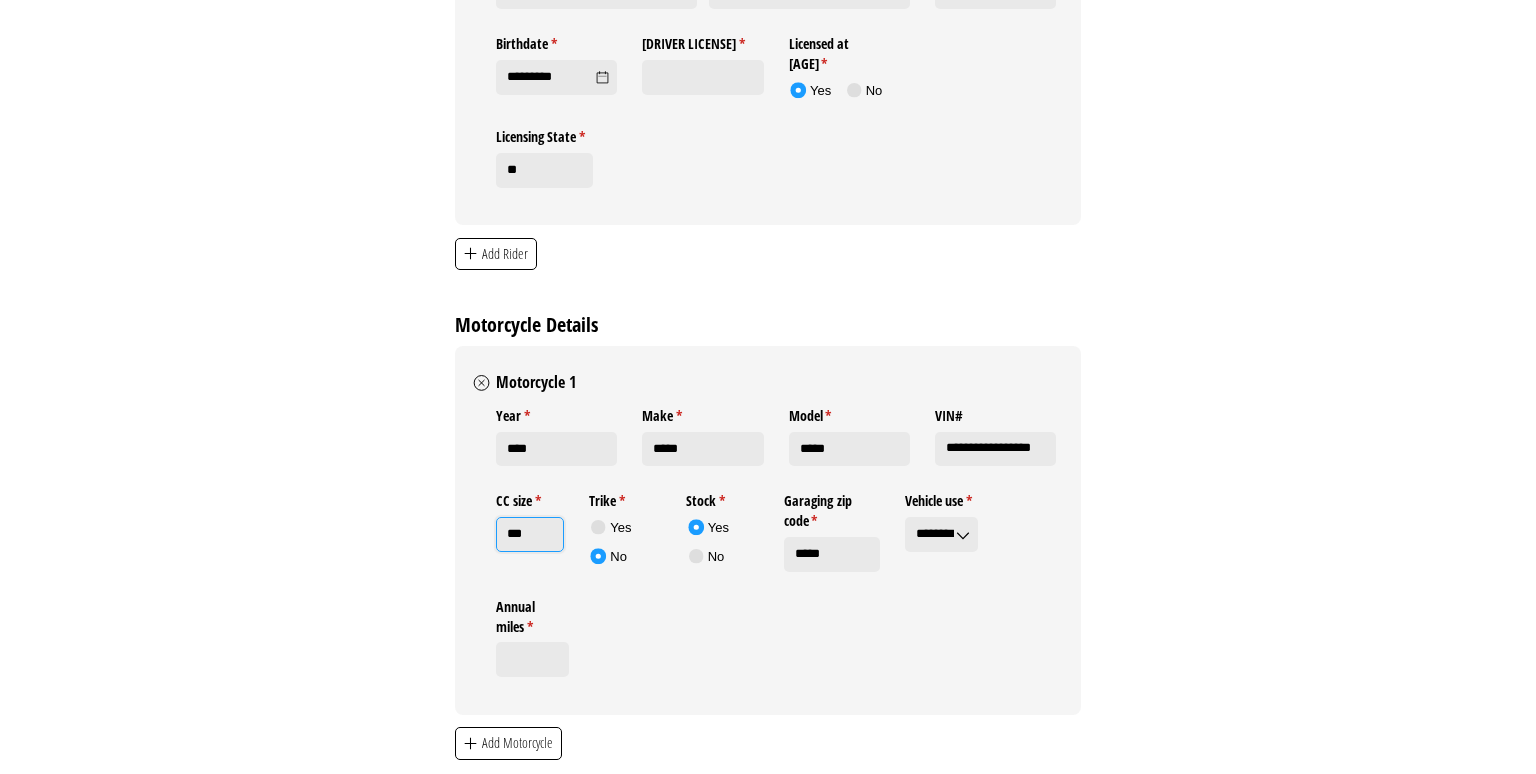 type on "***" 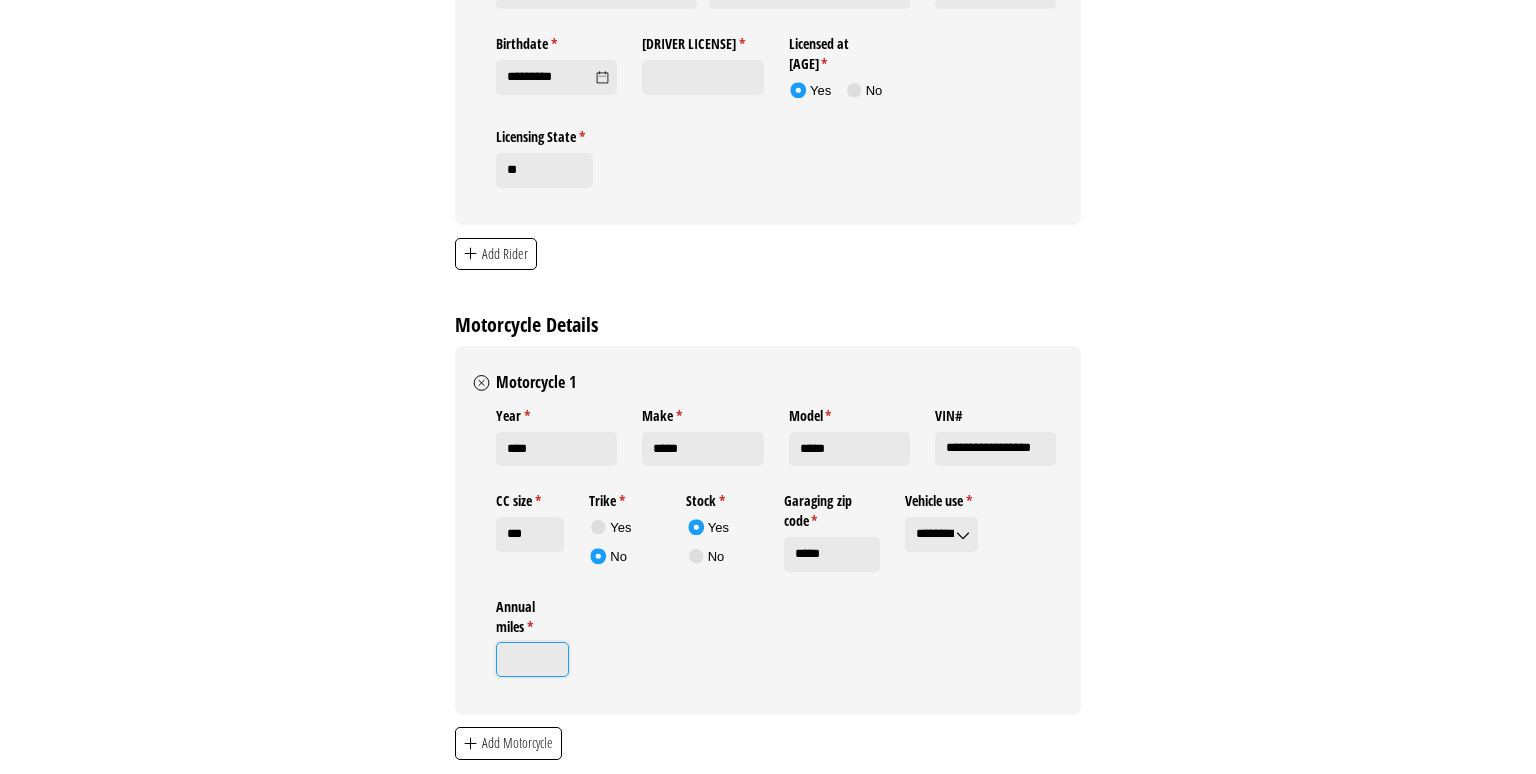 click on "Annual miles *   (required)" 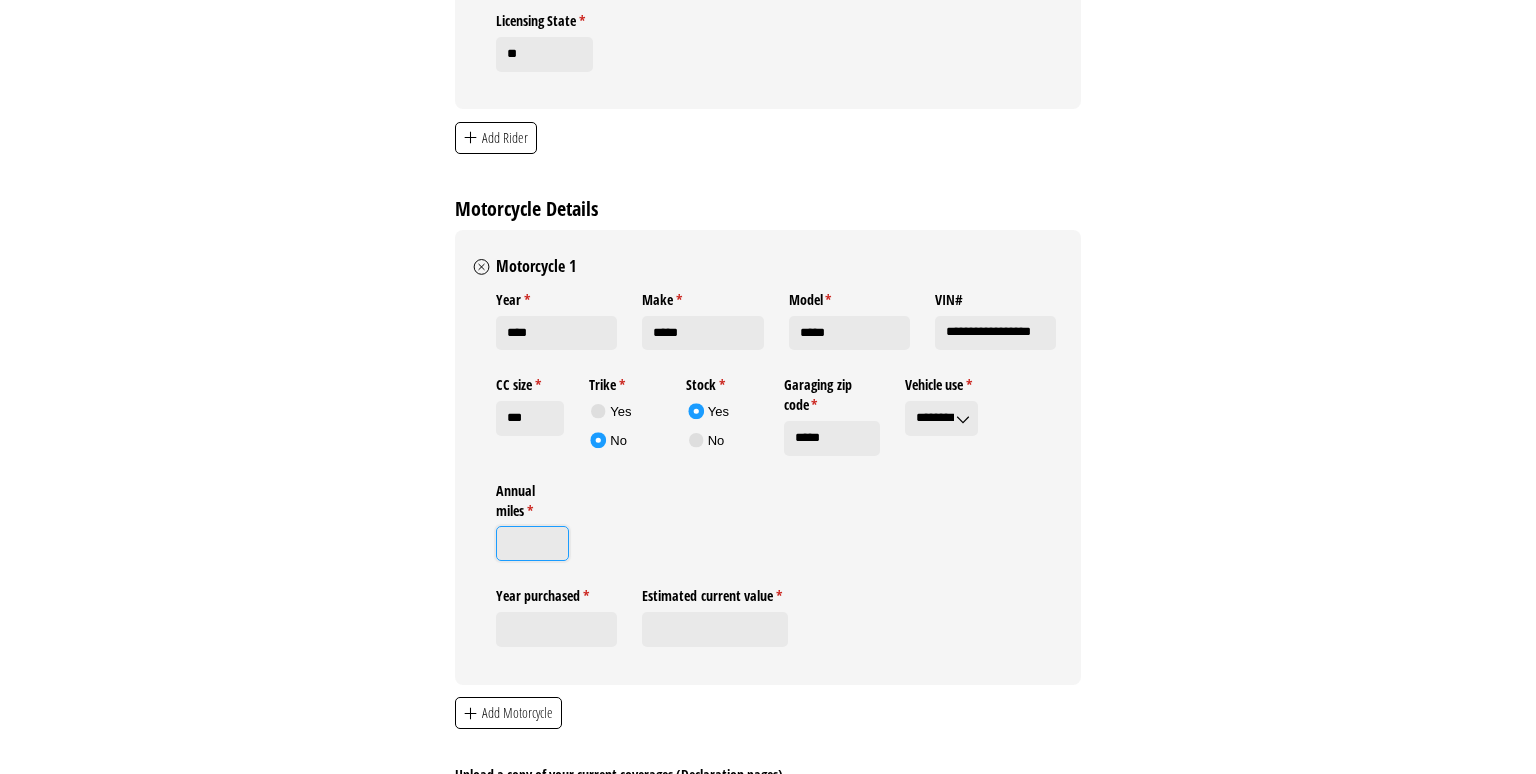 scroll, scrollTop: 2112, scrollLeft: 0, axis: vertical 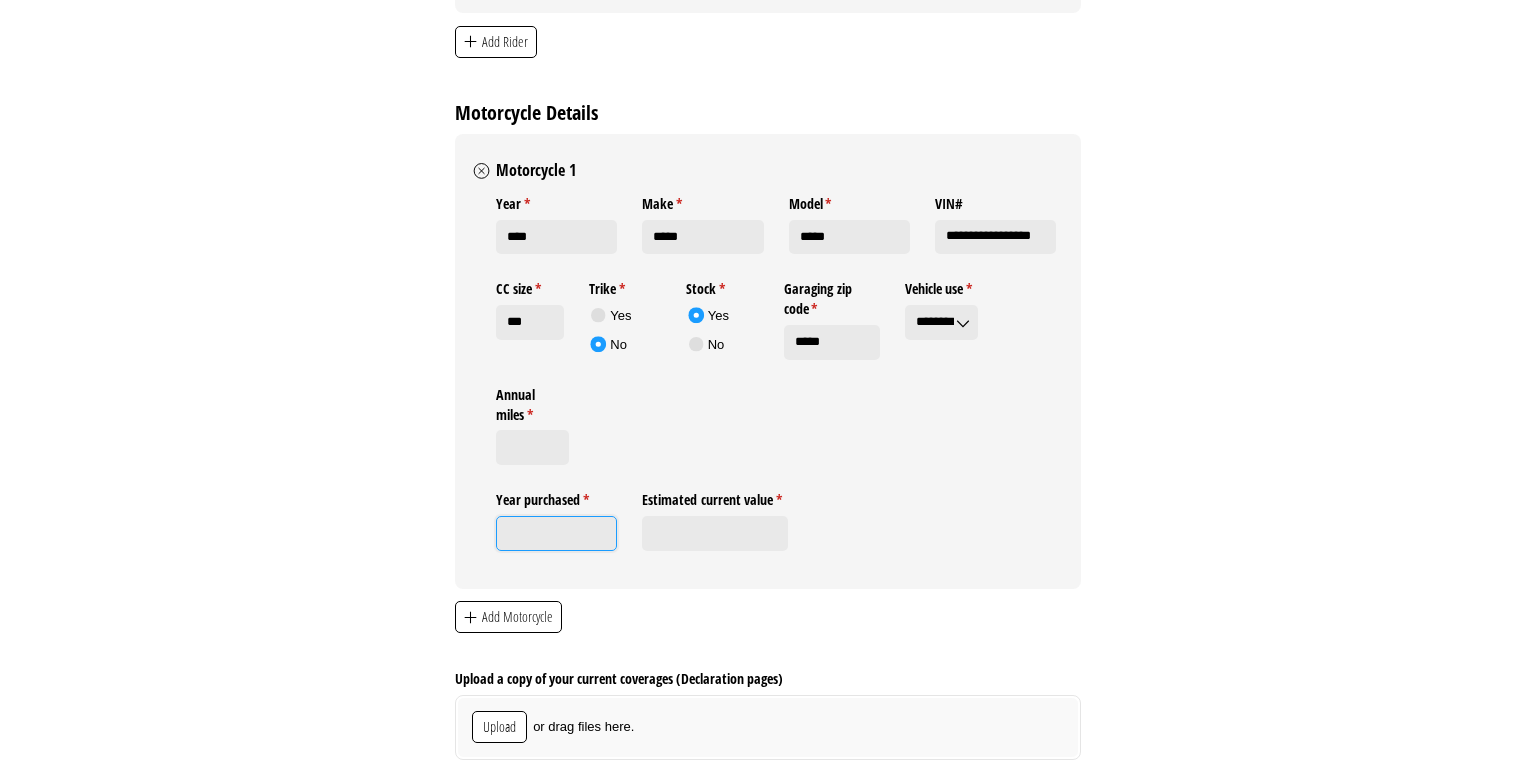 click on "Year purchased *   (required)" 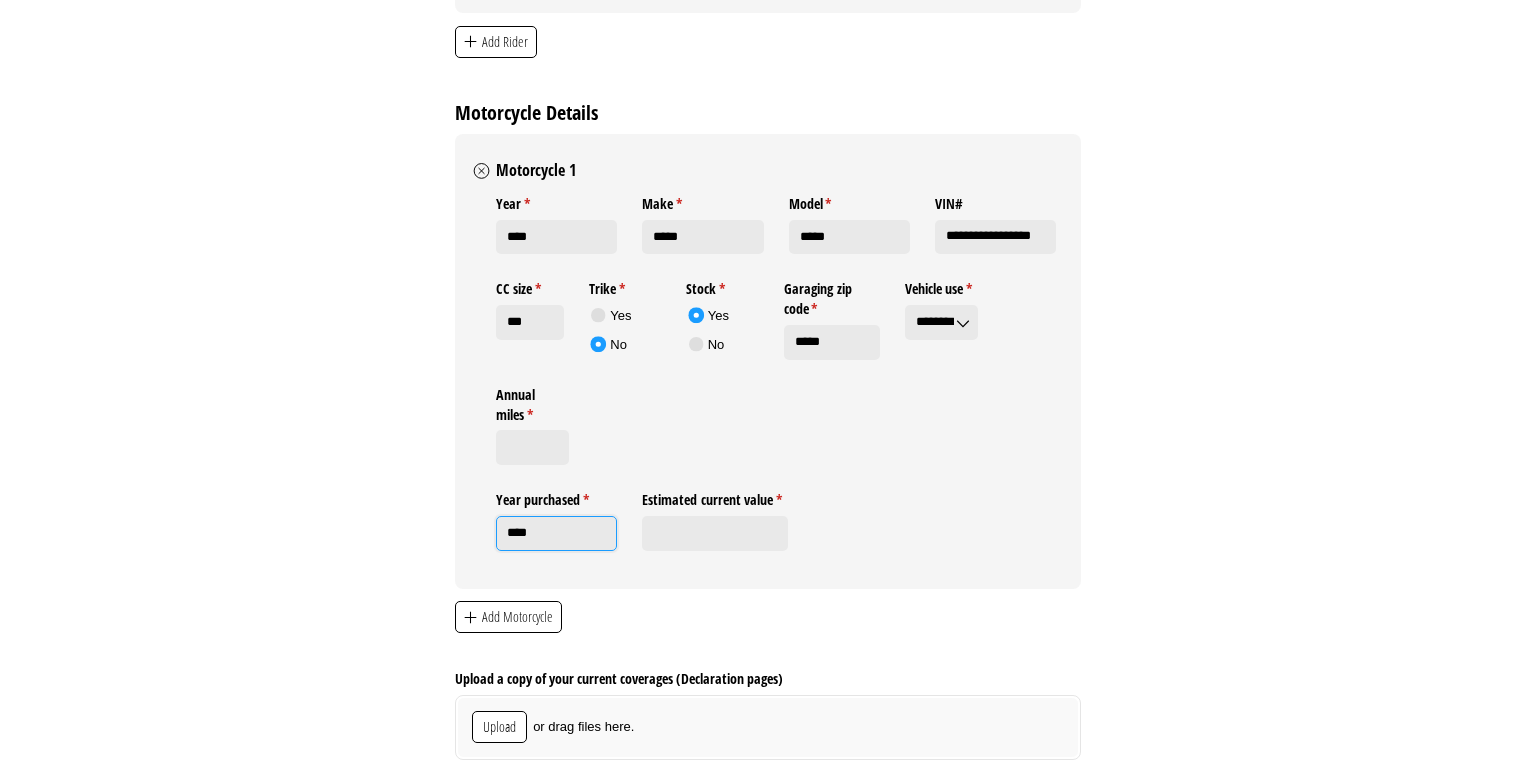 type on "****" 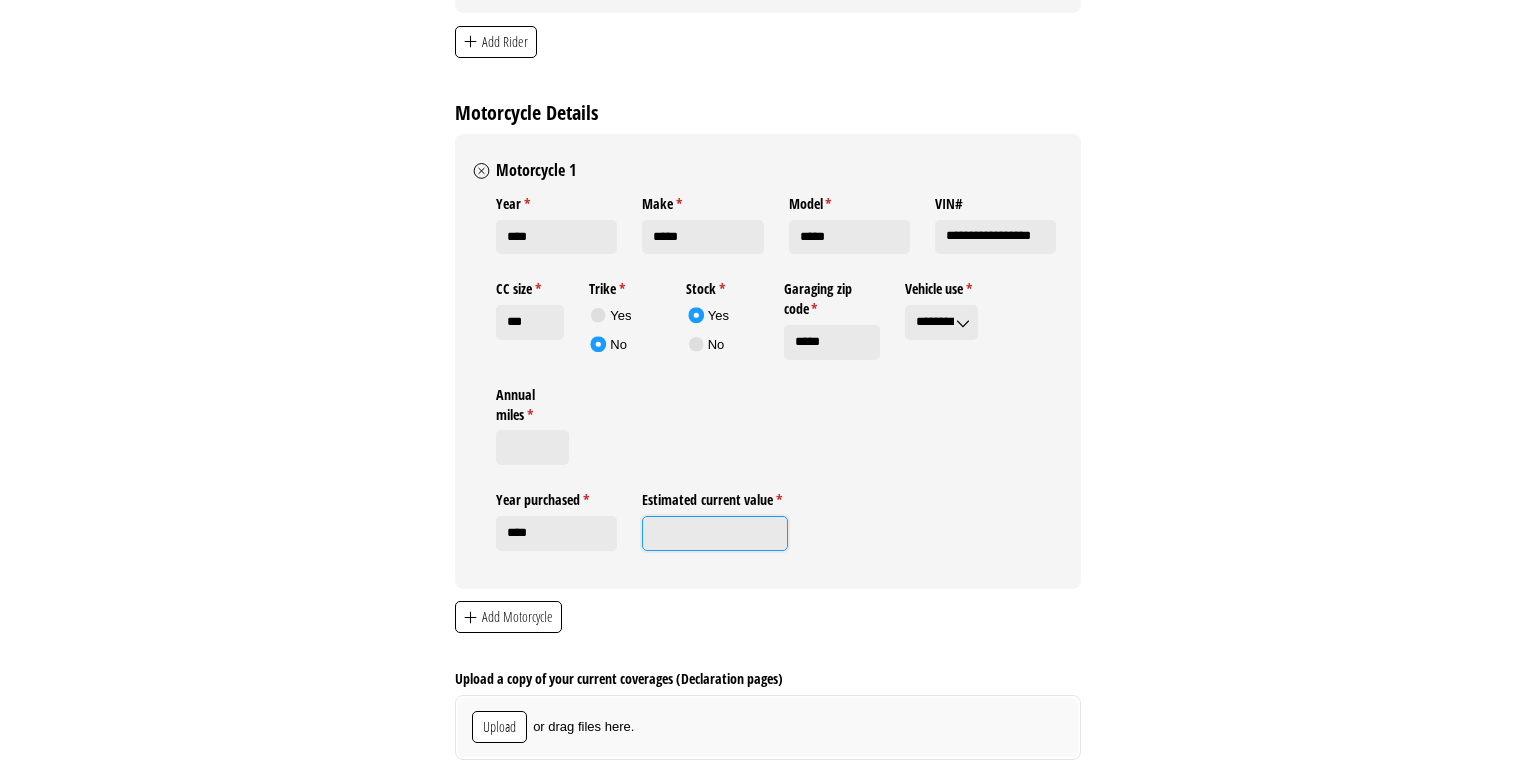 click on "Estimated current value *   (required)" 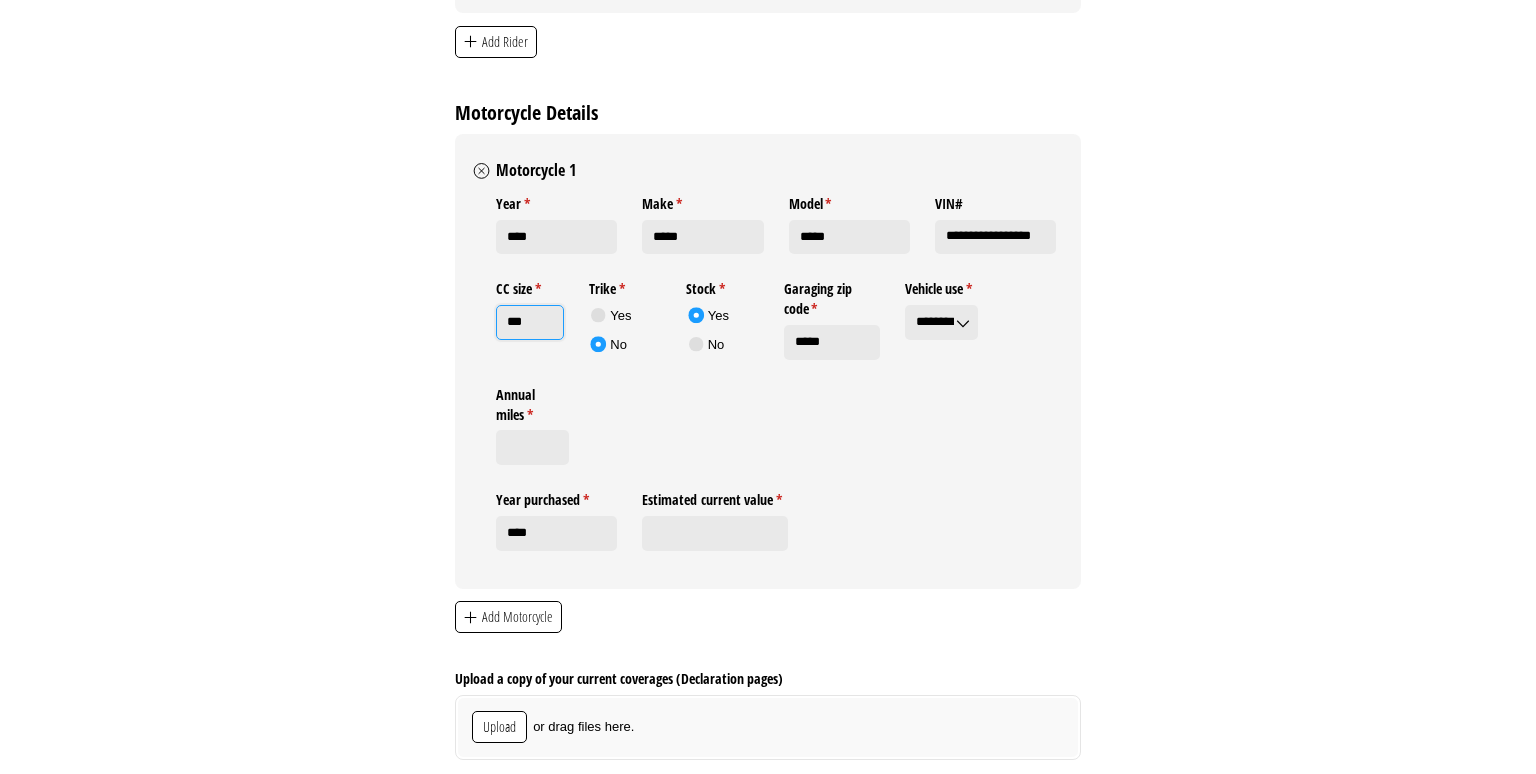 click on "***" 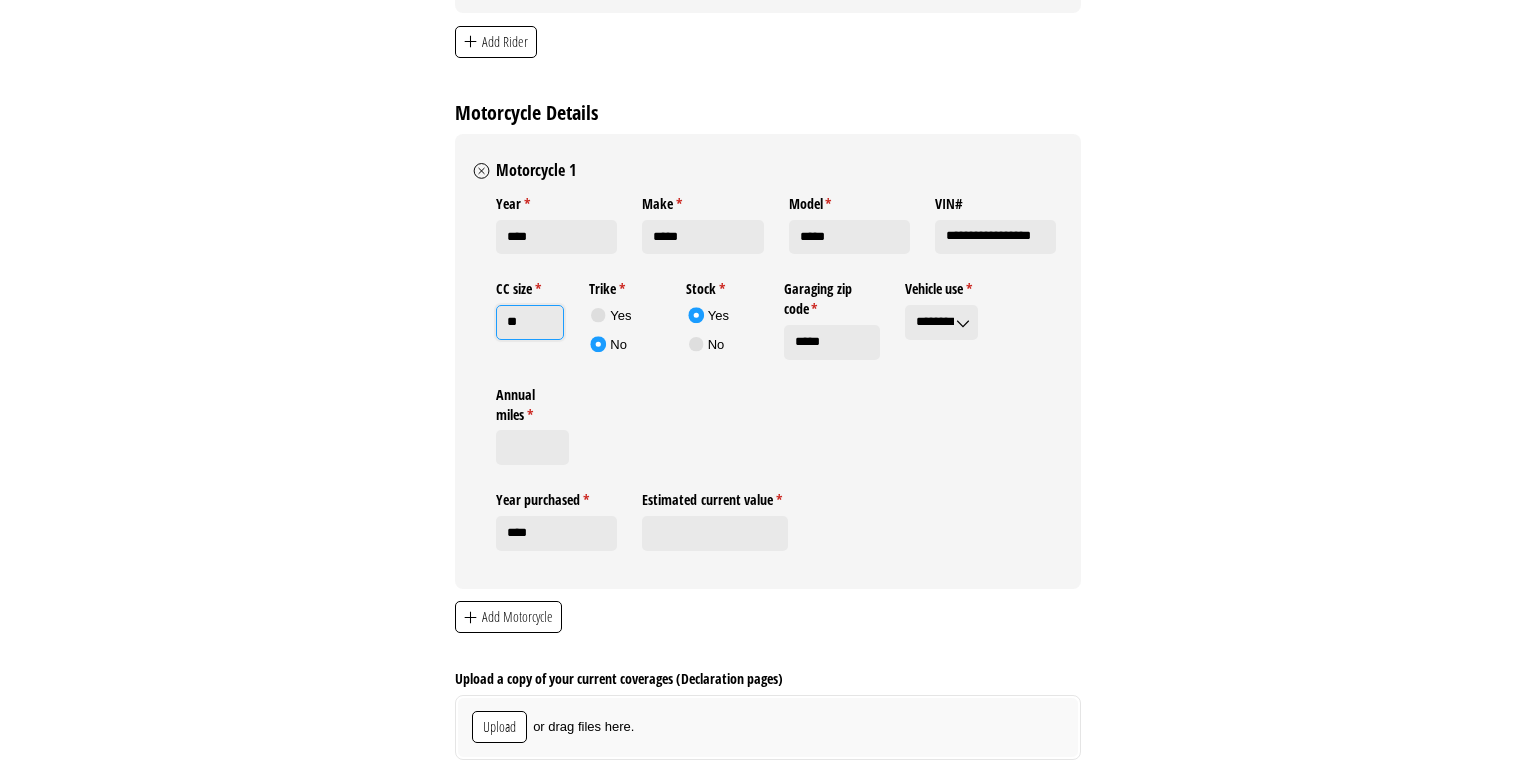 type on "*" 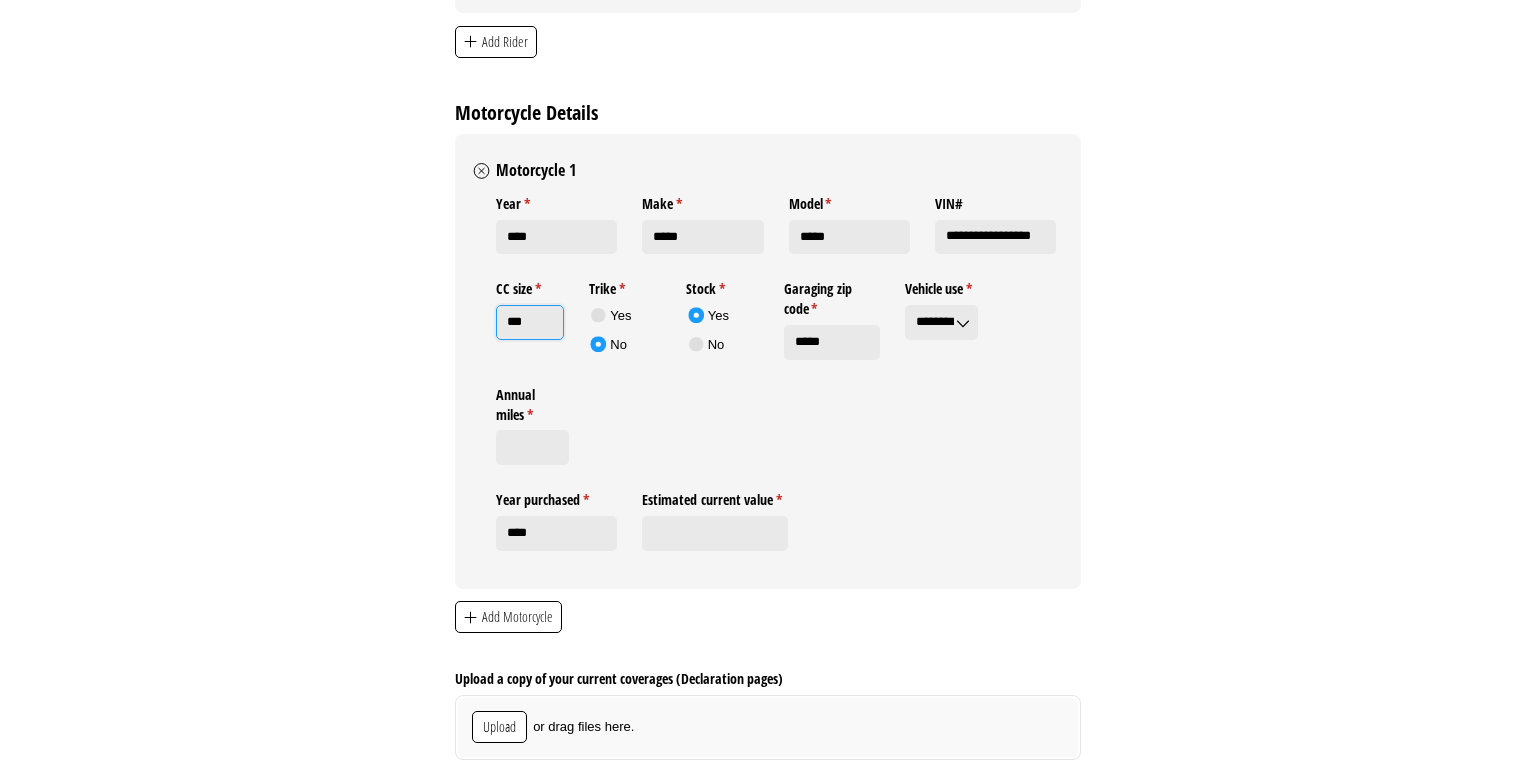 type on "***" 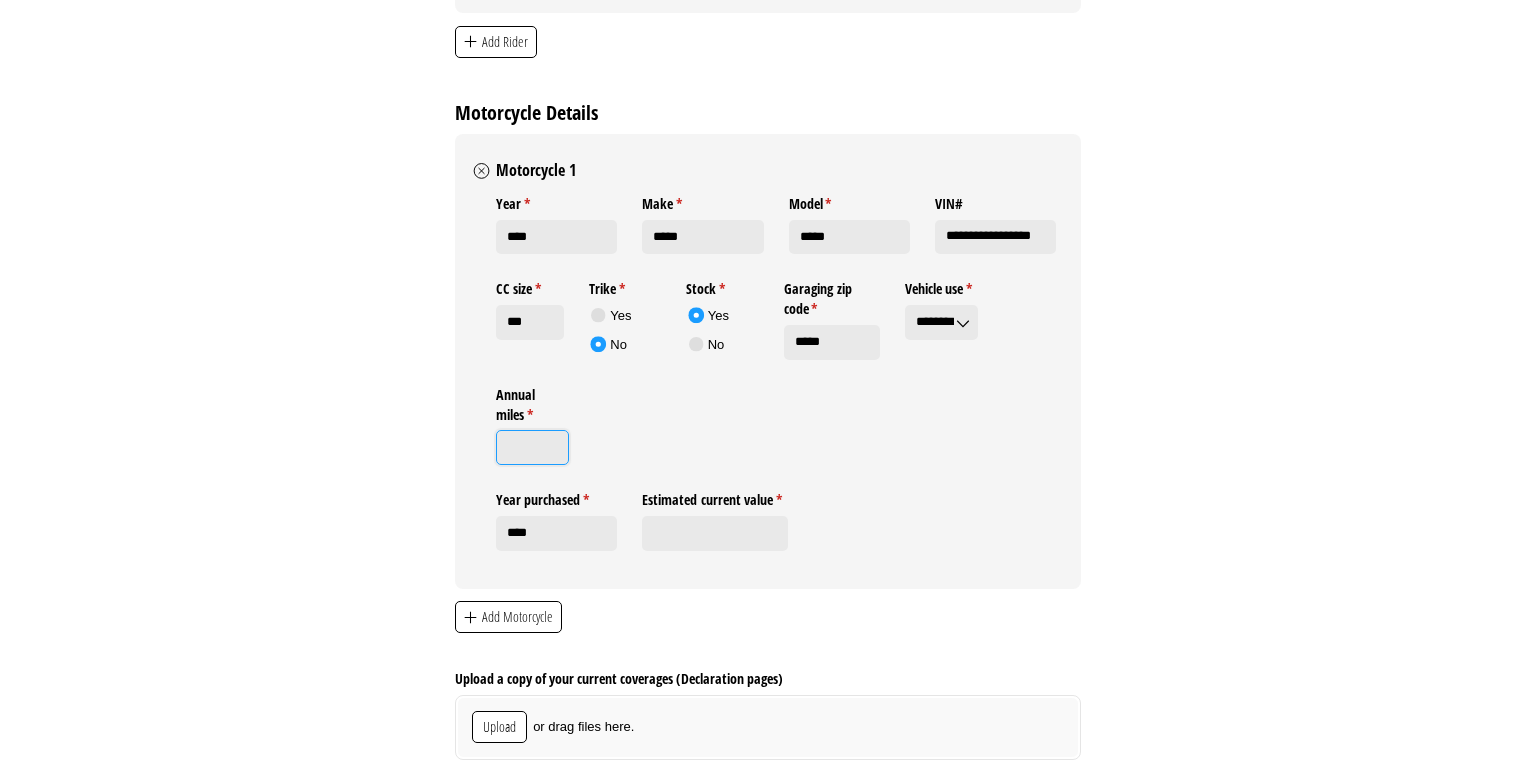 click on "Annual miles *   (required)" 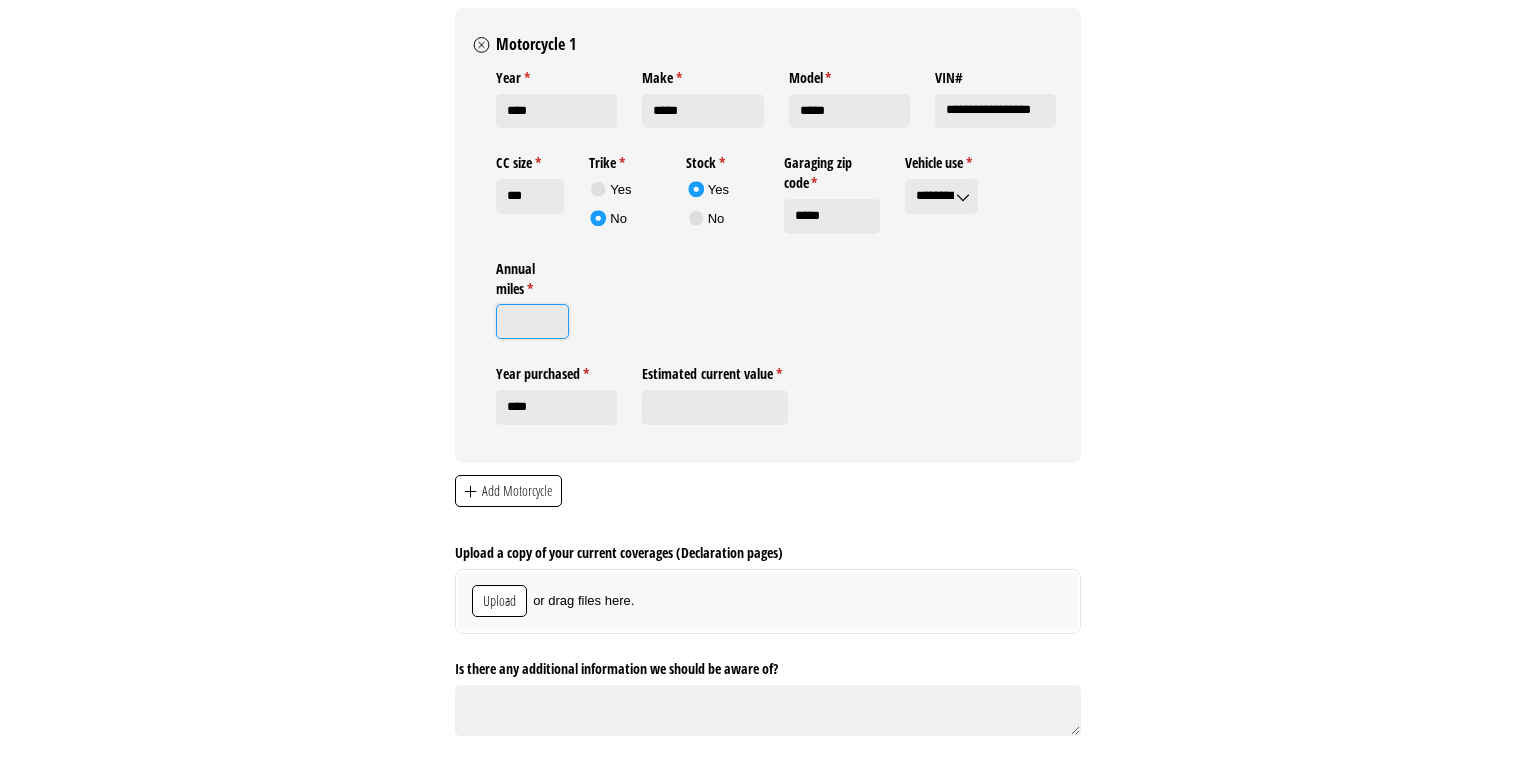 scroll, scrollTop: 2428, scrollLeft: 0, axis: vertical 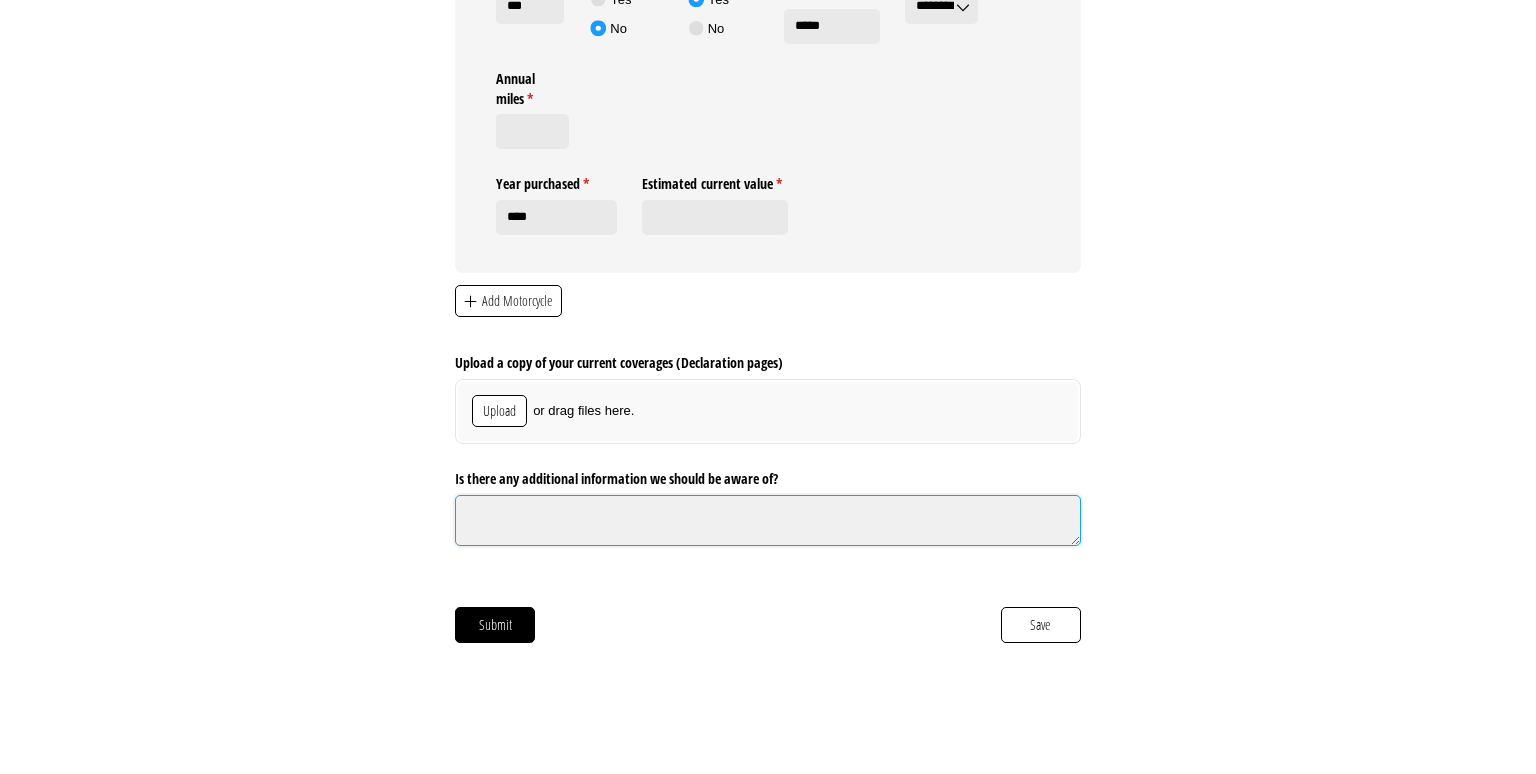 click on "Is there any additional information we should be aware of?" 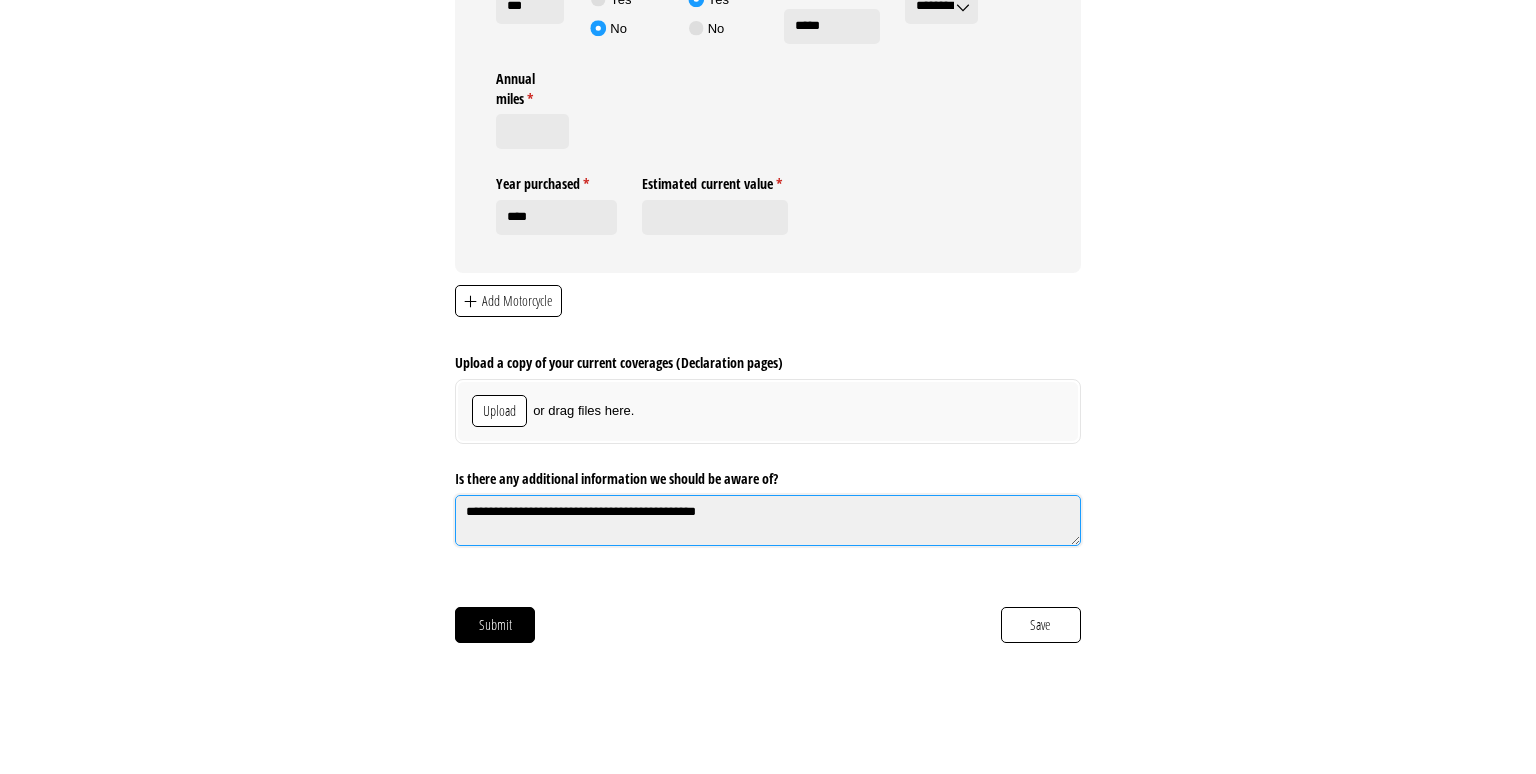 type on "**********" 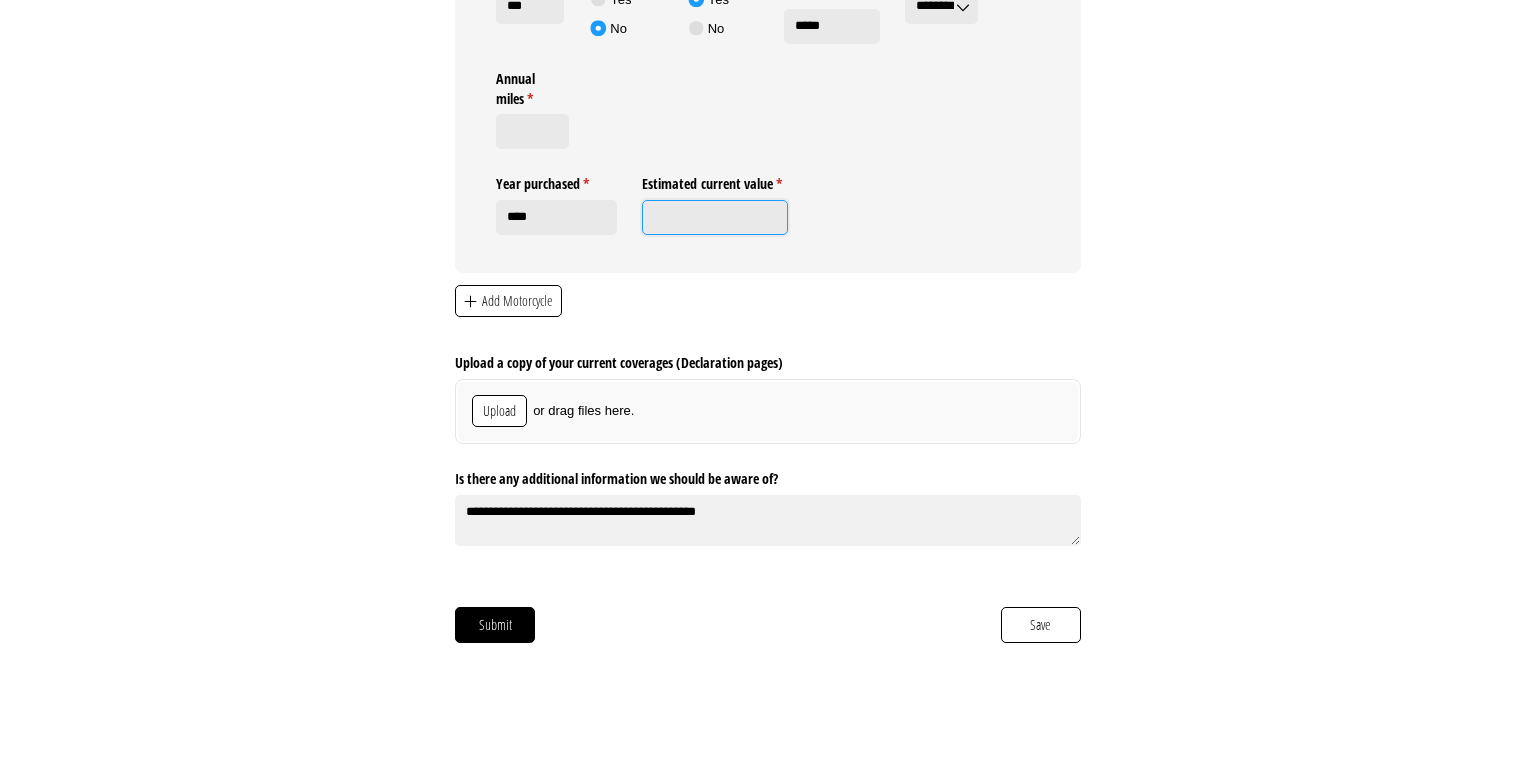 click on "Estimated current value *   (required)" 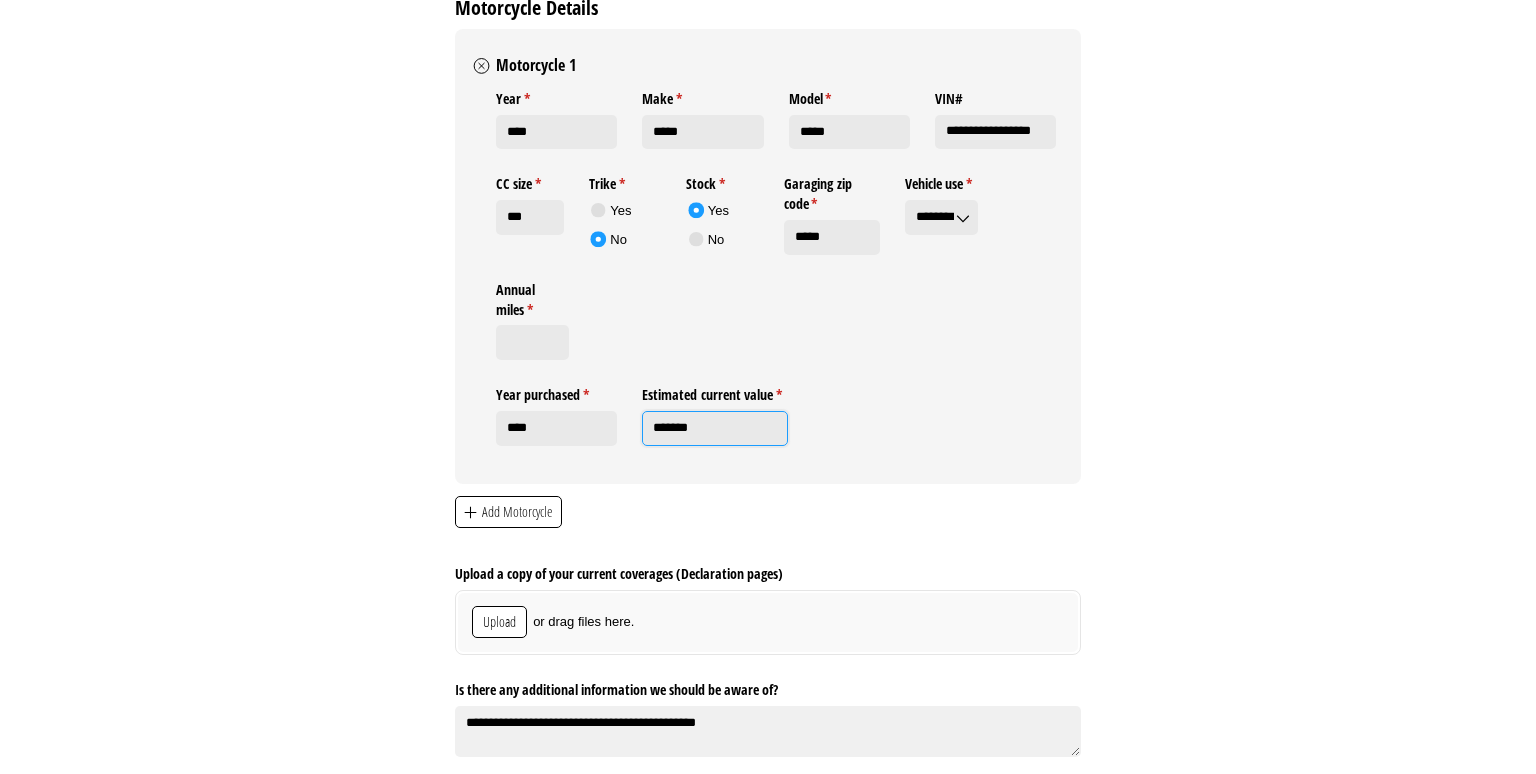scroll, scrollTop: 2534, scrollLeft: 0, axis: vertical 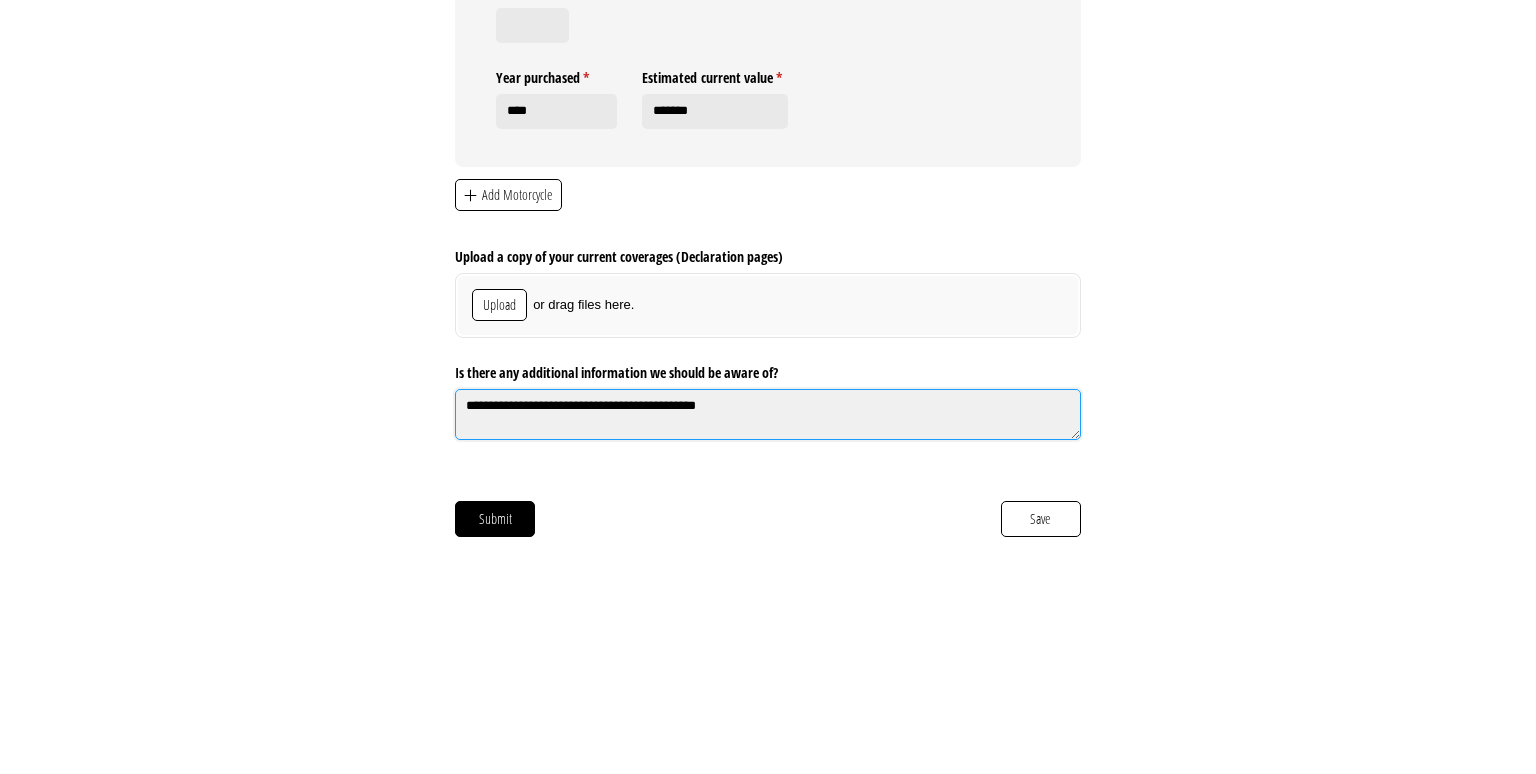 click on "**********" 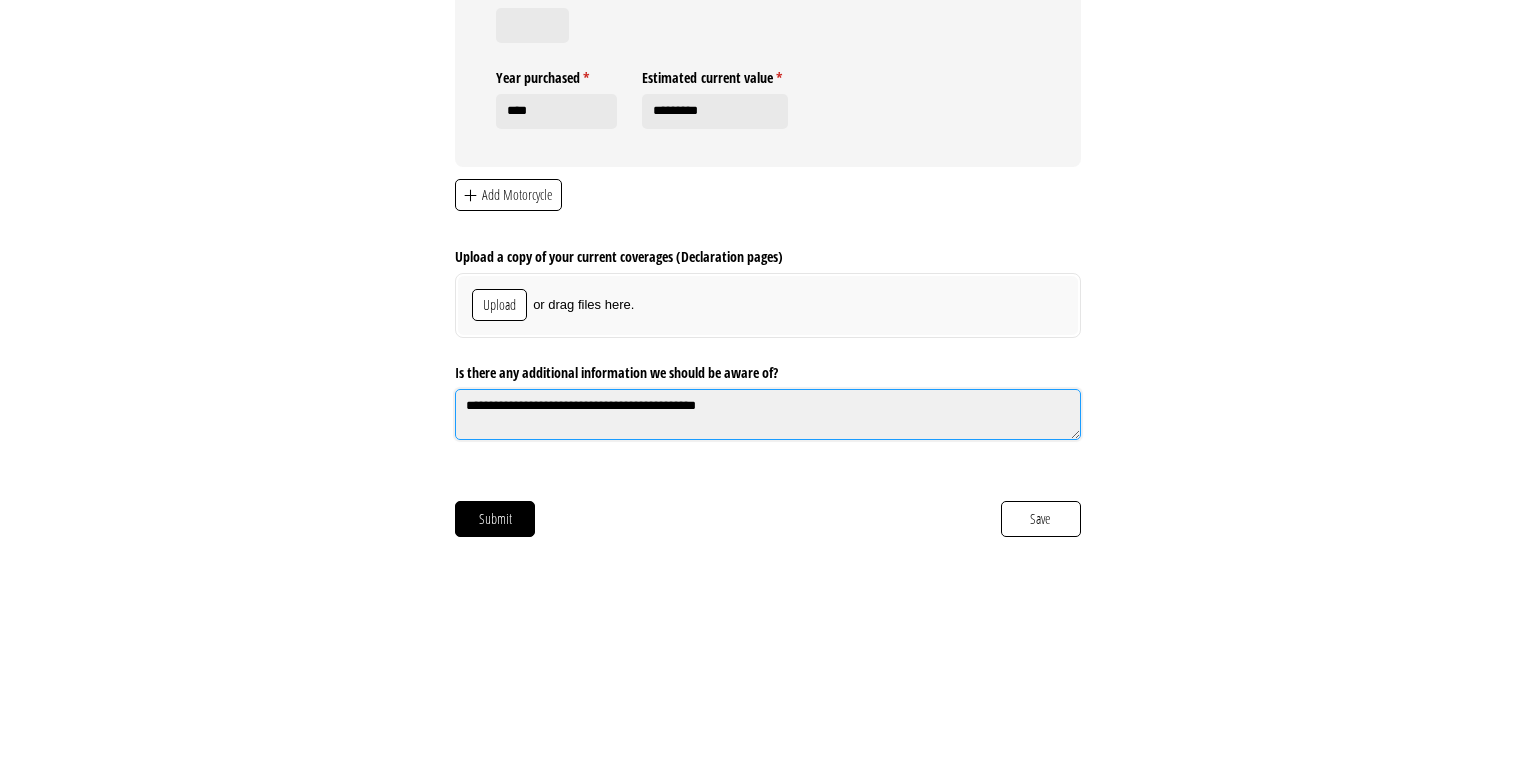 click on "**********" 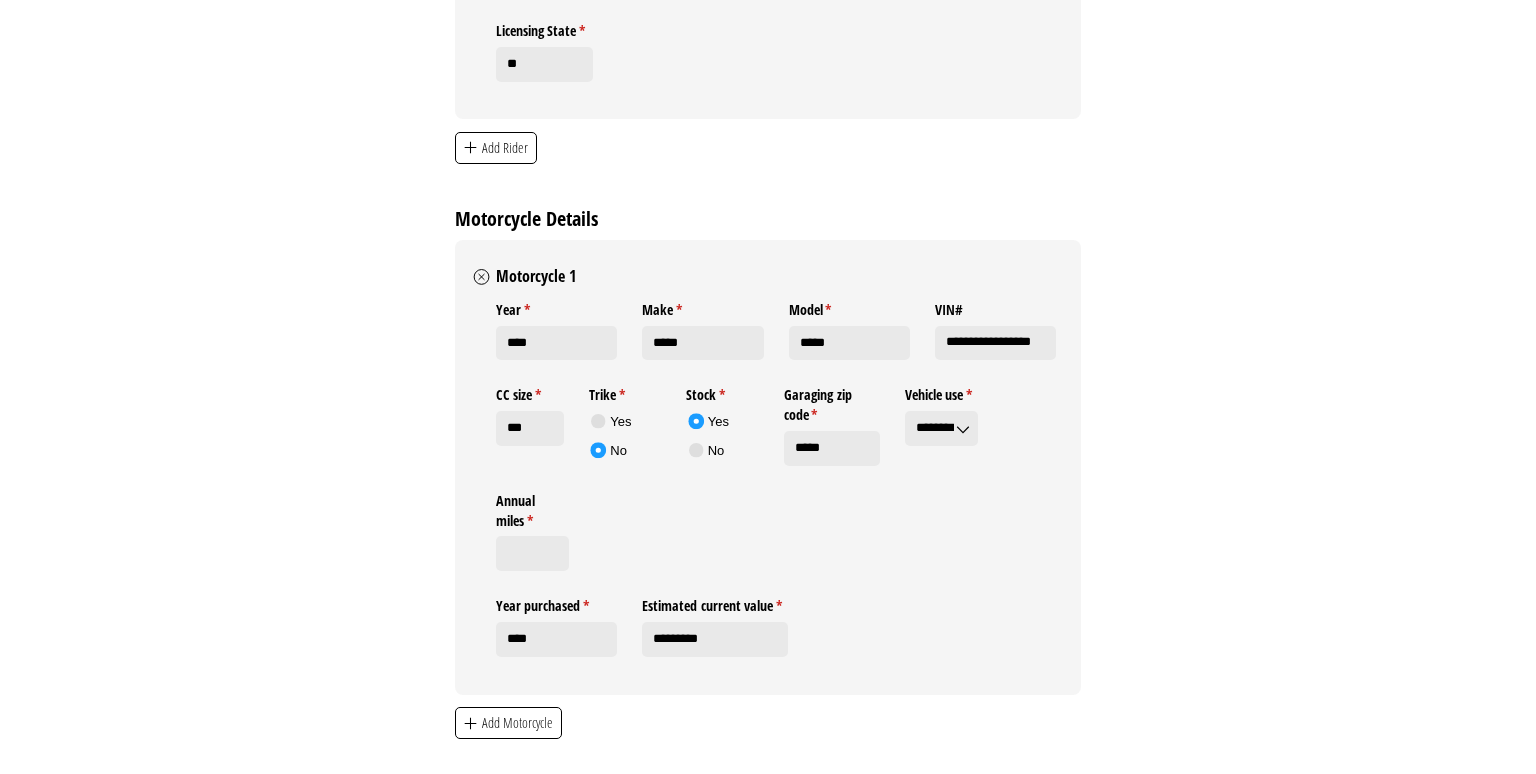 scroll, scrollTop: 1689, scrollLeft: 0, axis: vertical 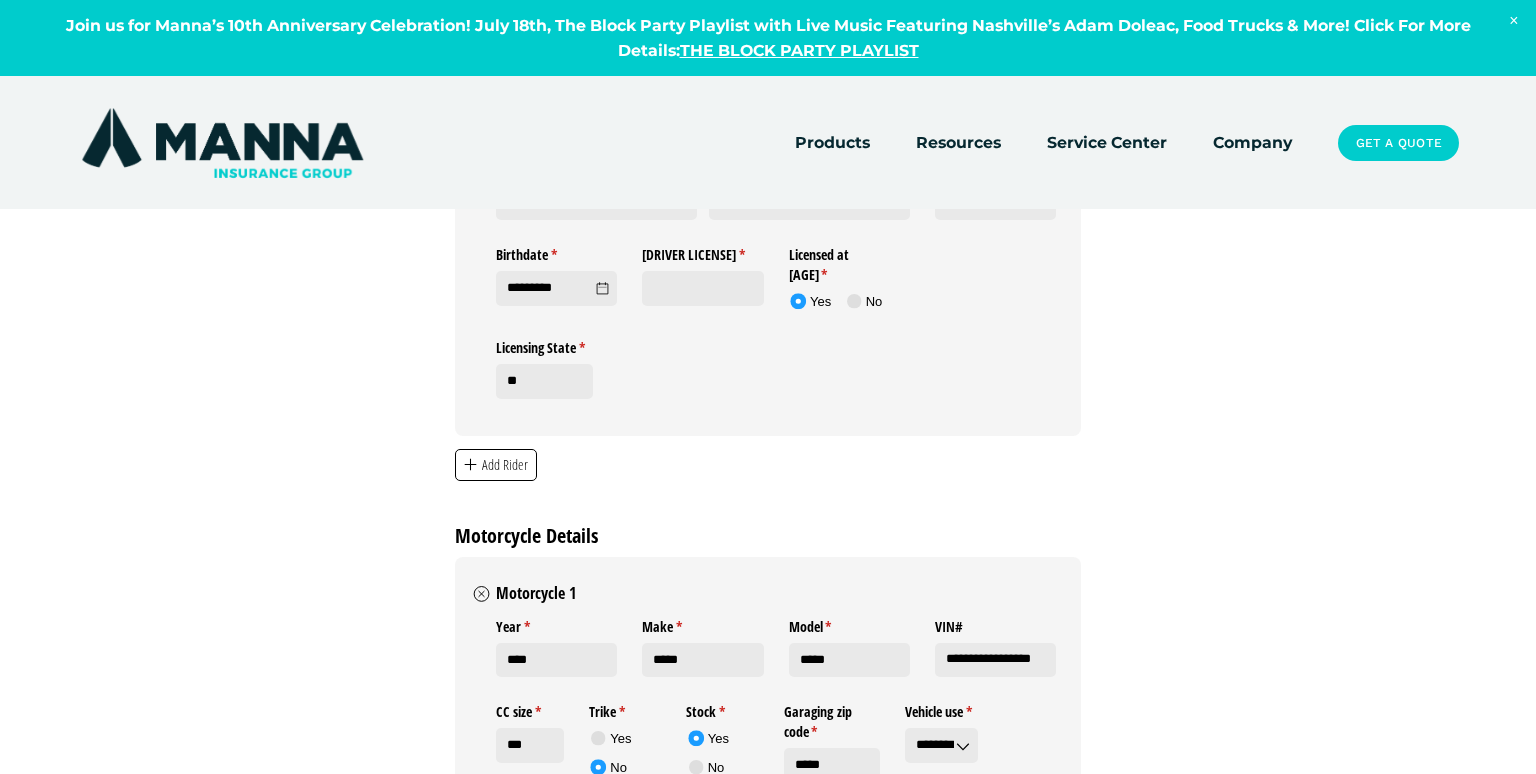 type on "**********" 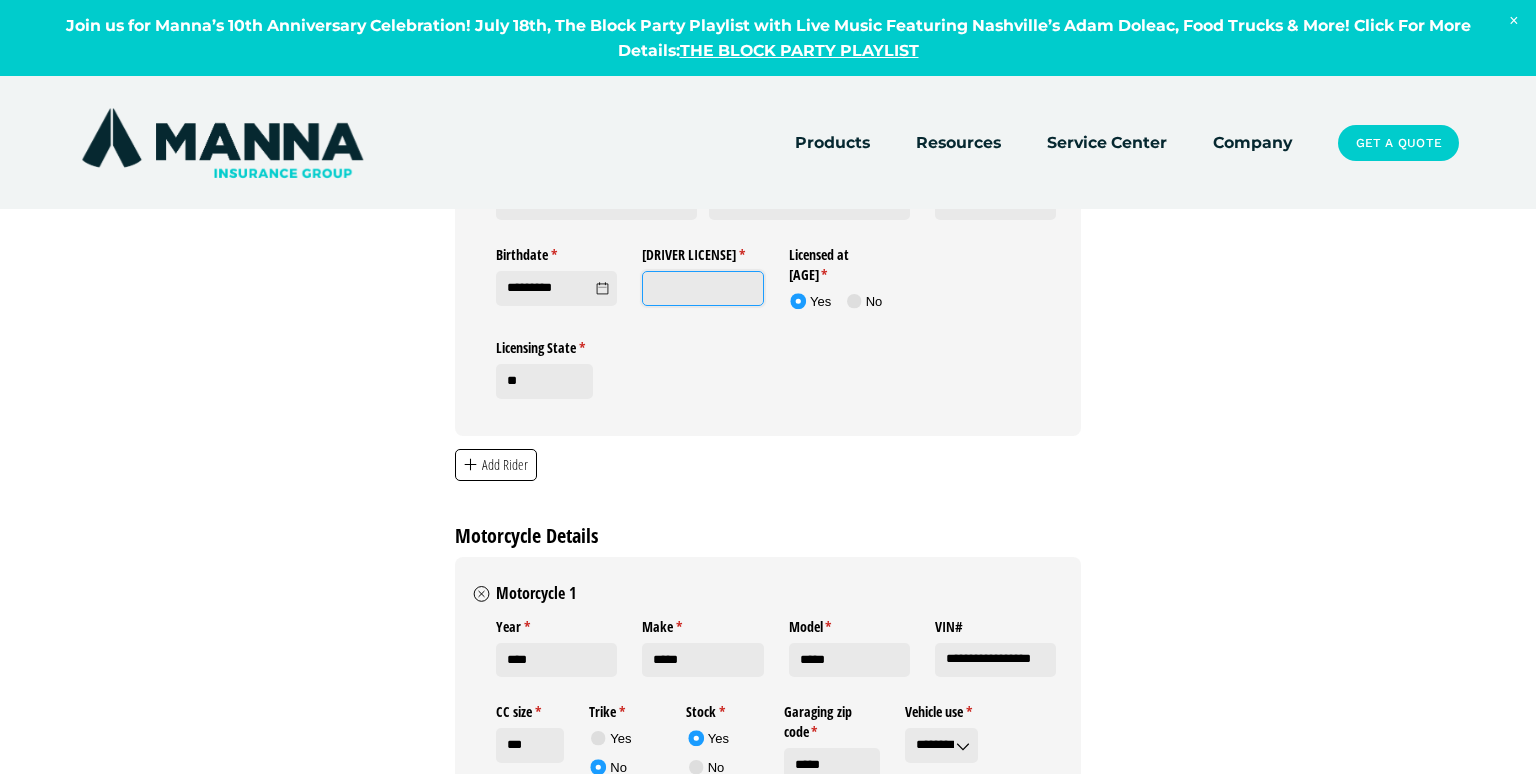click on "[DRIVER LICENSE]" 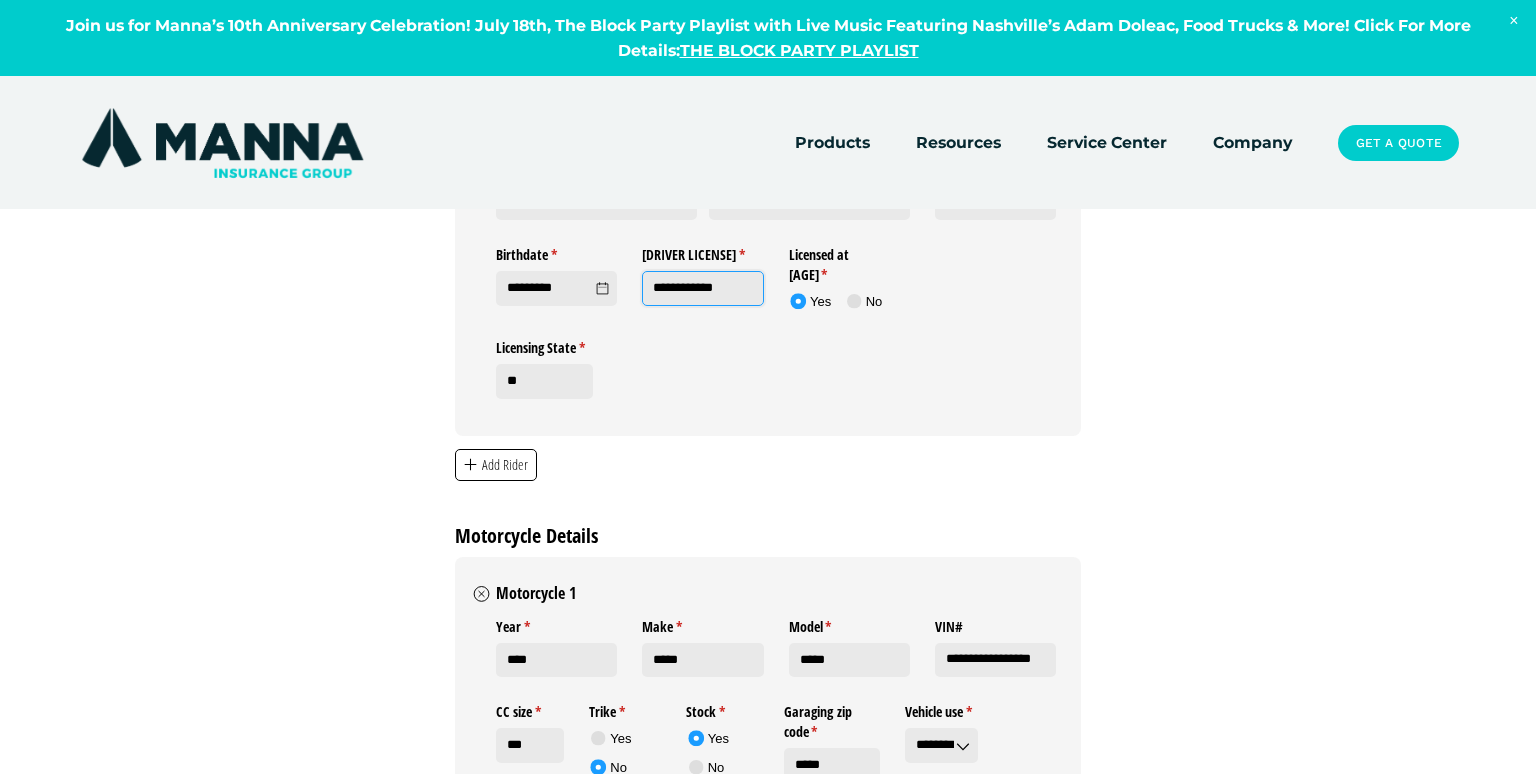 type on "**********" 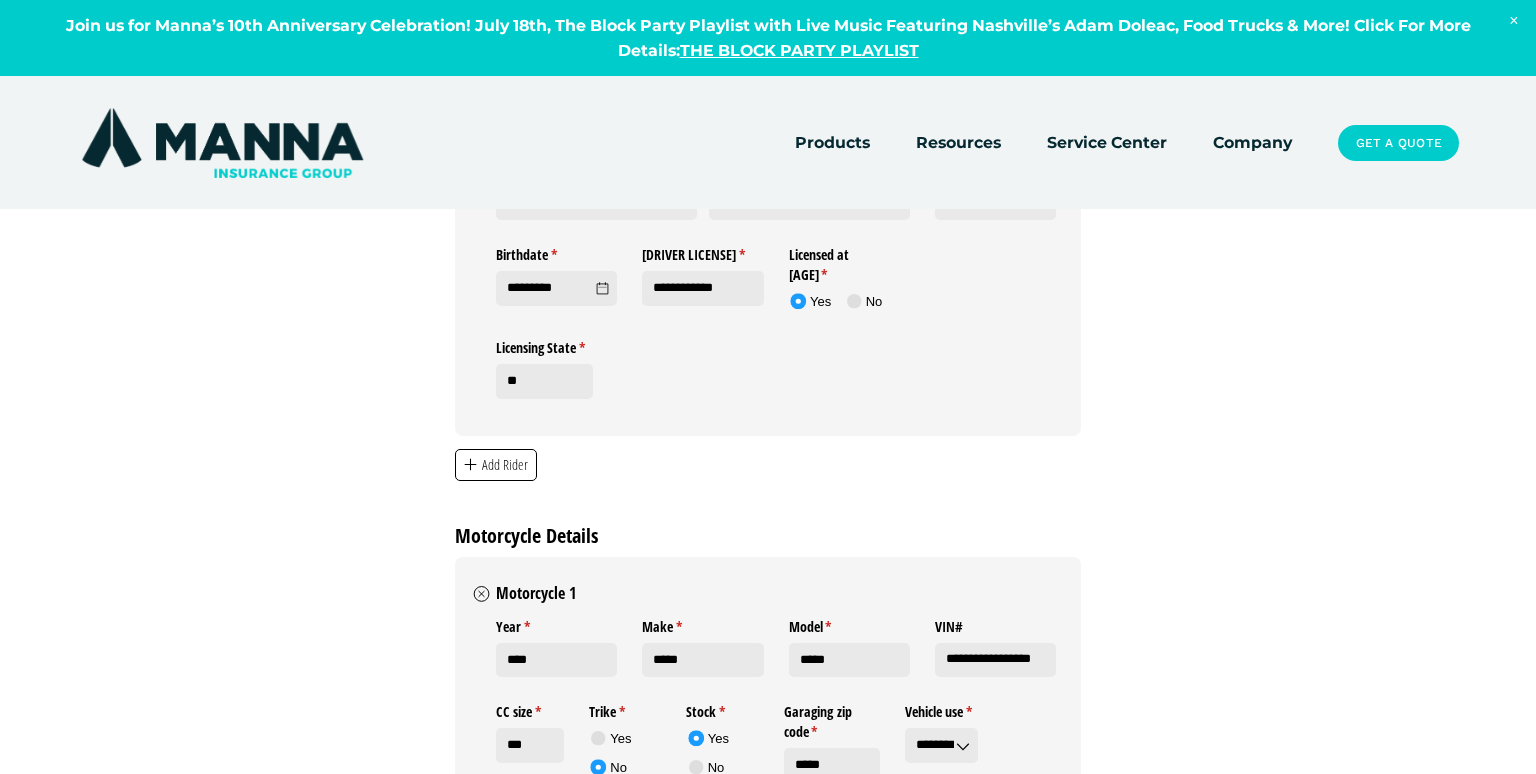 click on "**********" at bounding box center [768, 17] 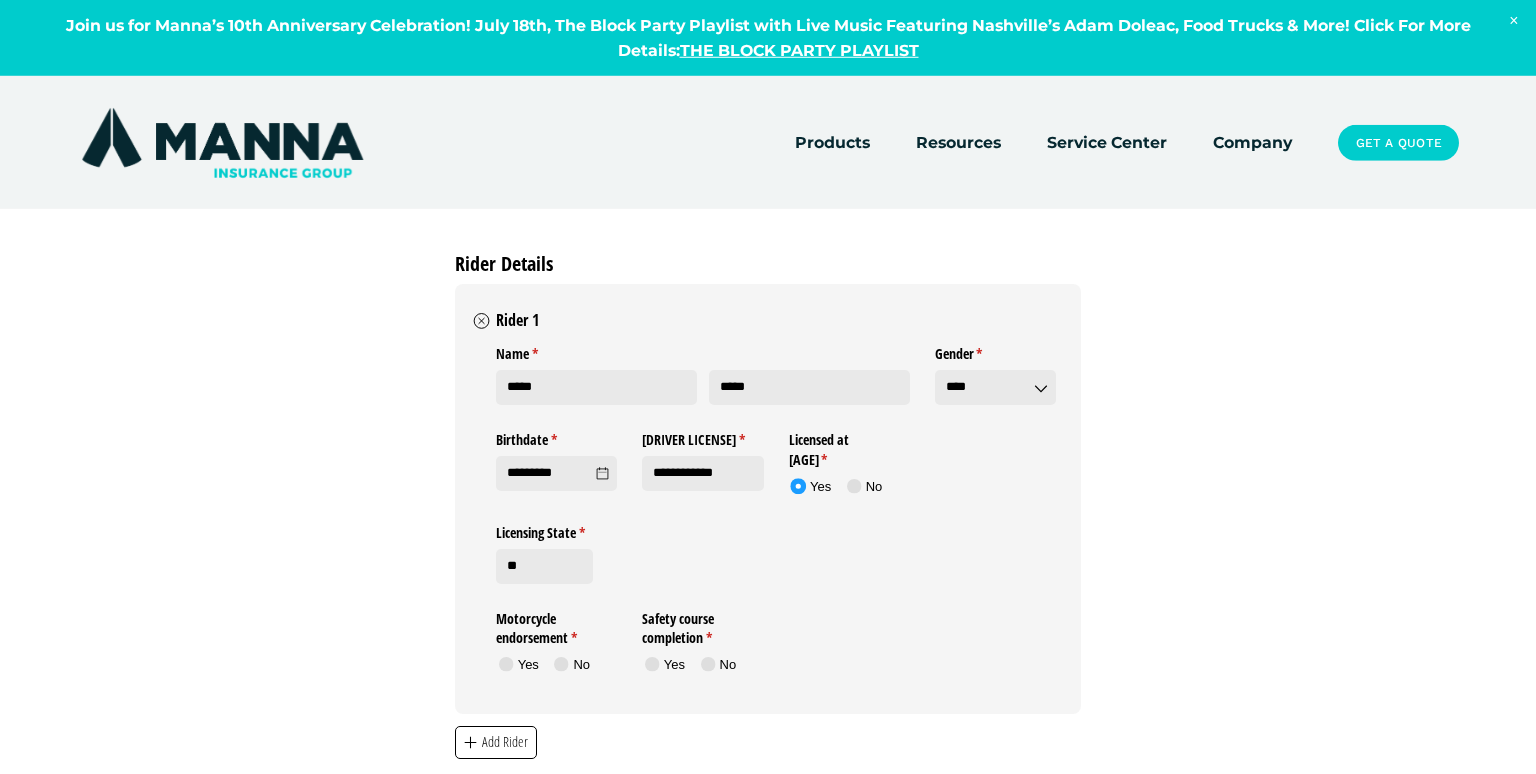 scroll, scrollTop: 1584, scrollLeft: 0, axis: vertical 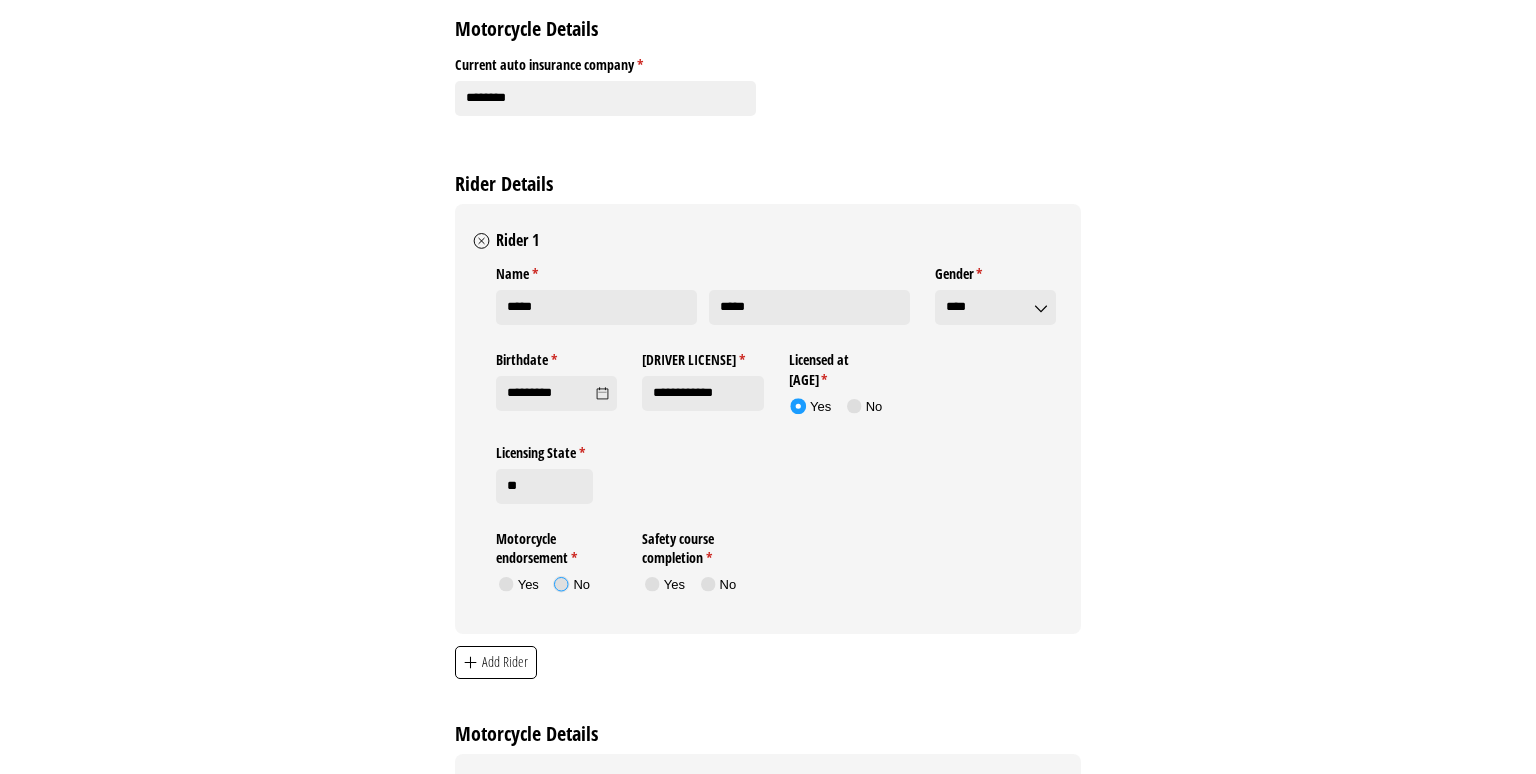 click 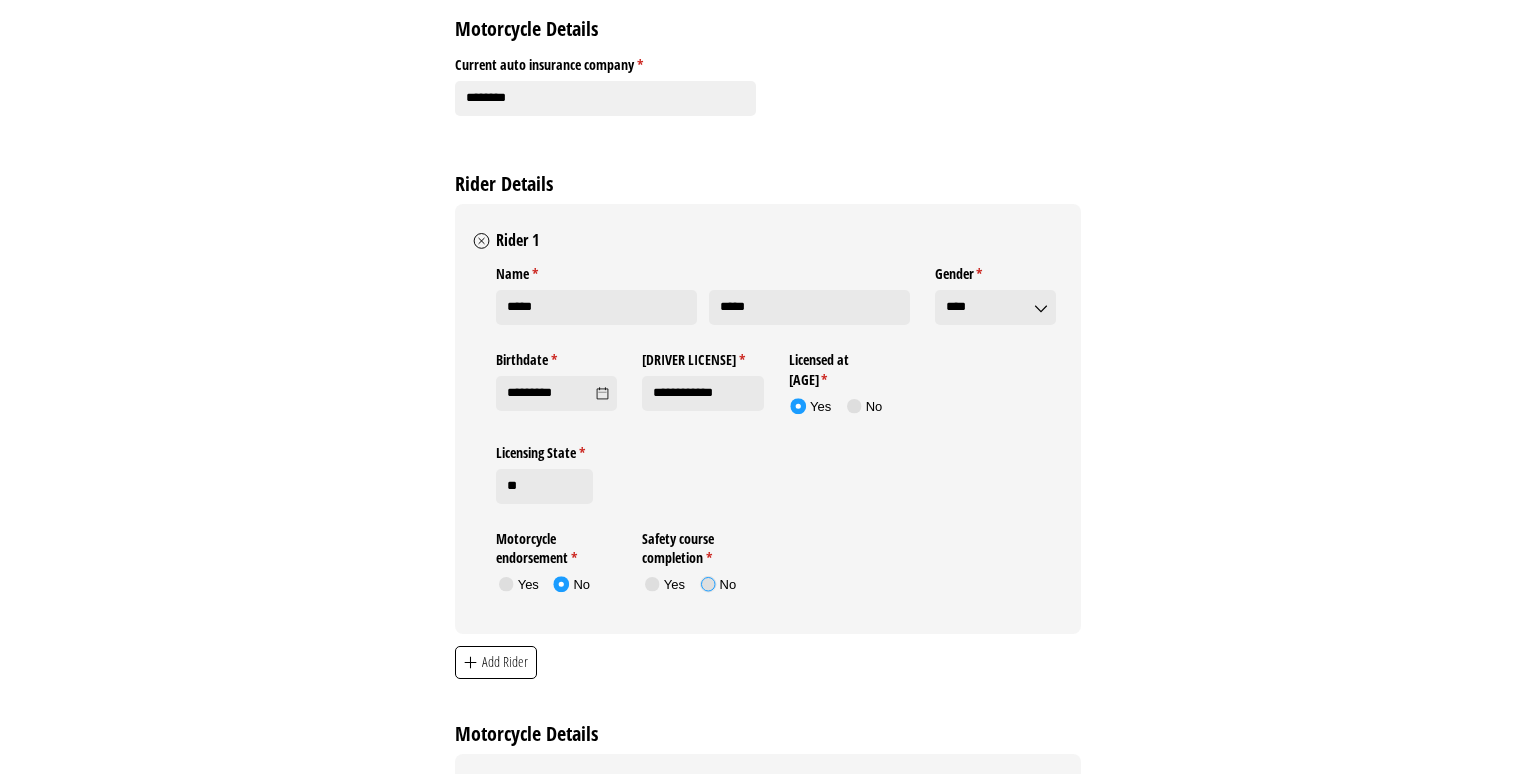 click 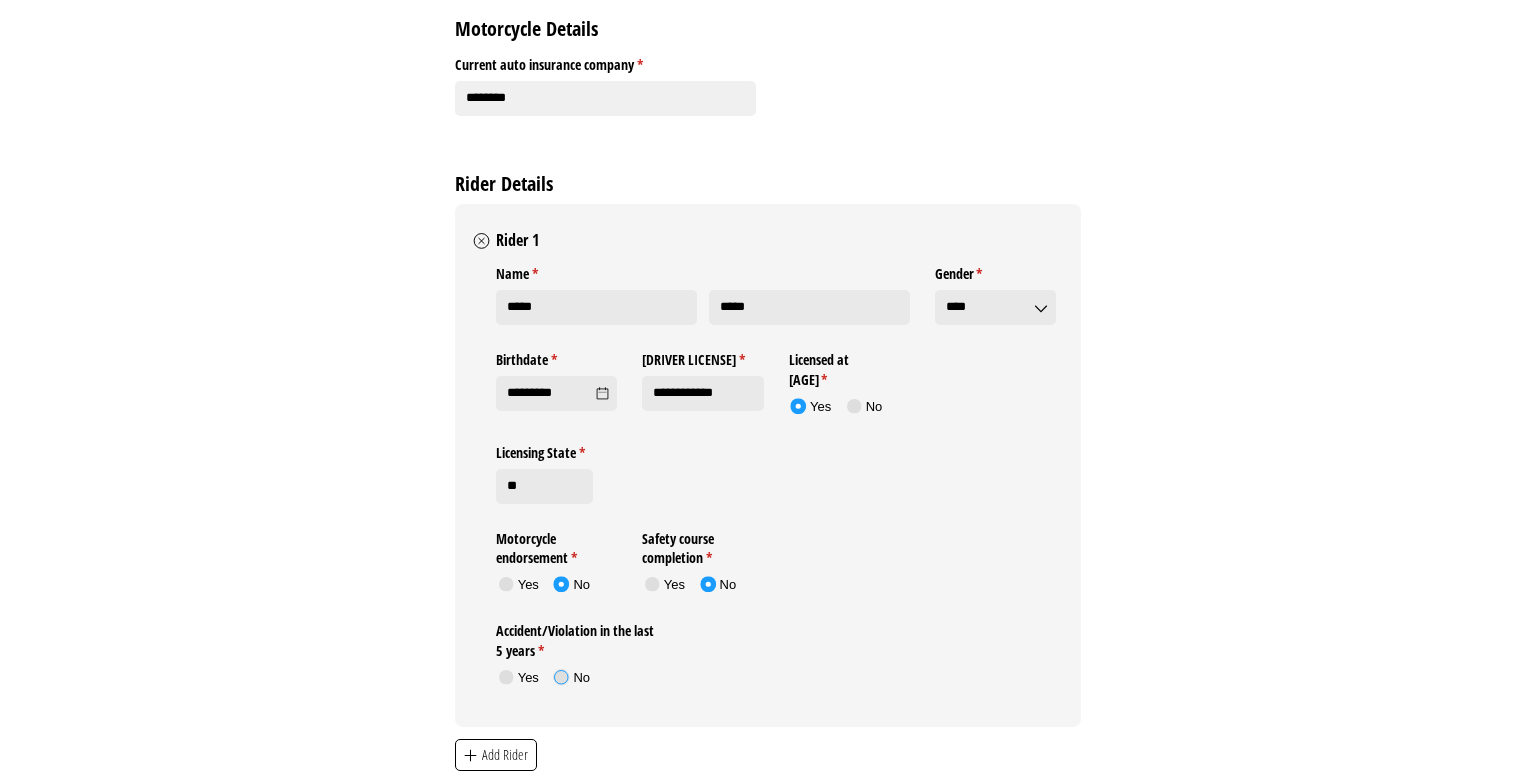 click 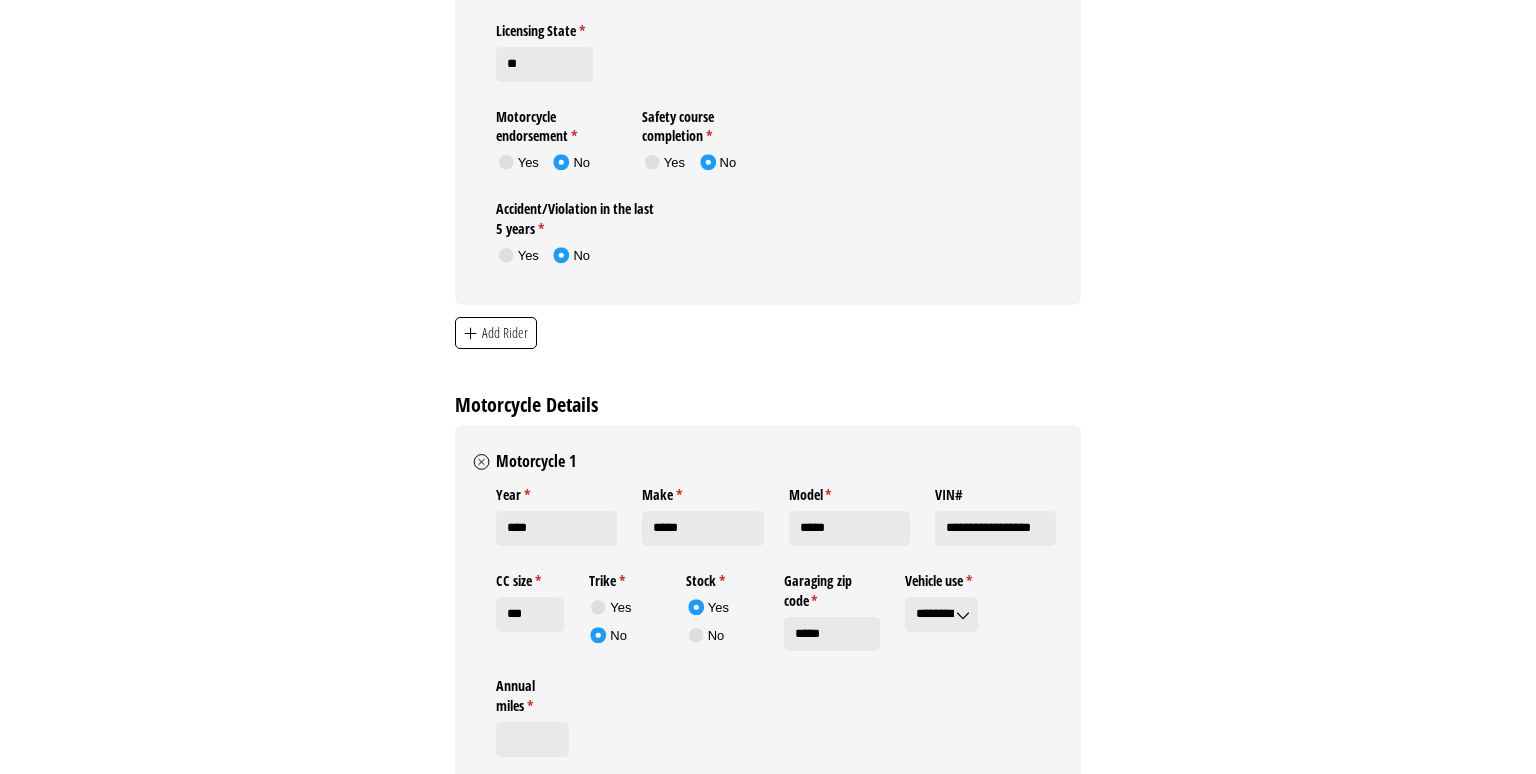 scroll, scrollTop: 2217, scrollLeft: 0, axis: vertical 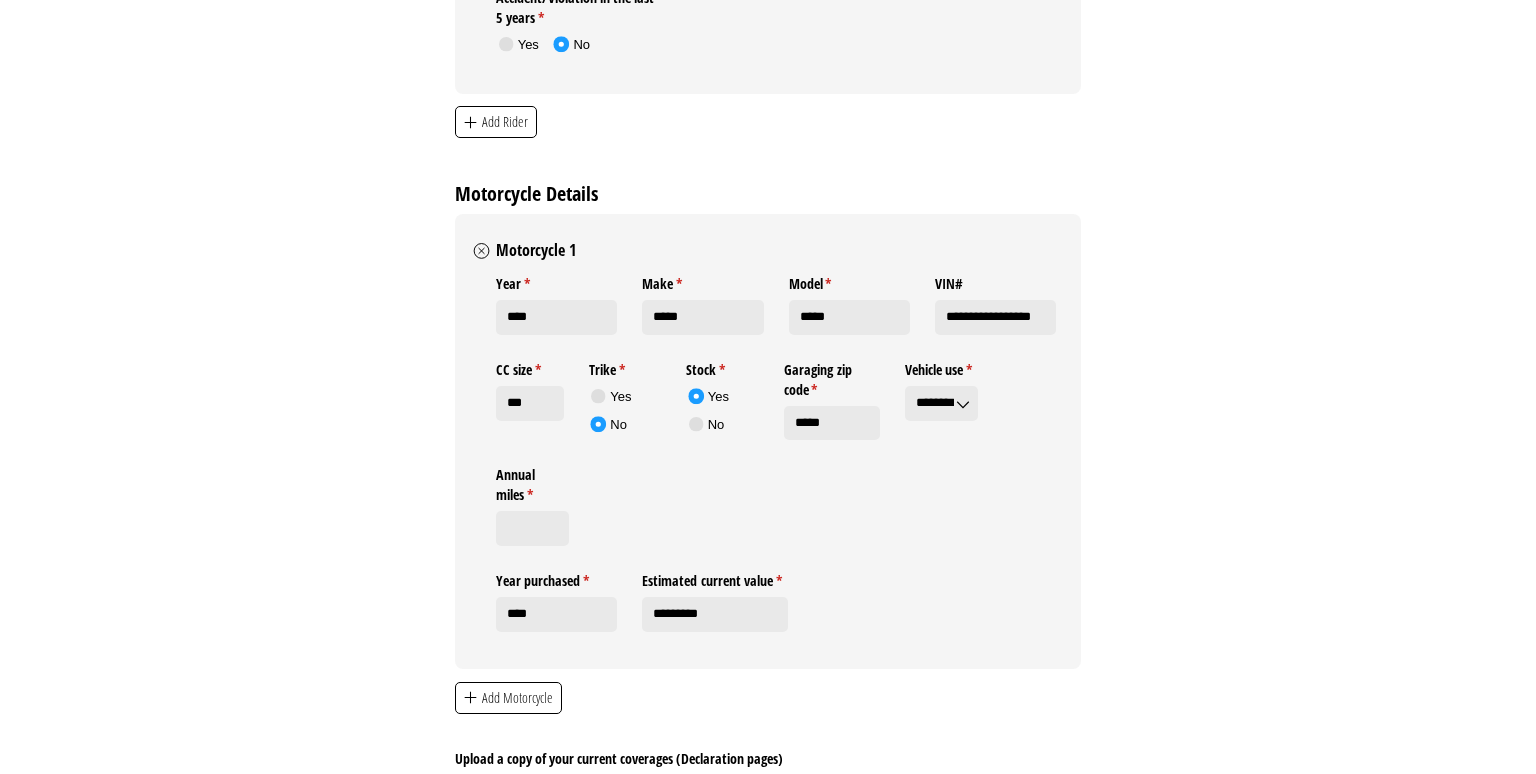 click 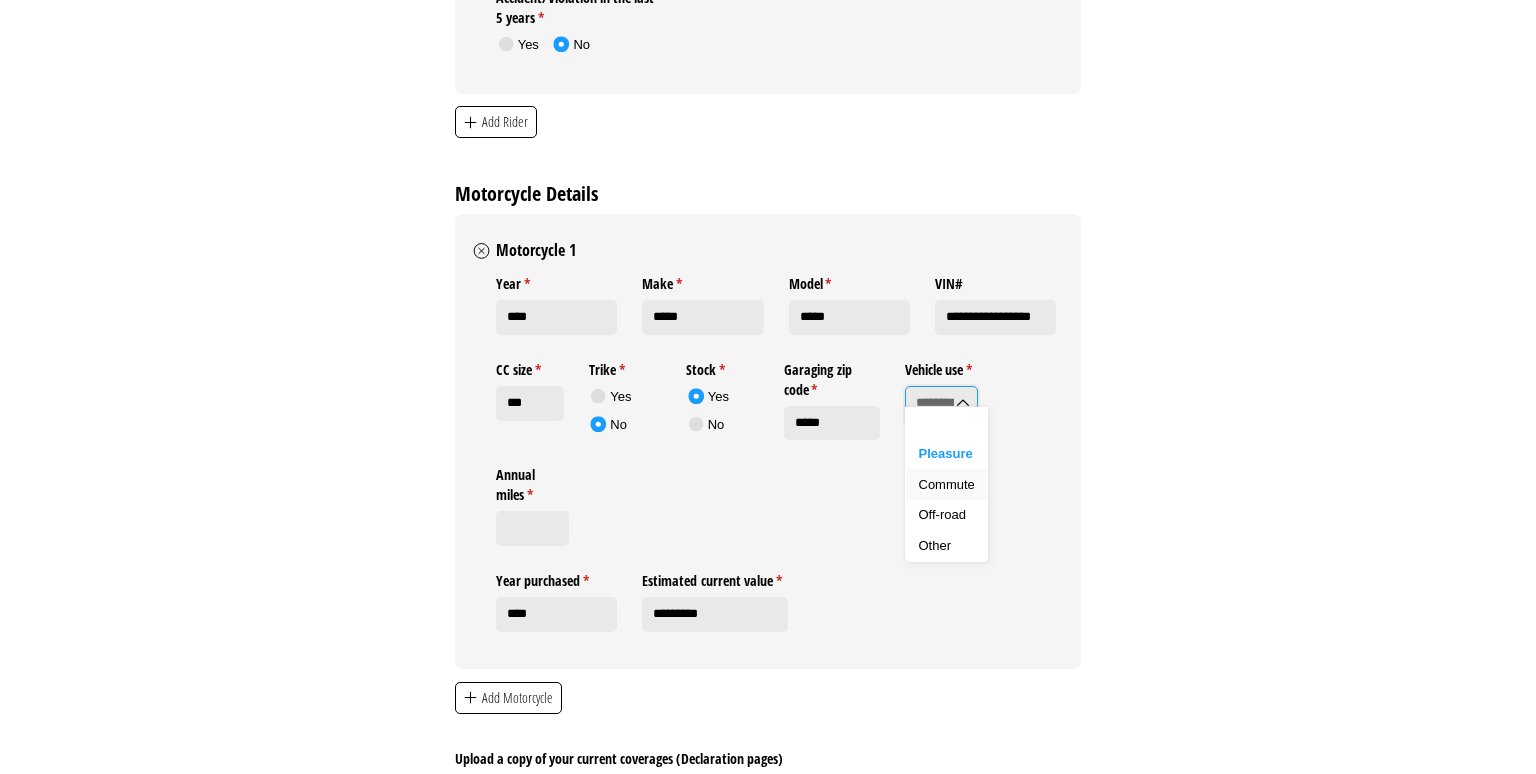 click on "Commute" at bounding box center (947, 485) 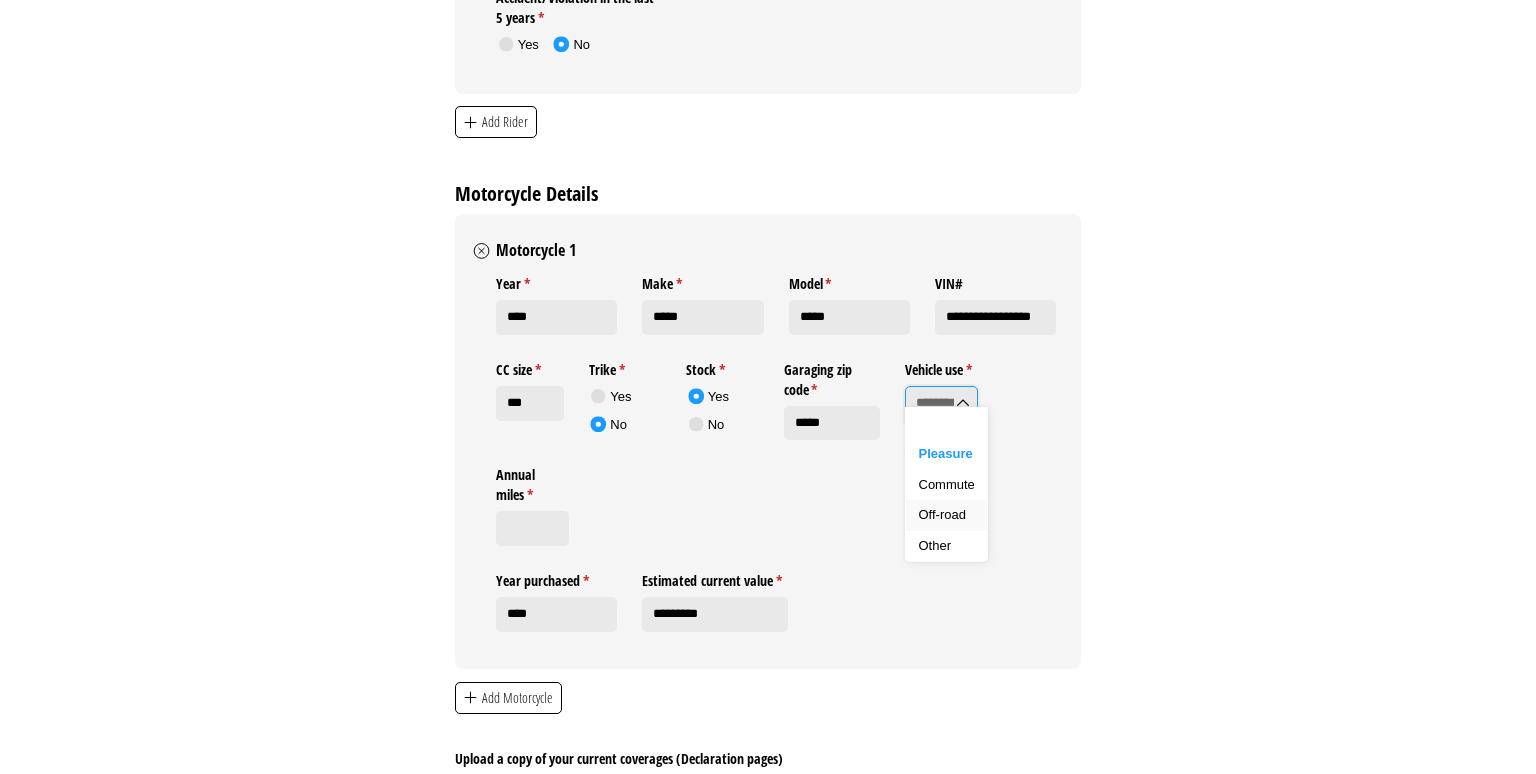 type on "*******" 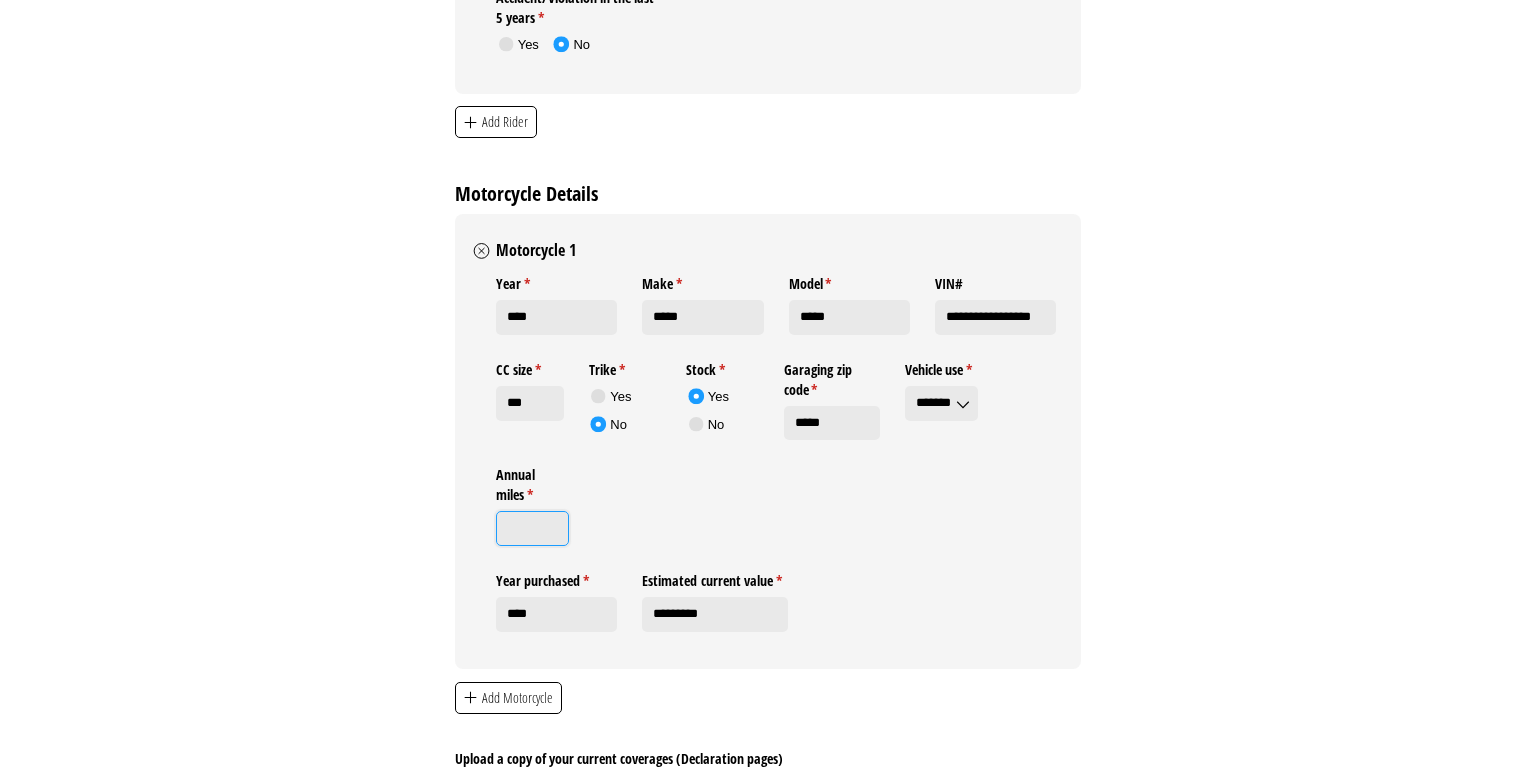 click on "Annual miles *   (required)" 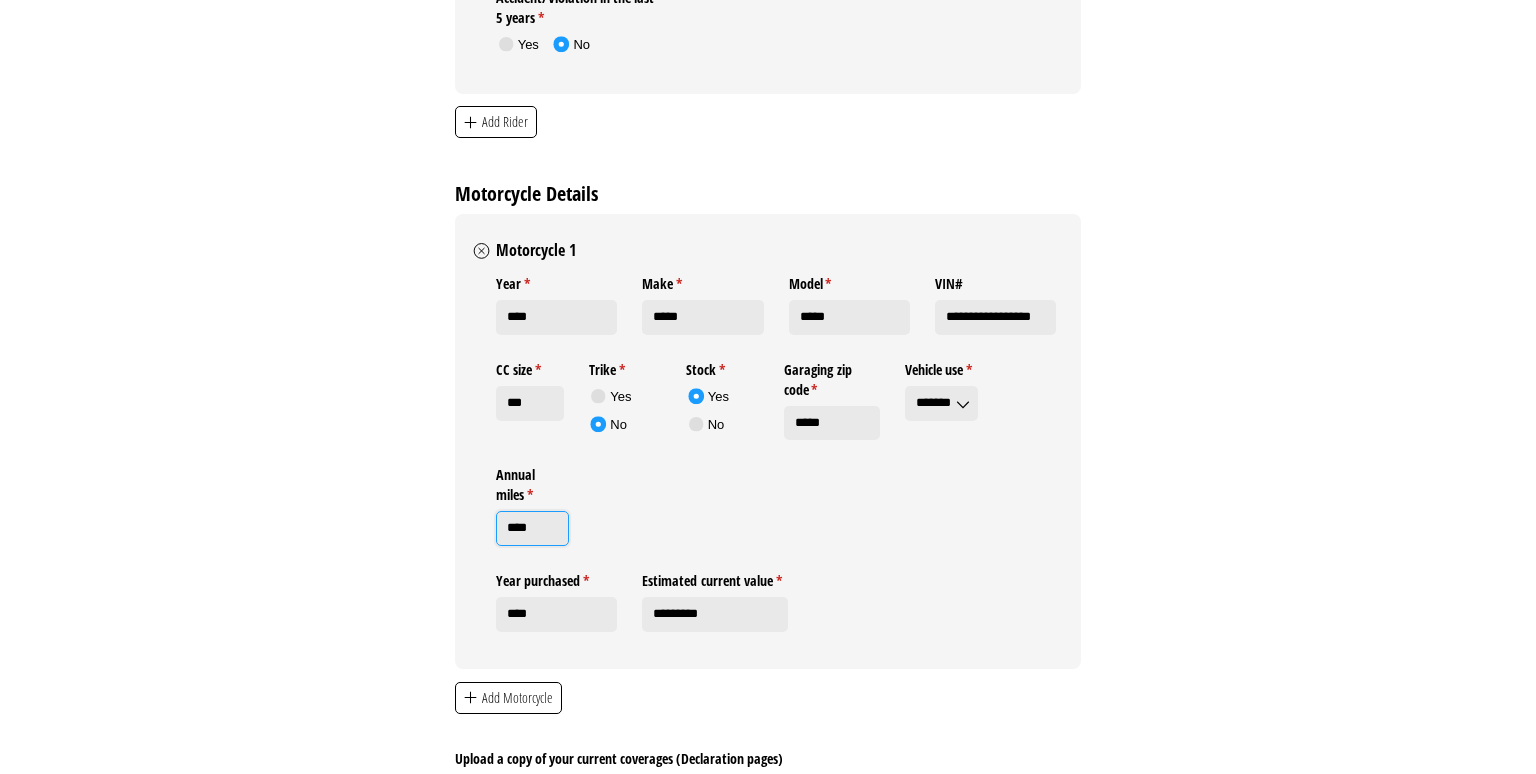 type on "****" 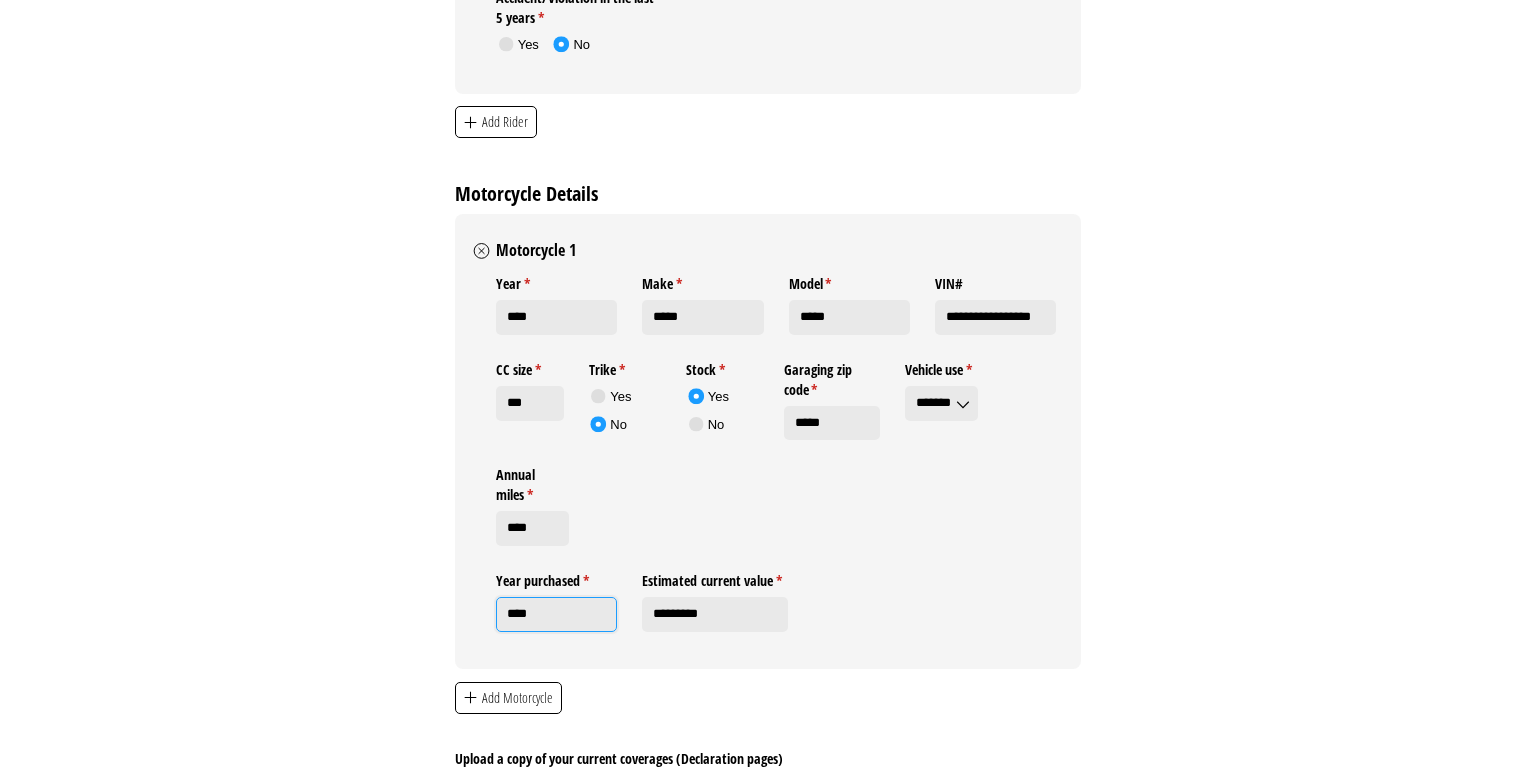 click on "****" 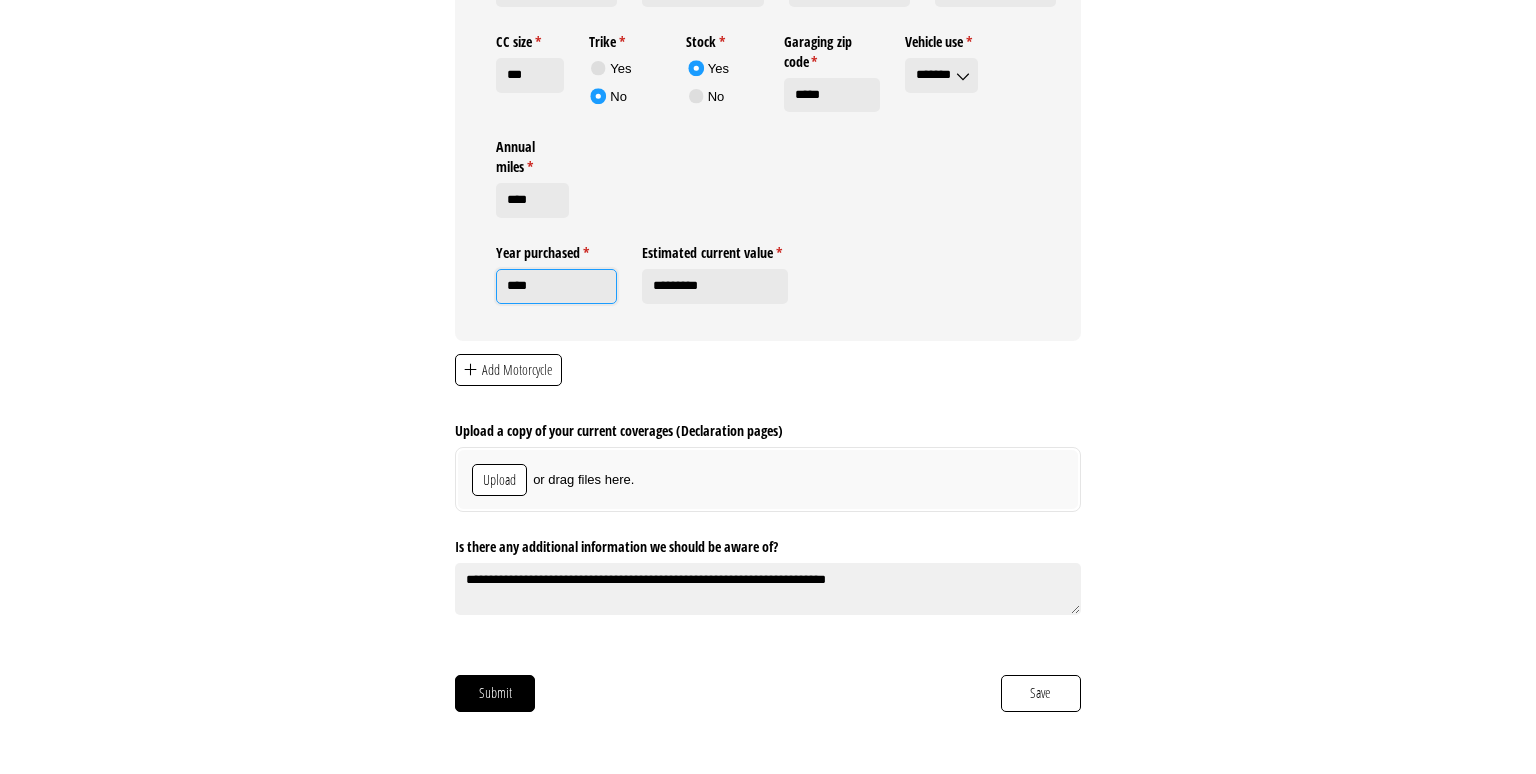 scroll, scrollTop: 2640, scrollLeft: 0, axis: vertical 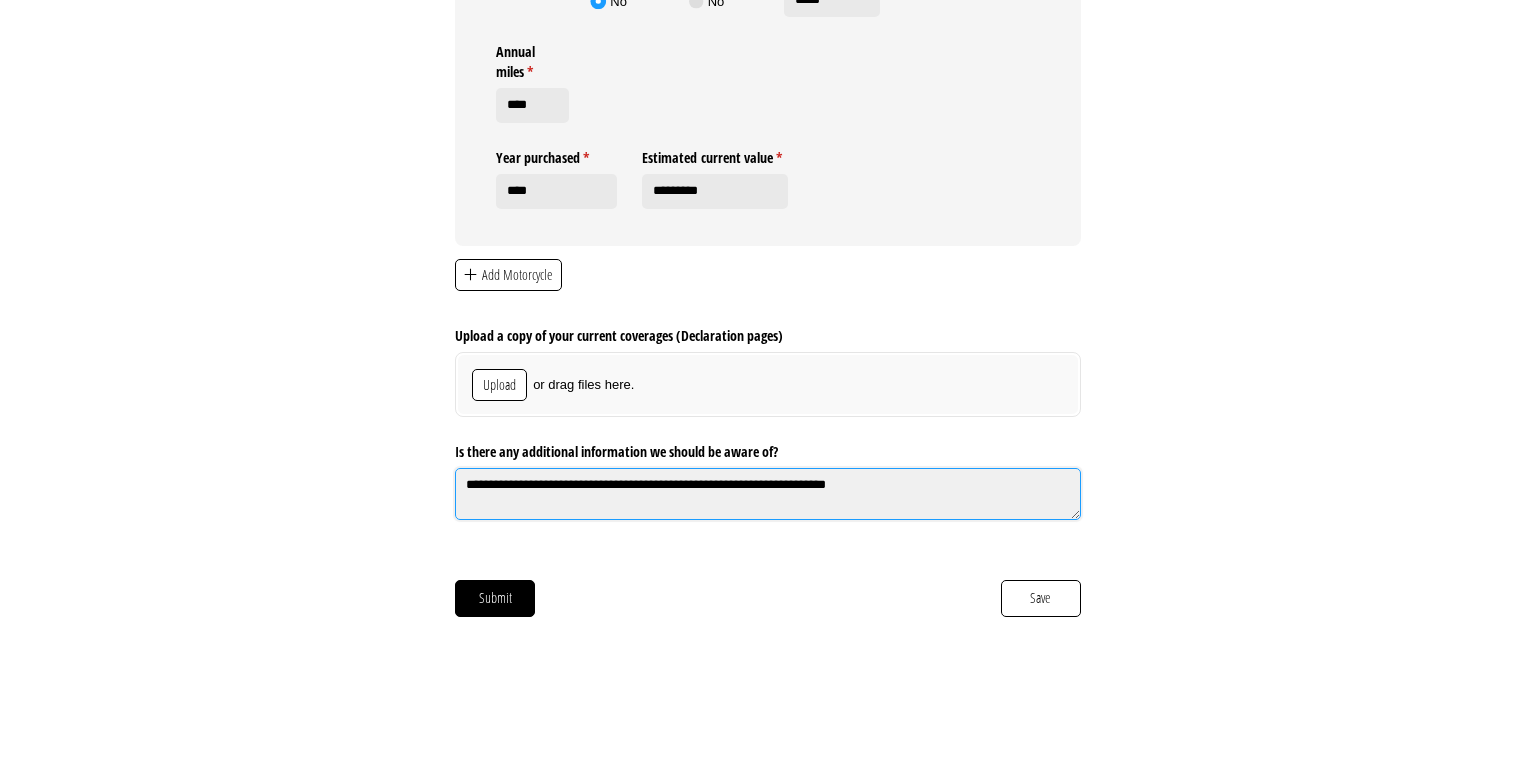 click on "**********" 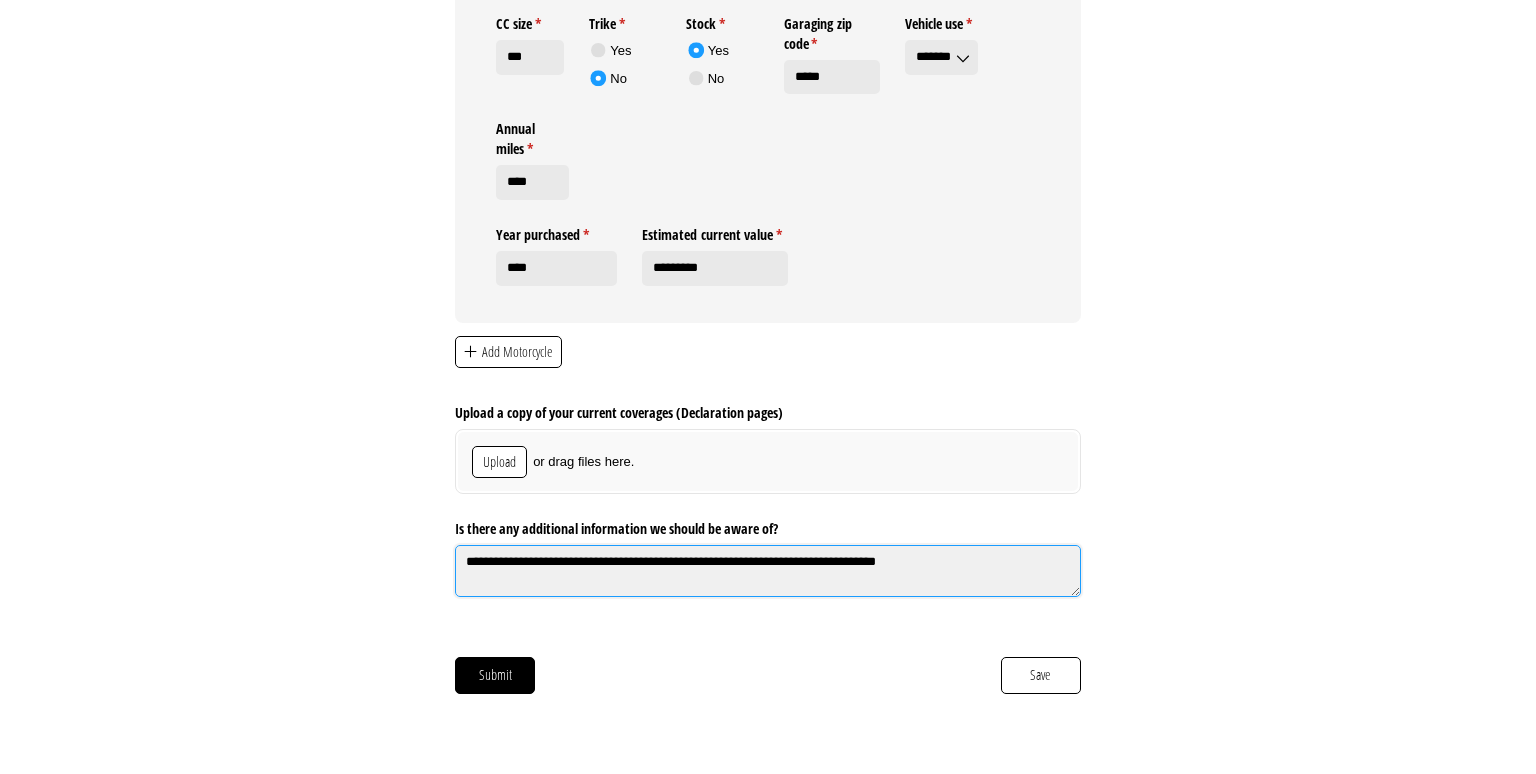 scroll, scrollTop: 2640, scrollLeft: 0, axis: vertical 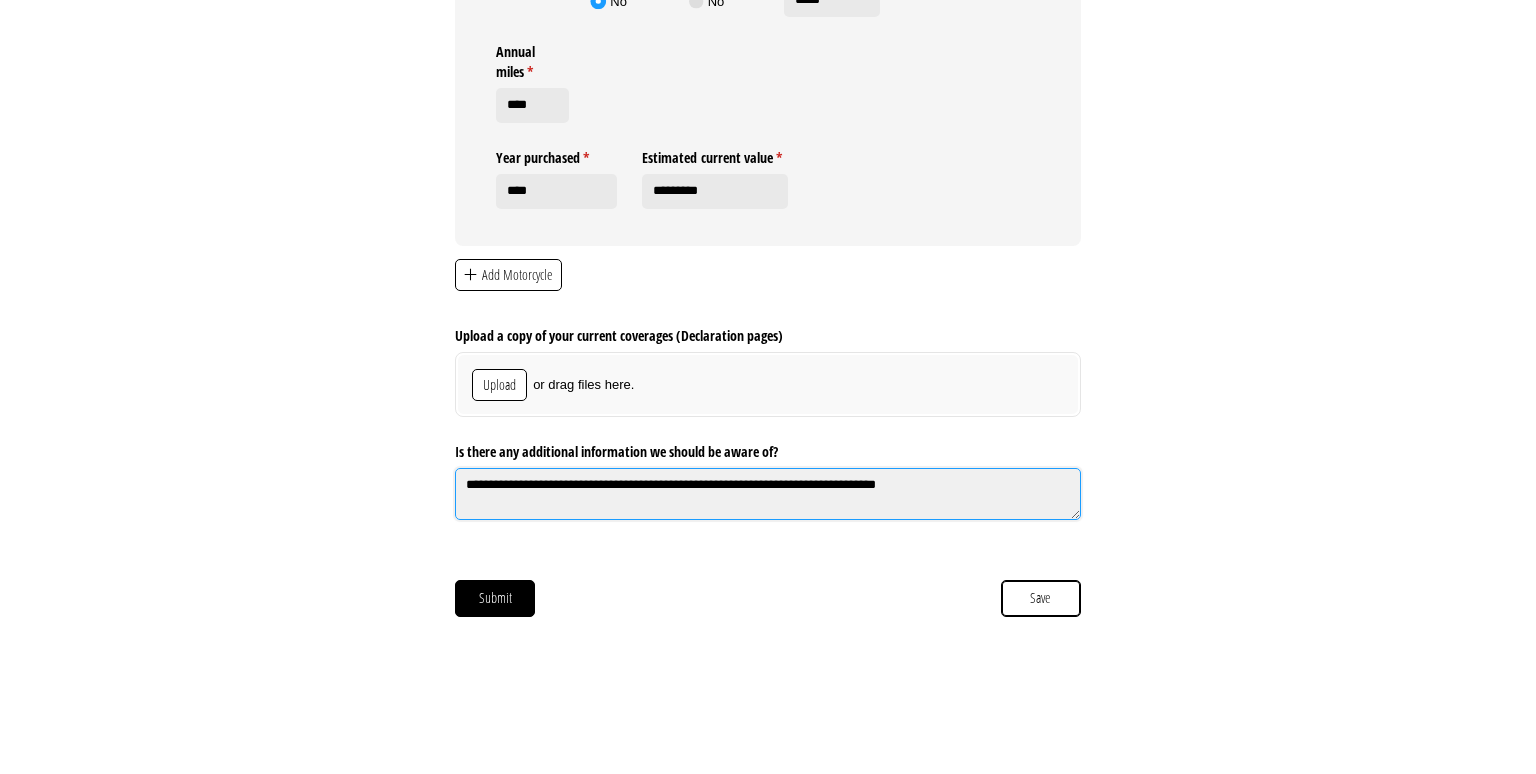type on "**********" 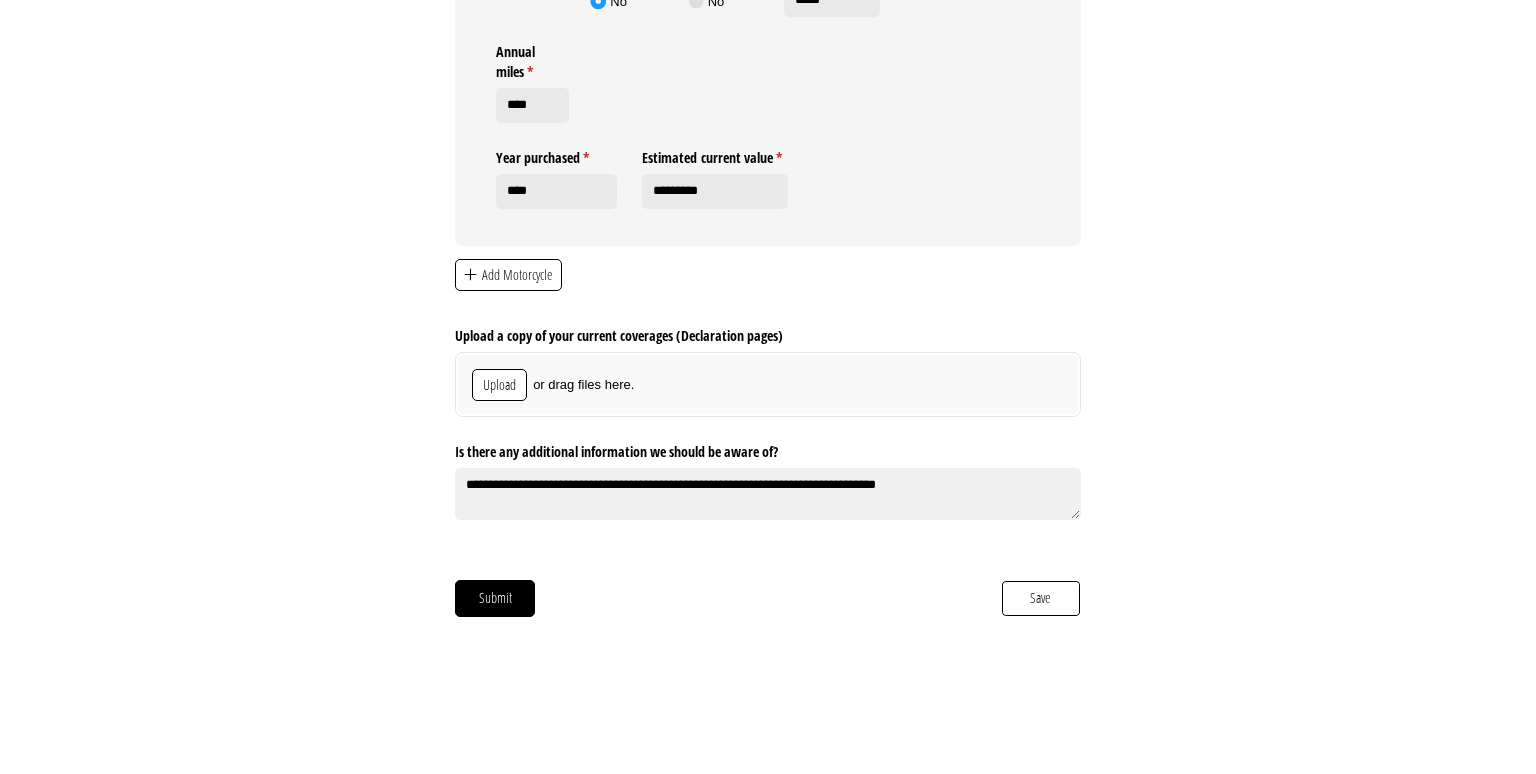click on "Save" 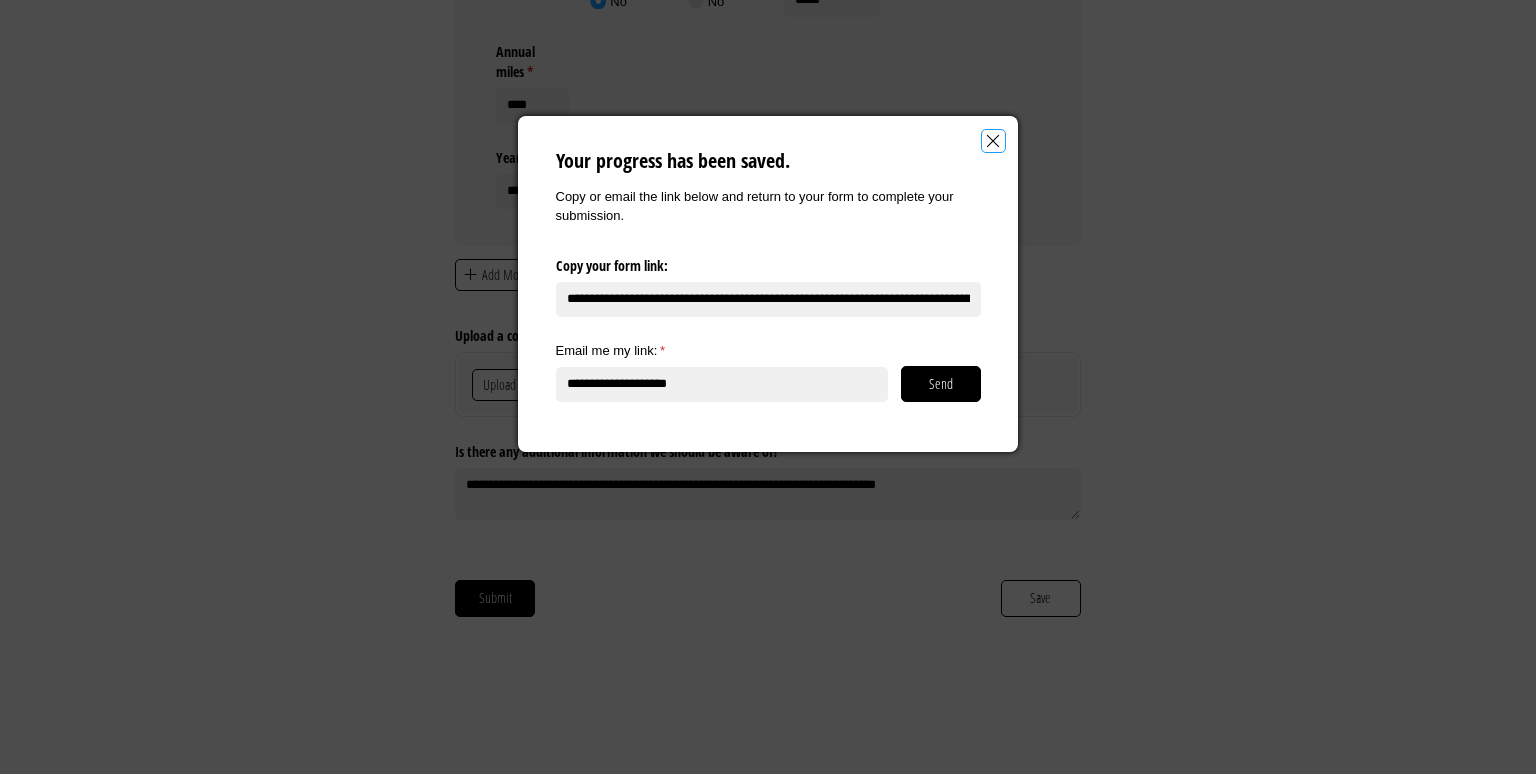click 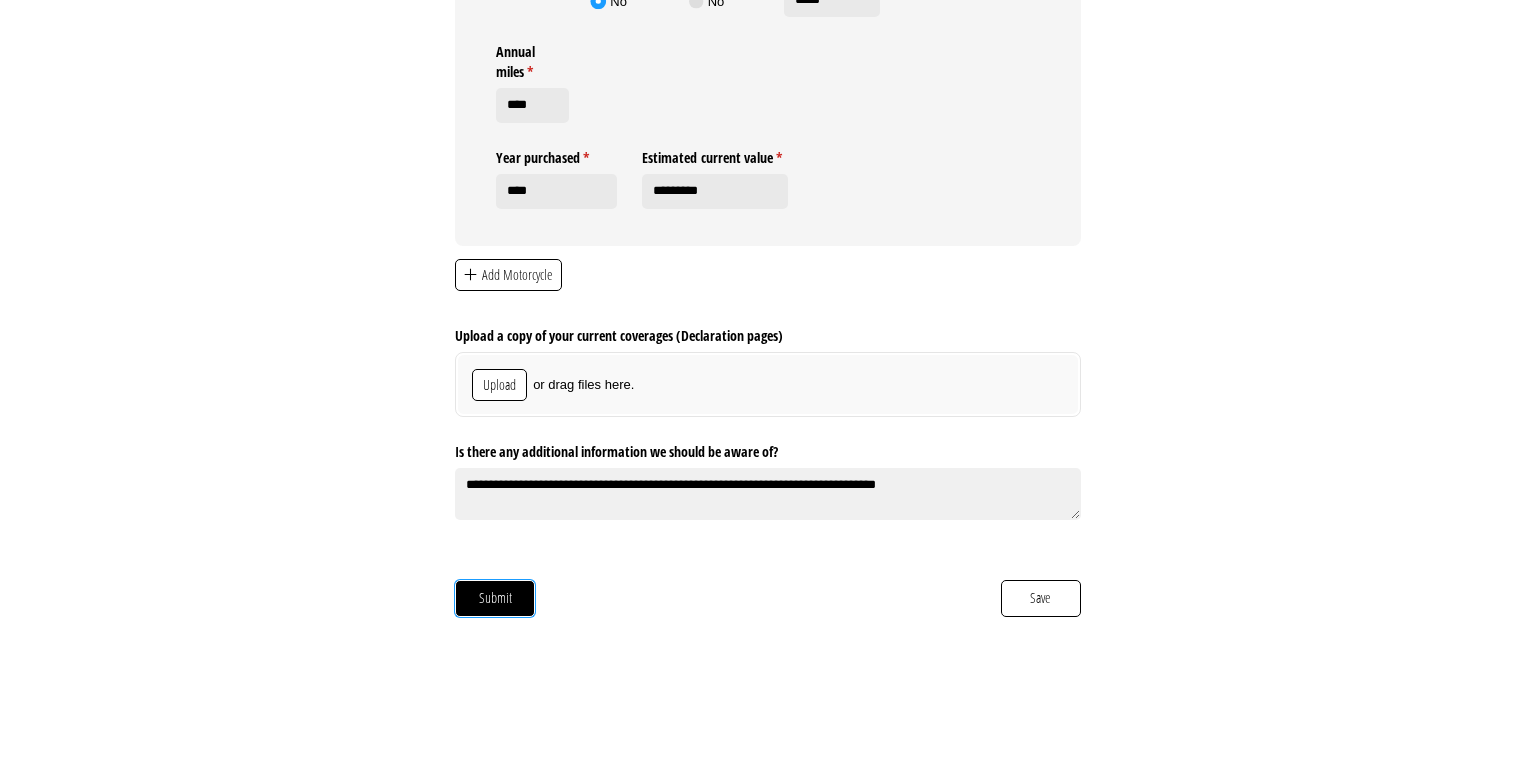 click on "Submit" 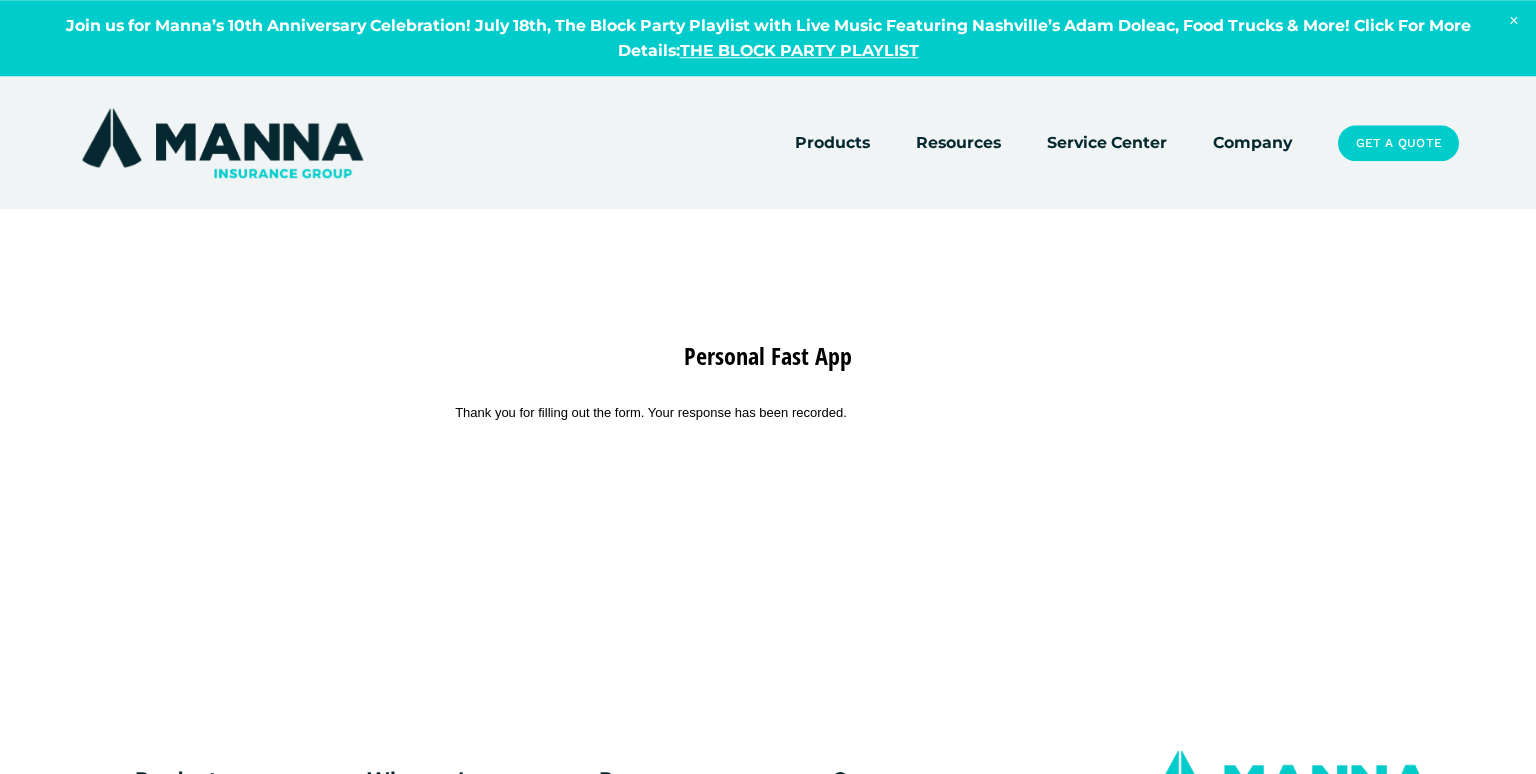 scroll, scrollTop: 0, scrollLeft: 0, axis: both 